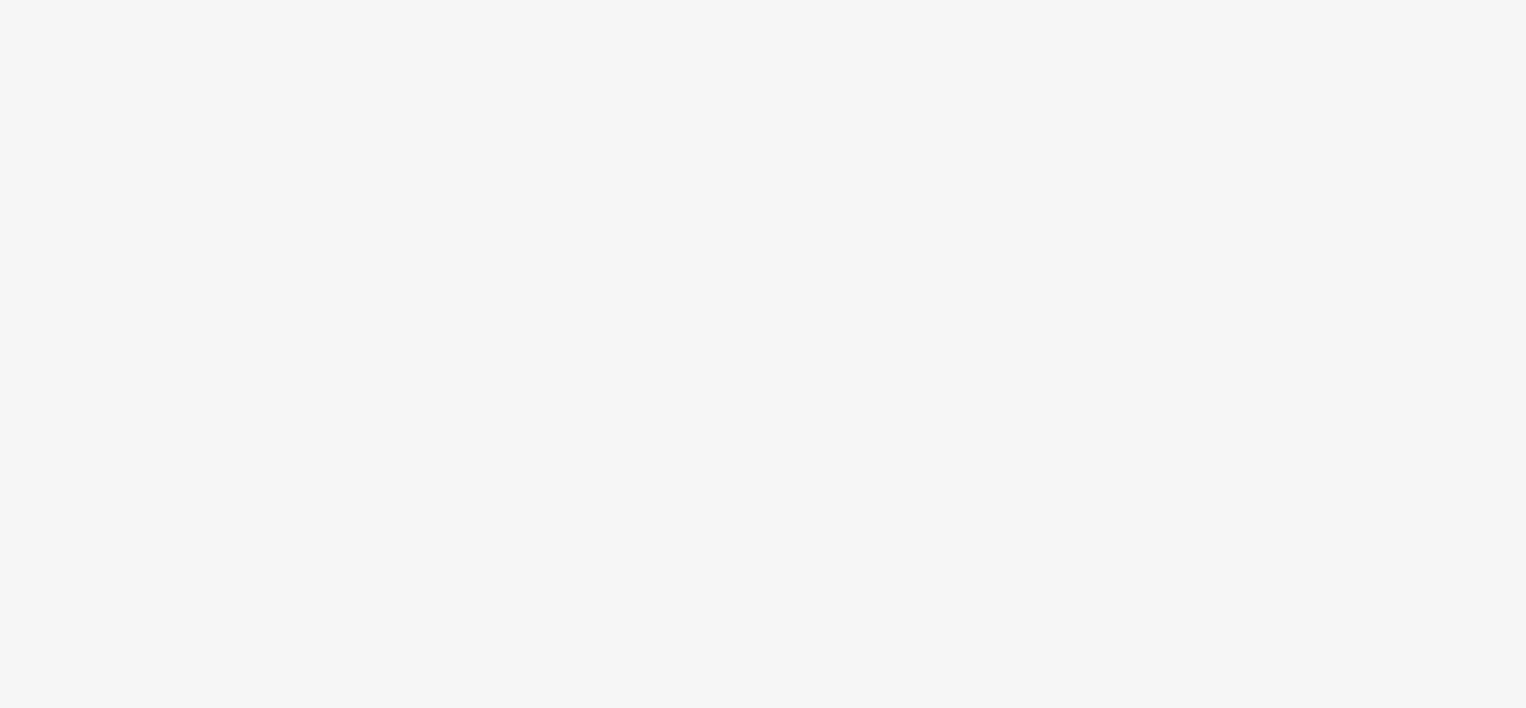 scroll, scrollTop: 0, scrollLeft: 0, axis: both 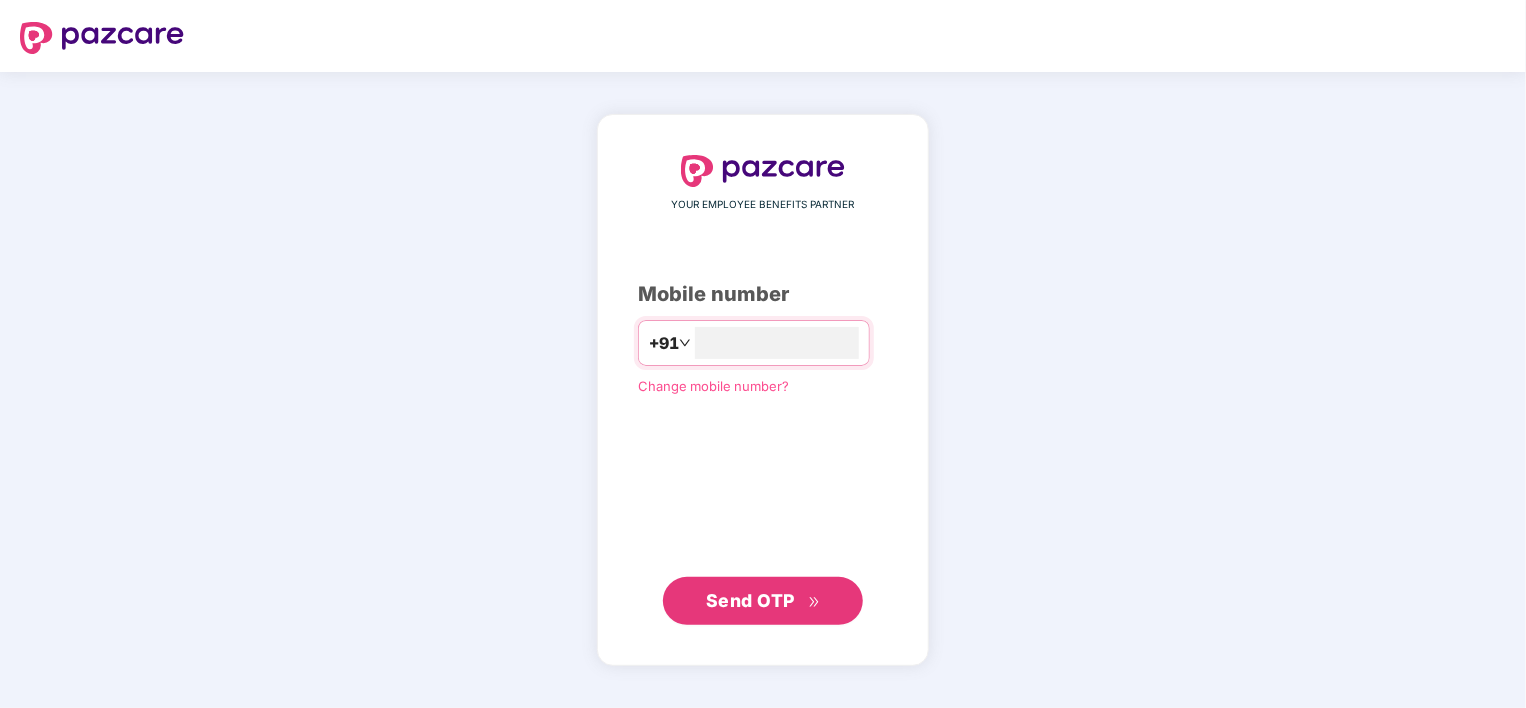 type on "**********" 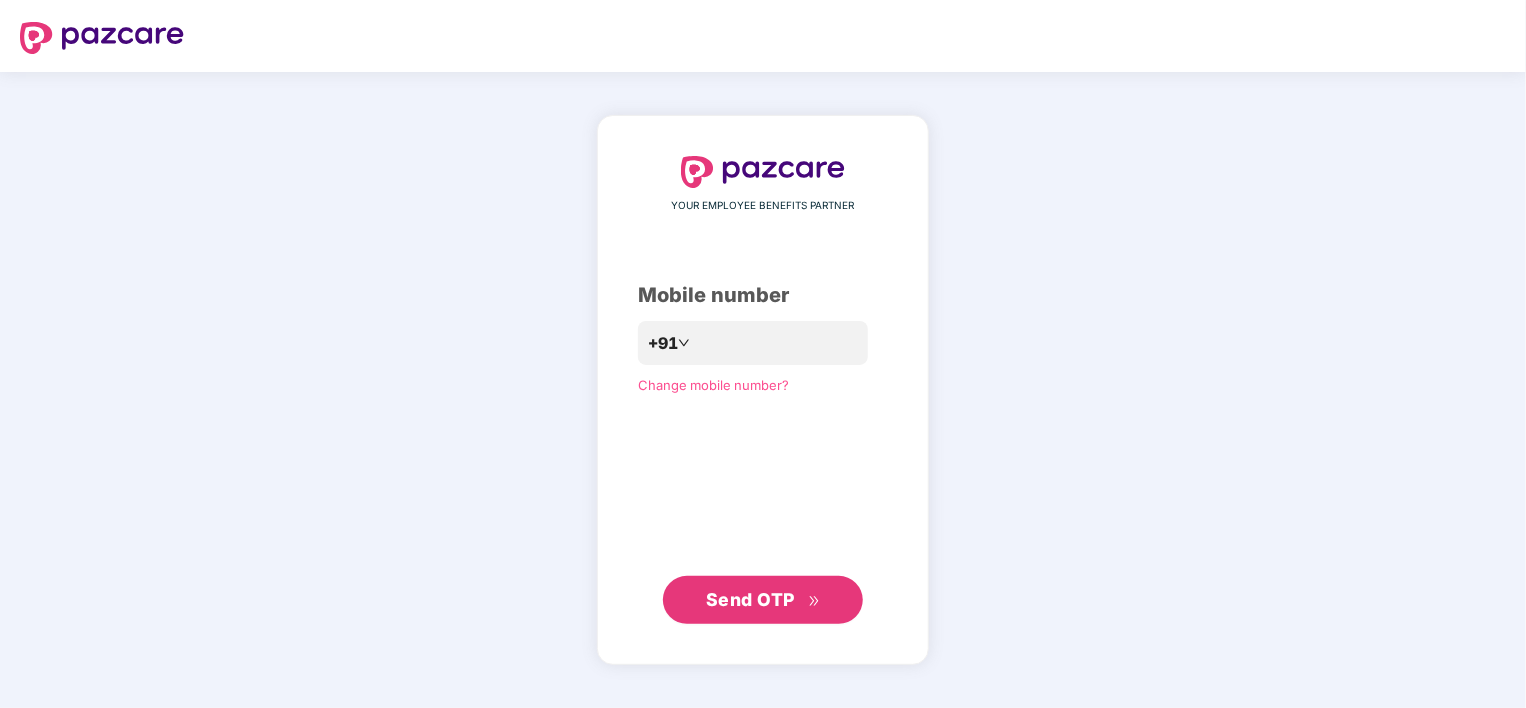click on "YOUR EMPLOYEE BENEFITS PARTNER Mobile number +91 [PHONE] Change mobile number? Send OTP" at bounding box center [763, 390] 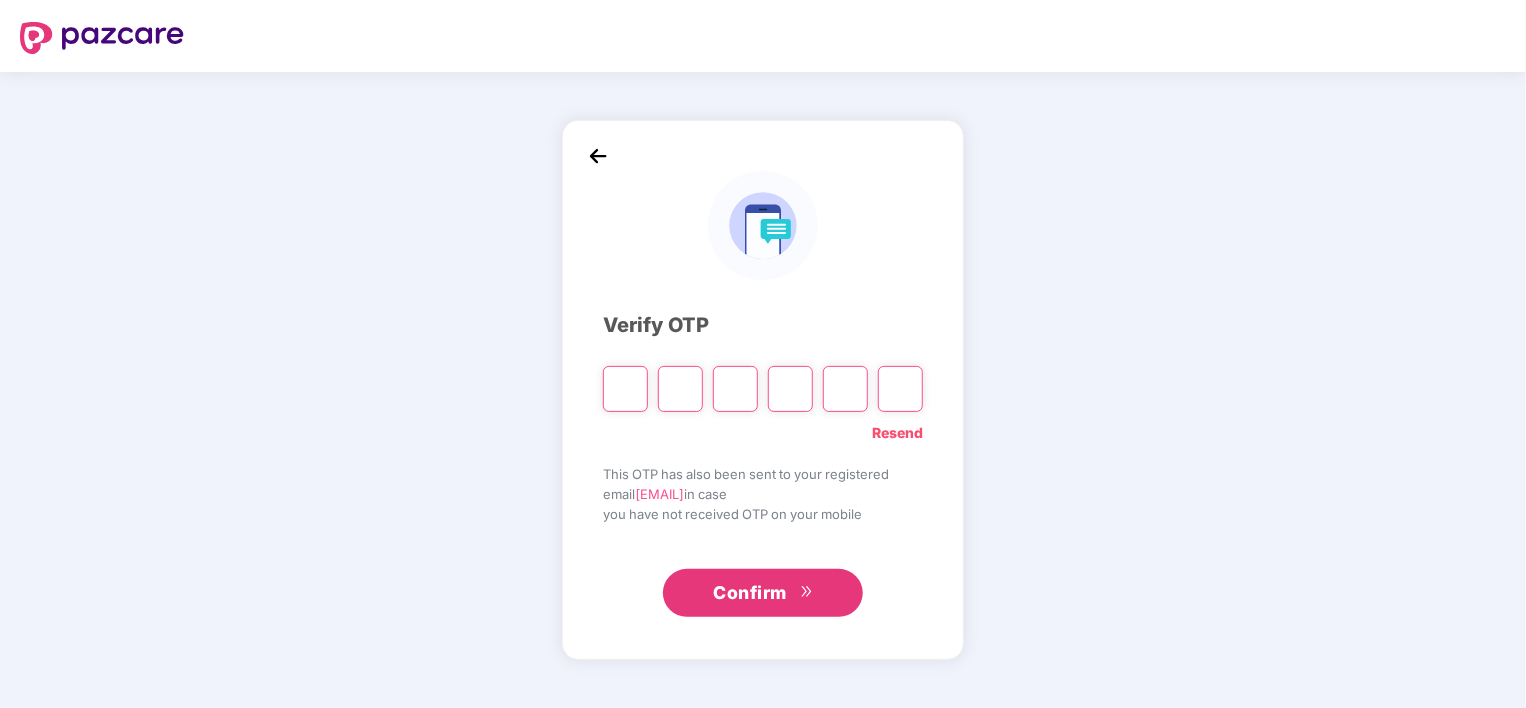 type on "*" 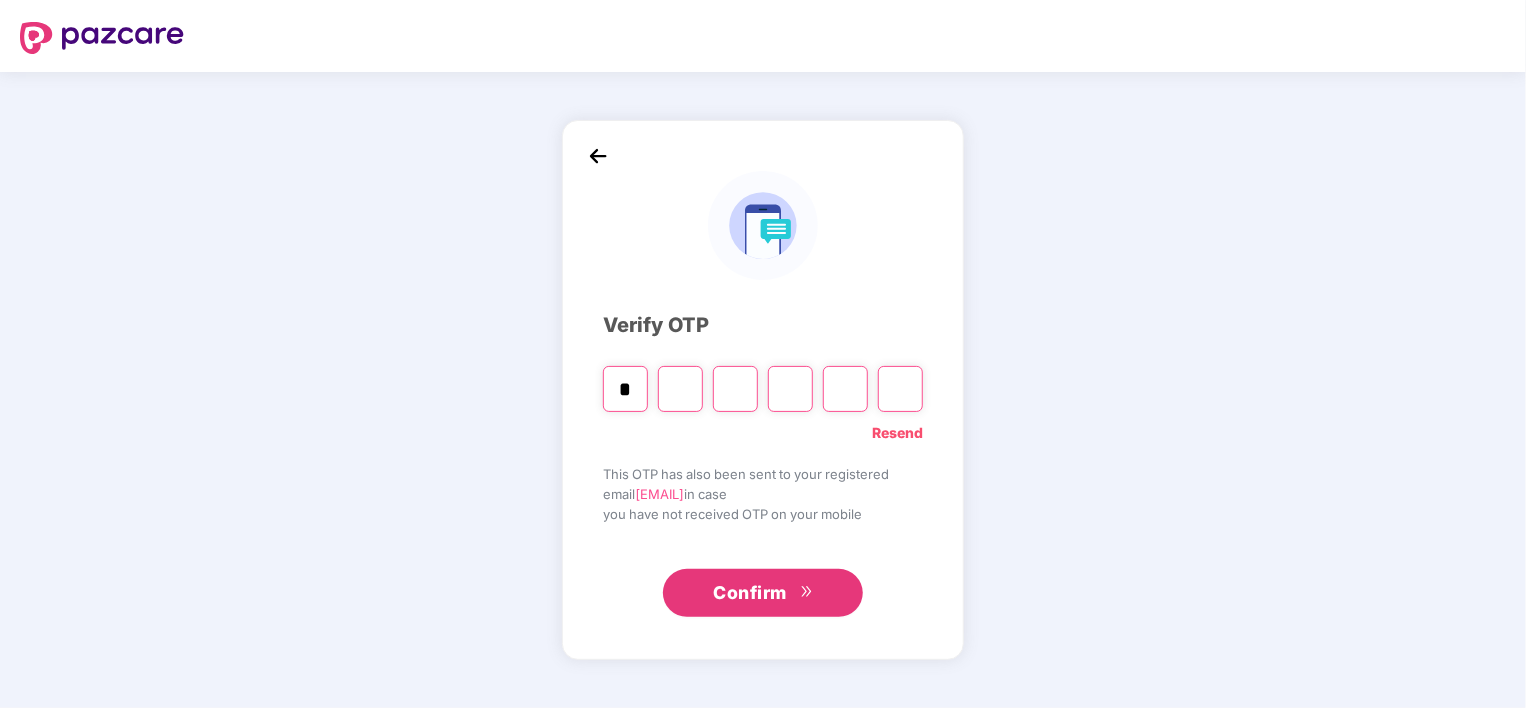 type on "*" 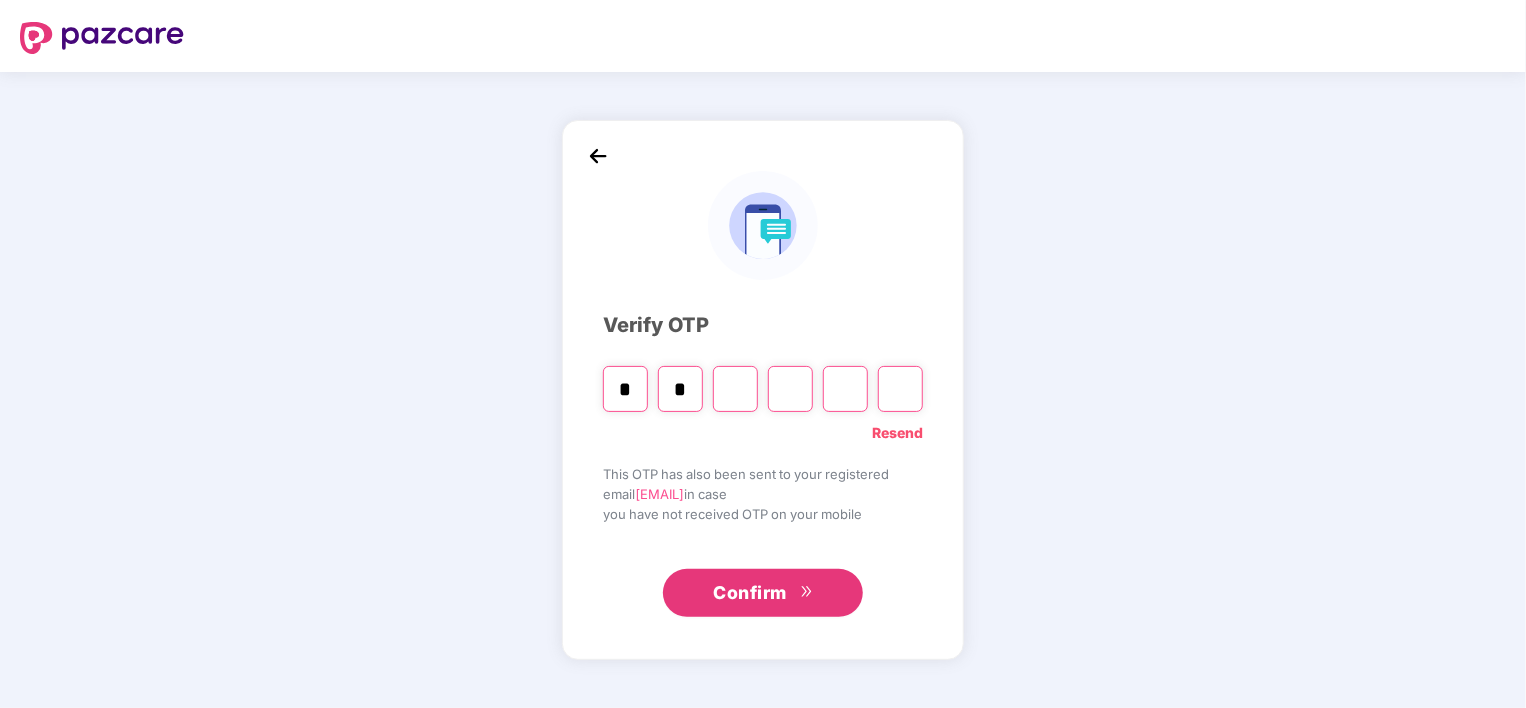 type on "*" 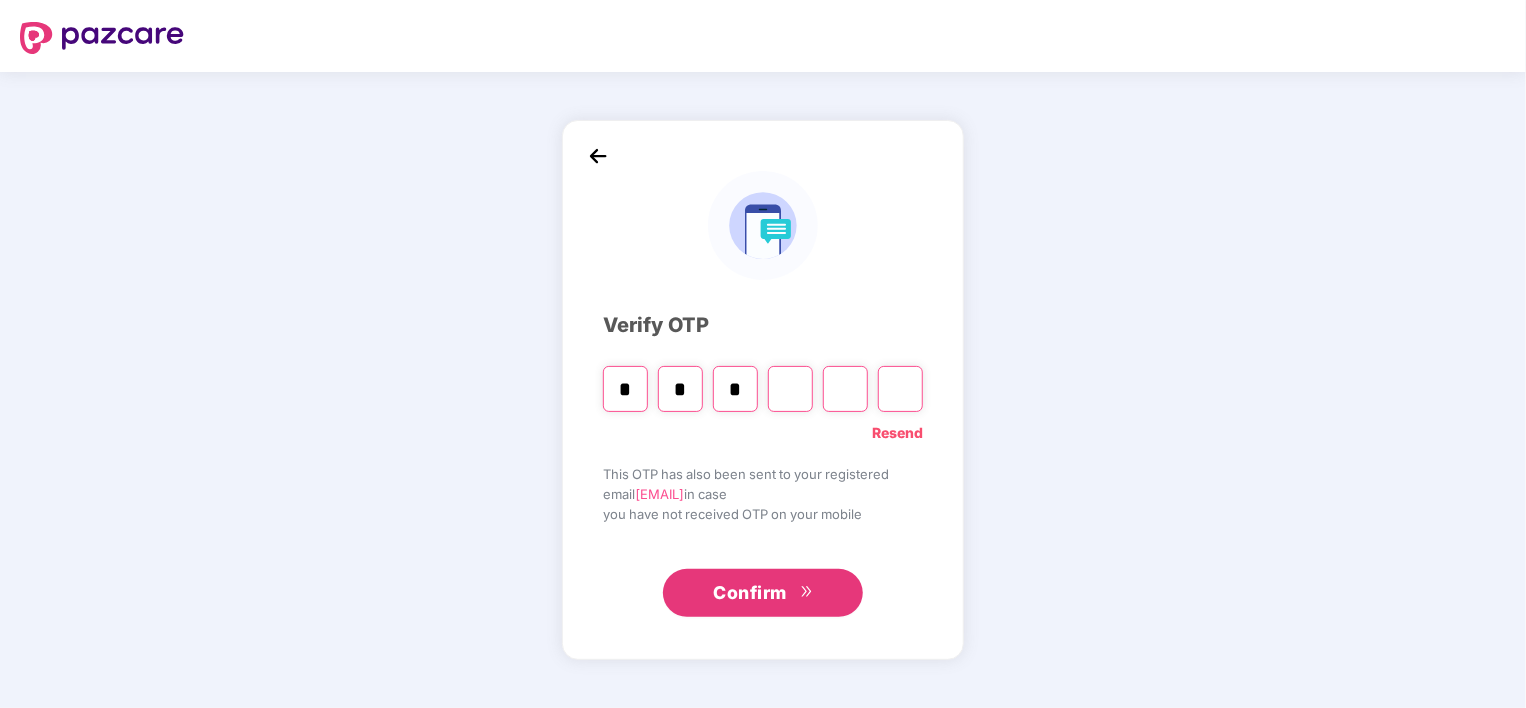 type on "*" 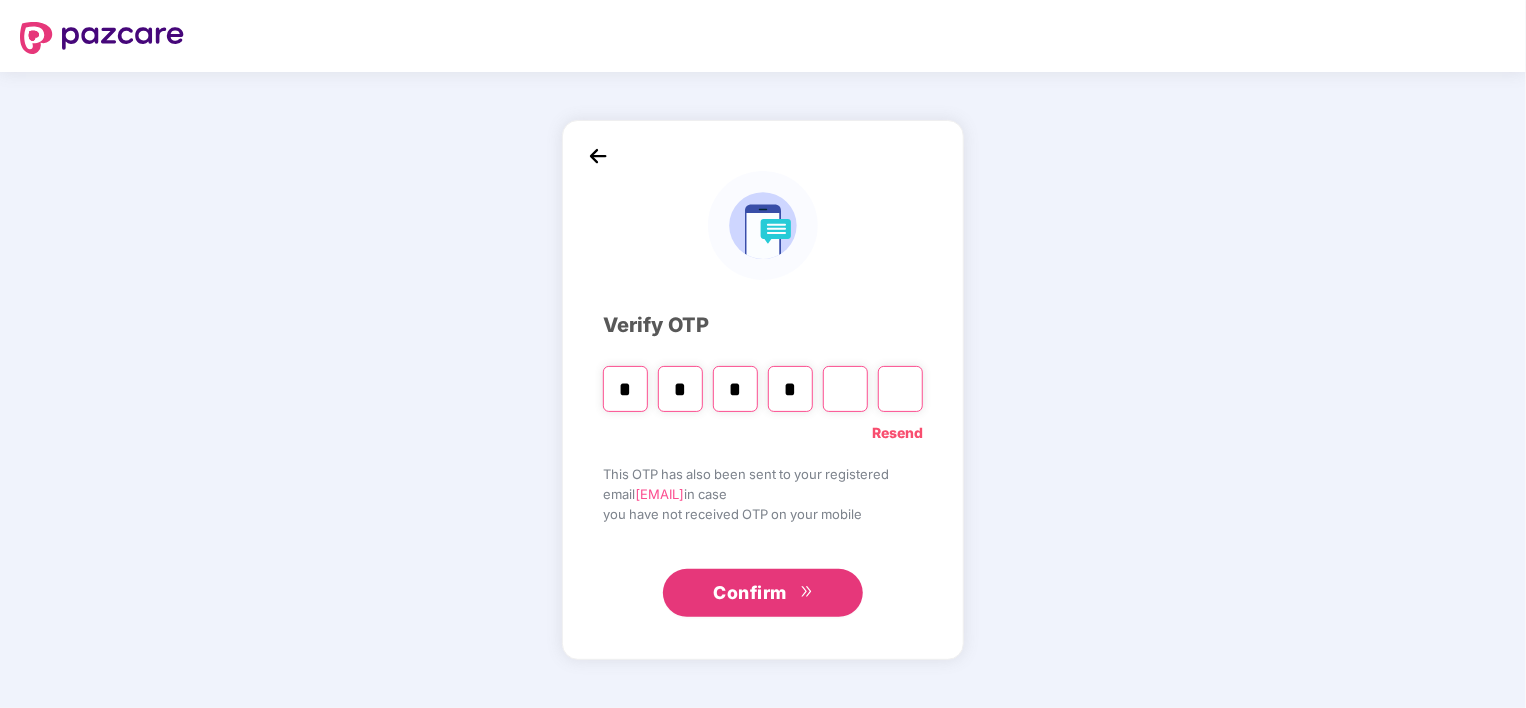 type on "*" 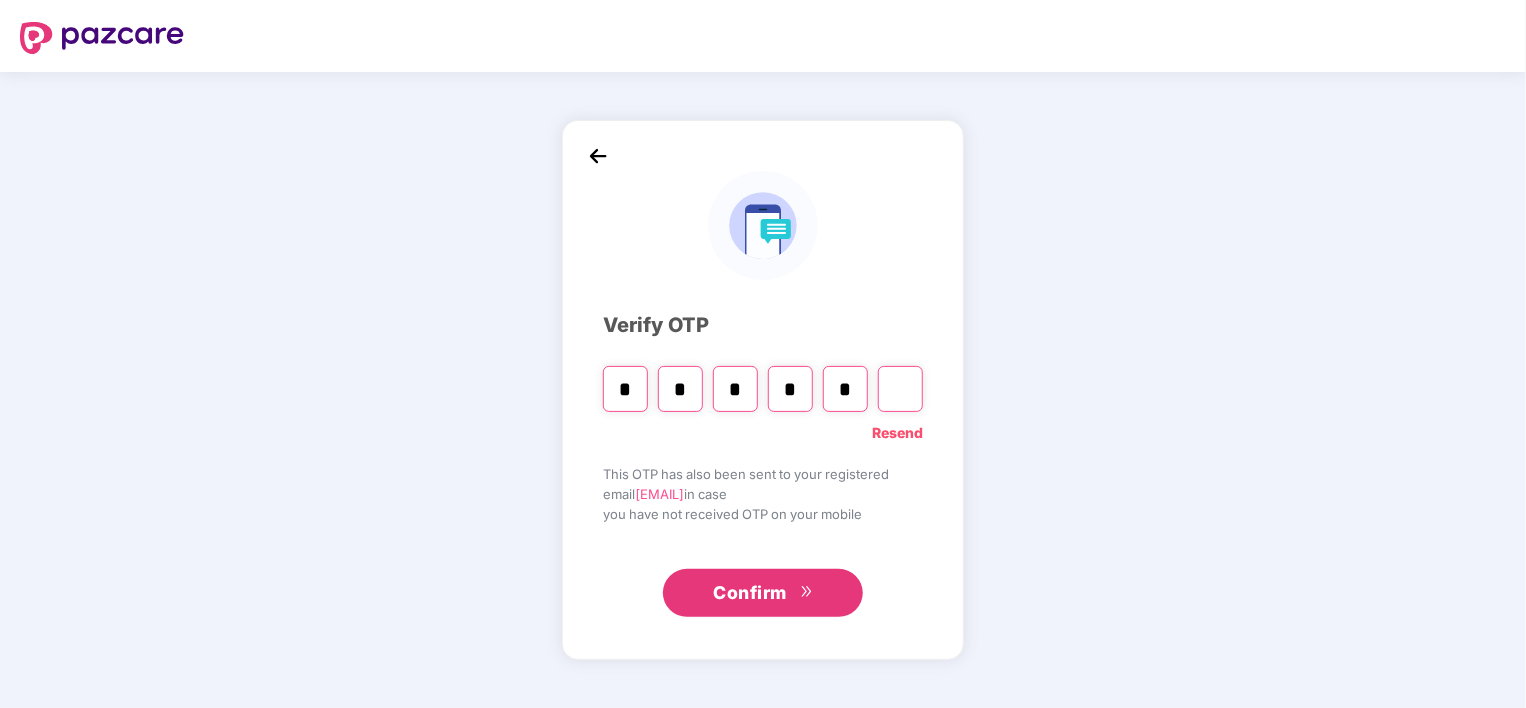 type on "*" 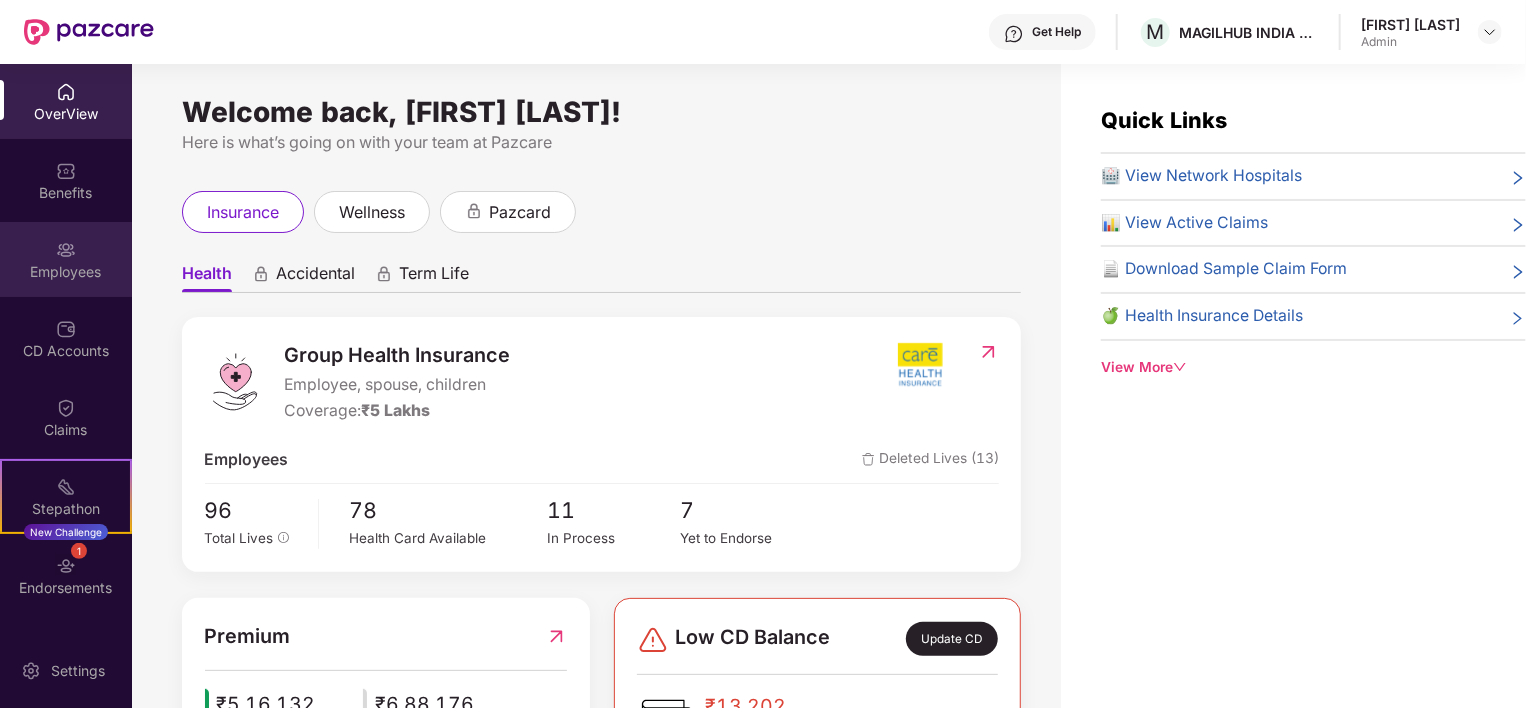 click on "Employees" at bounding box center (66, 272) 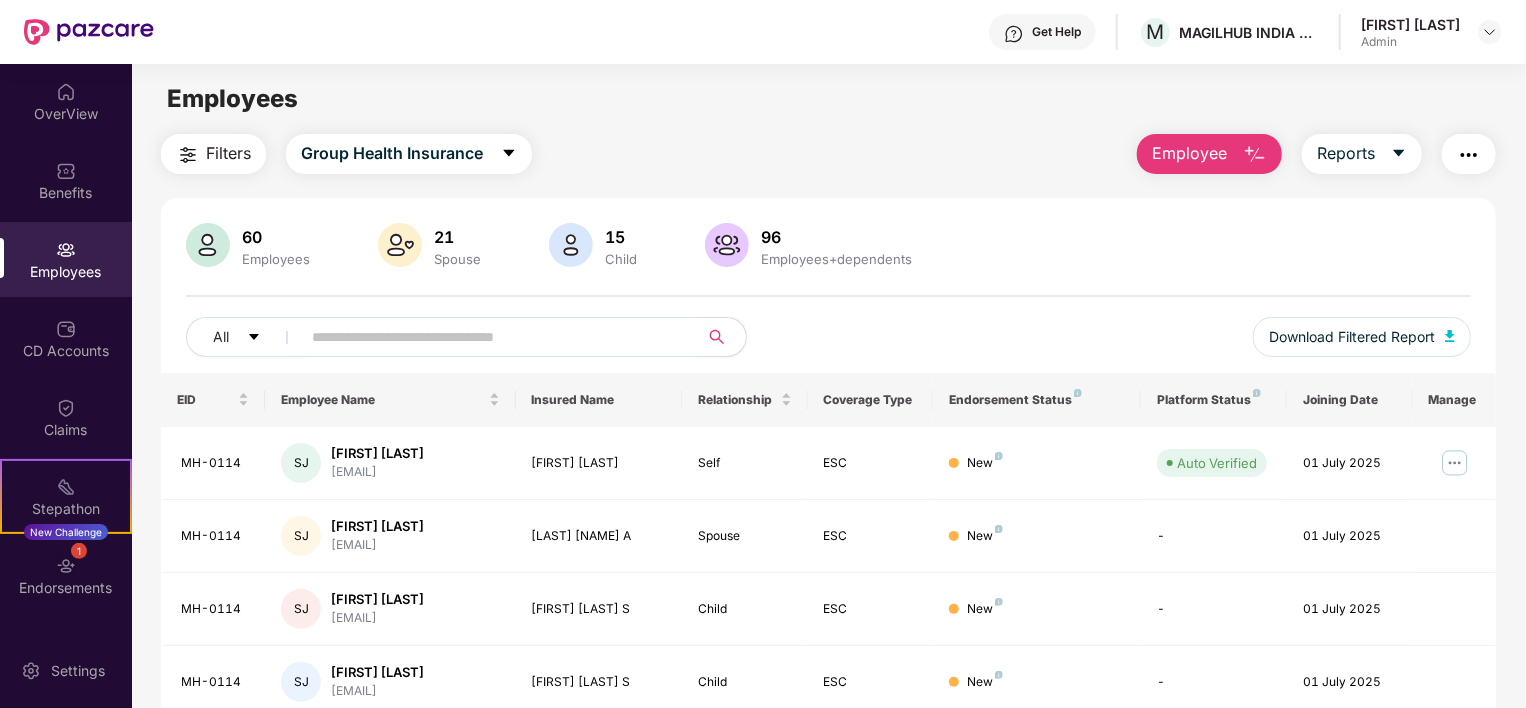 click on "Employee" at bounding box center [1189, 153] 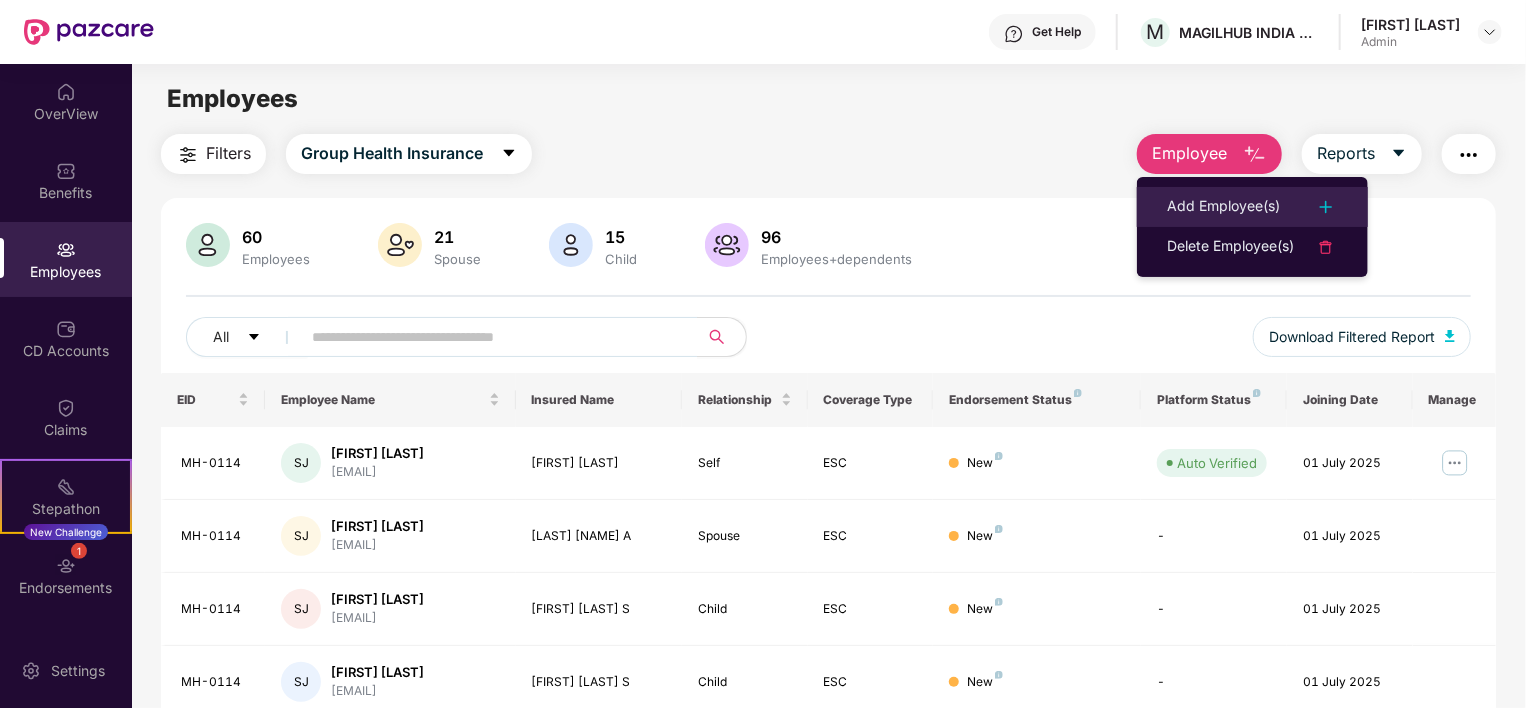 click on "Add Employee(s)" at bounding box center [1223, 207] 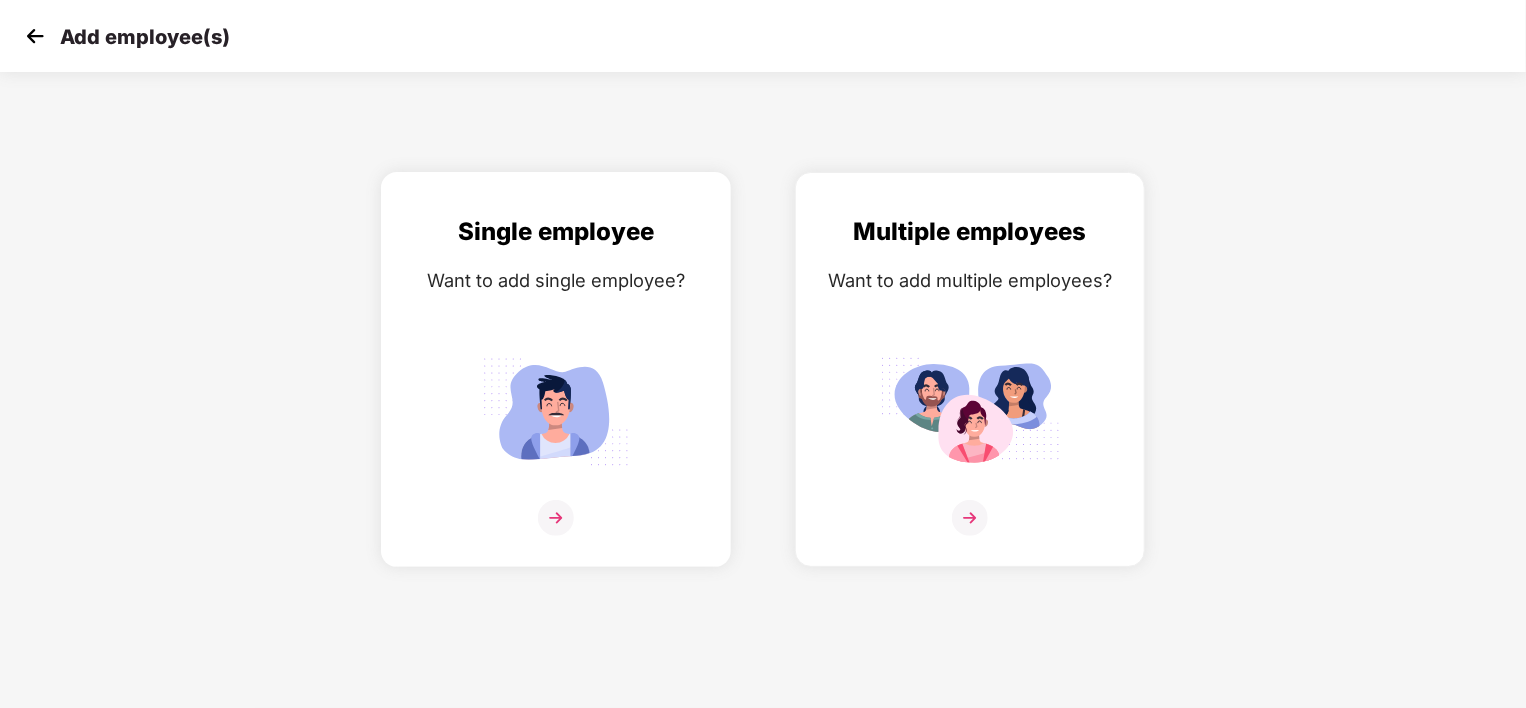 click at bounding box center (556, 518) 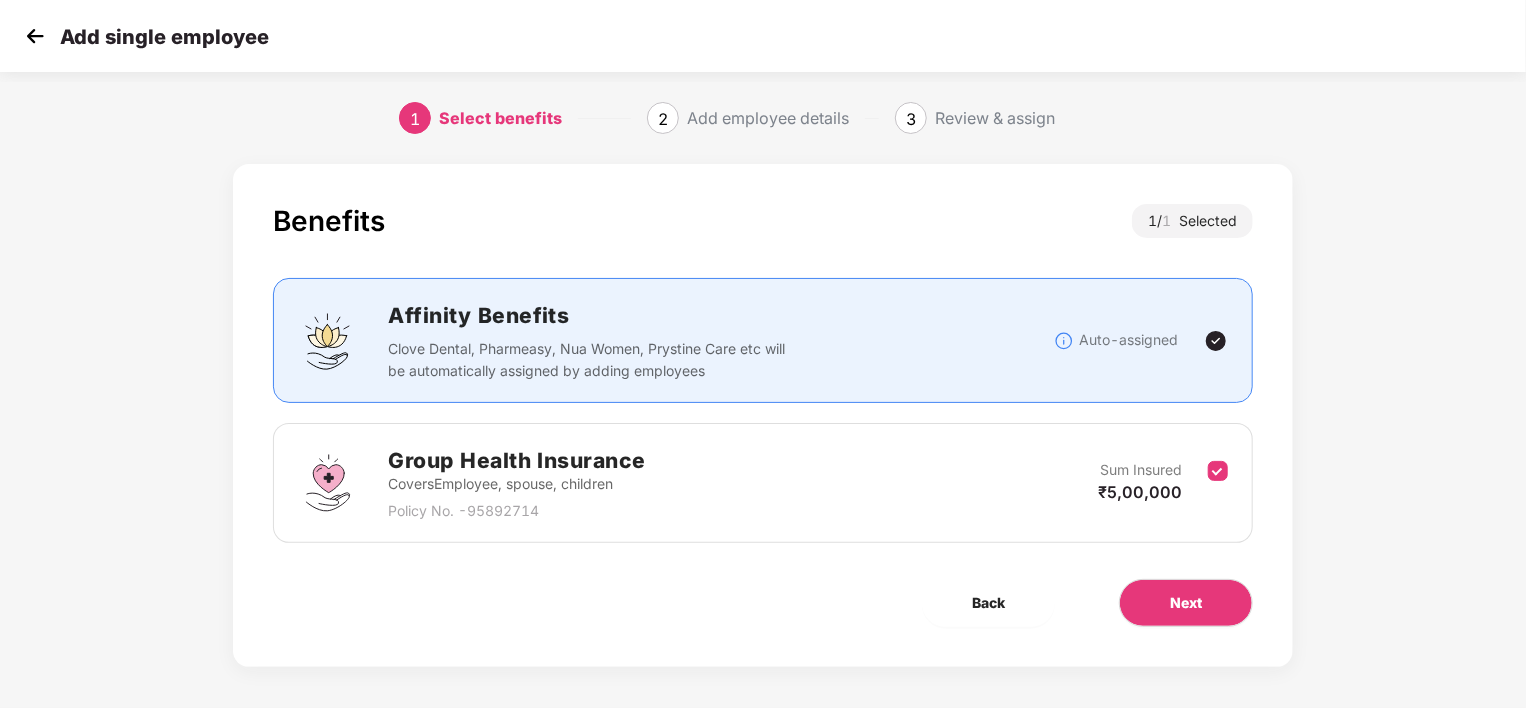 click at bounding box center [35, 36] 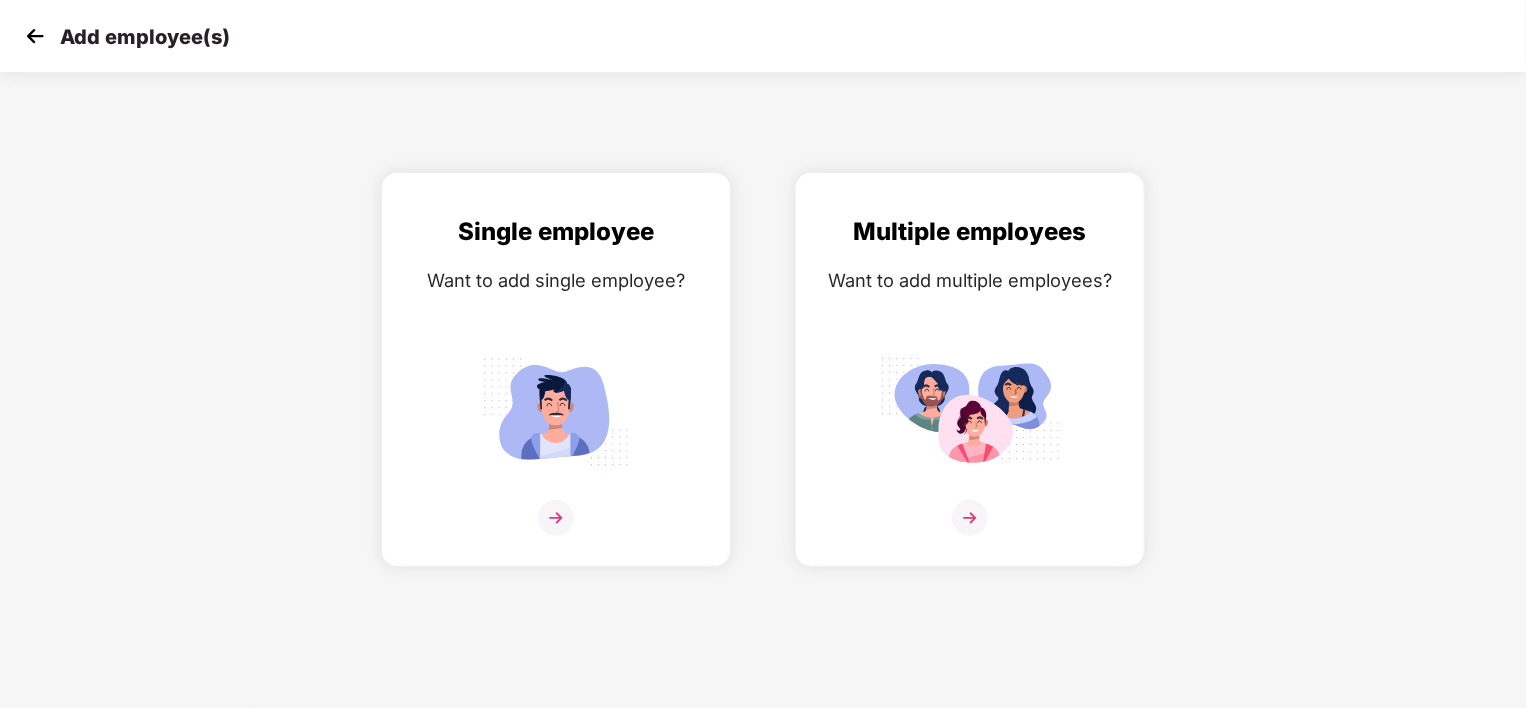 click at bounding box center (35, 36) 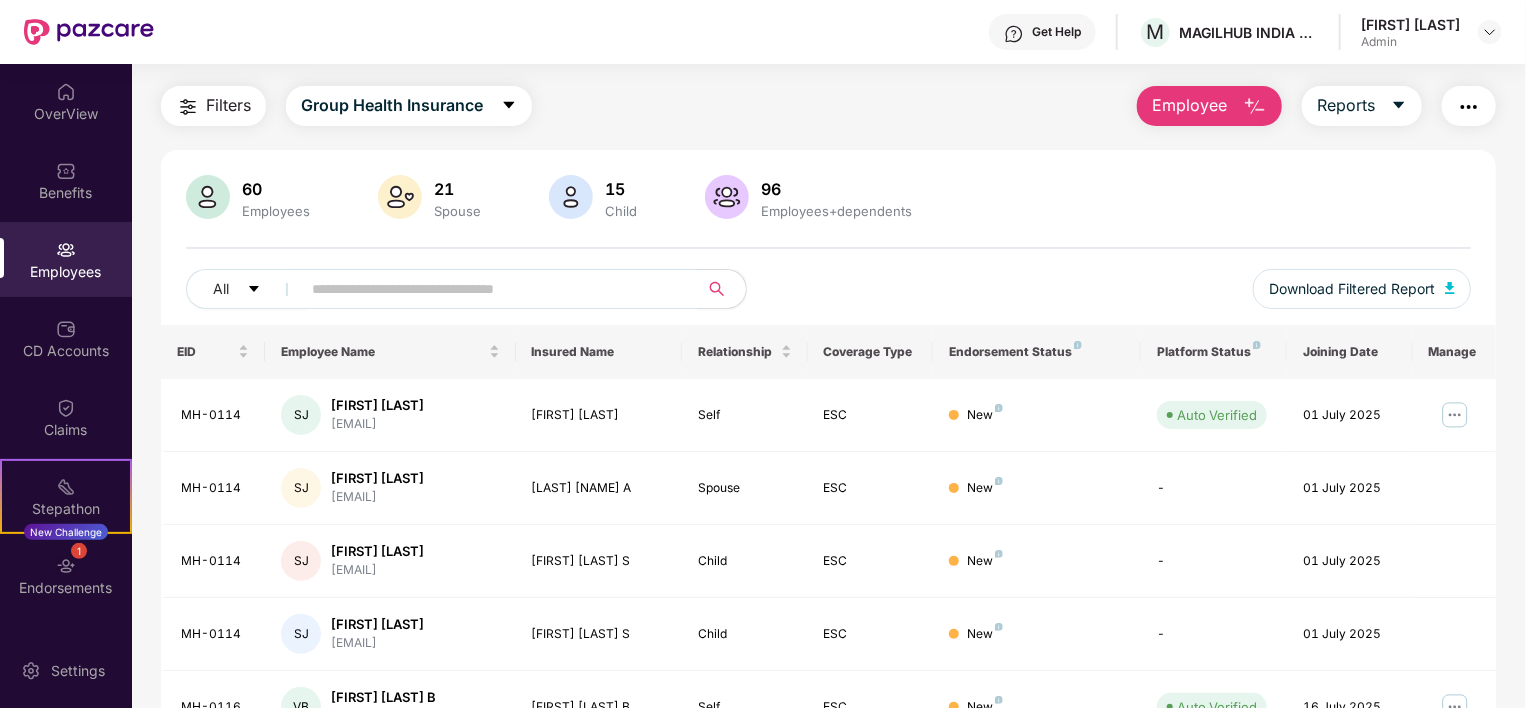 scroll, scrollTop: 0, scrollLeft: 0, axis: both 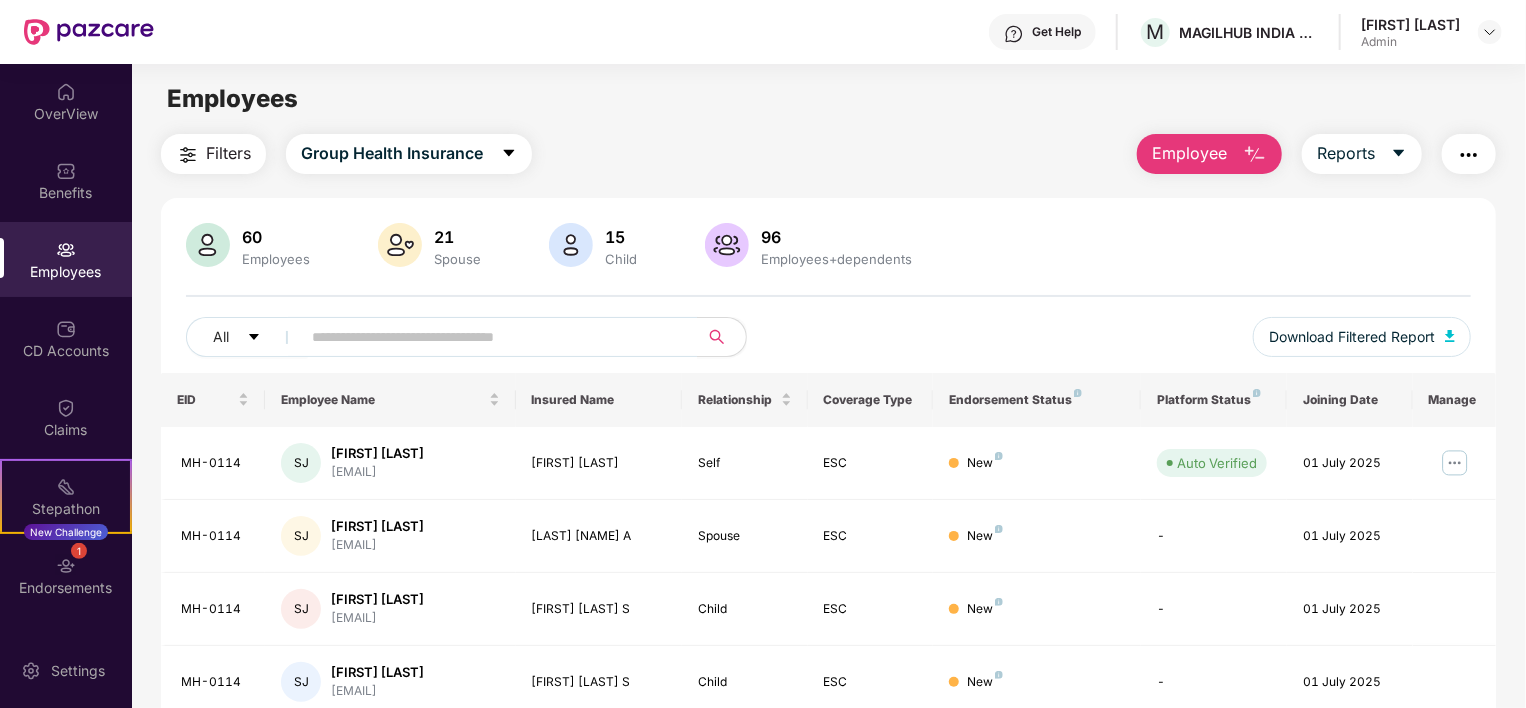 click on "Employee" at bounding box center [1189, 153] 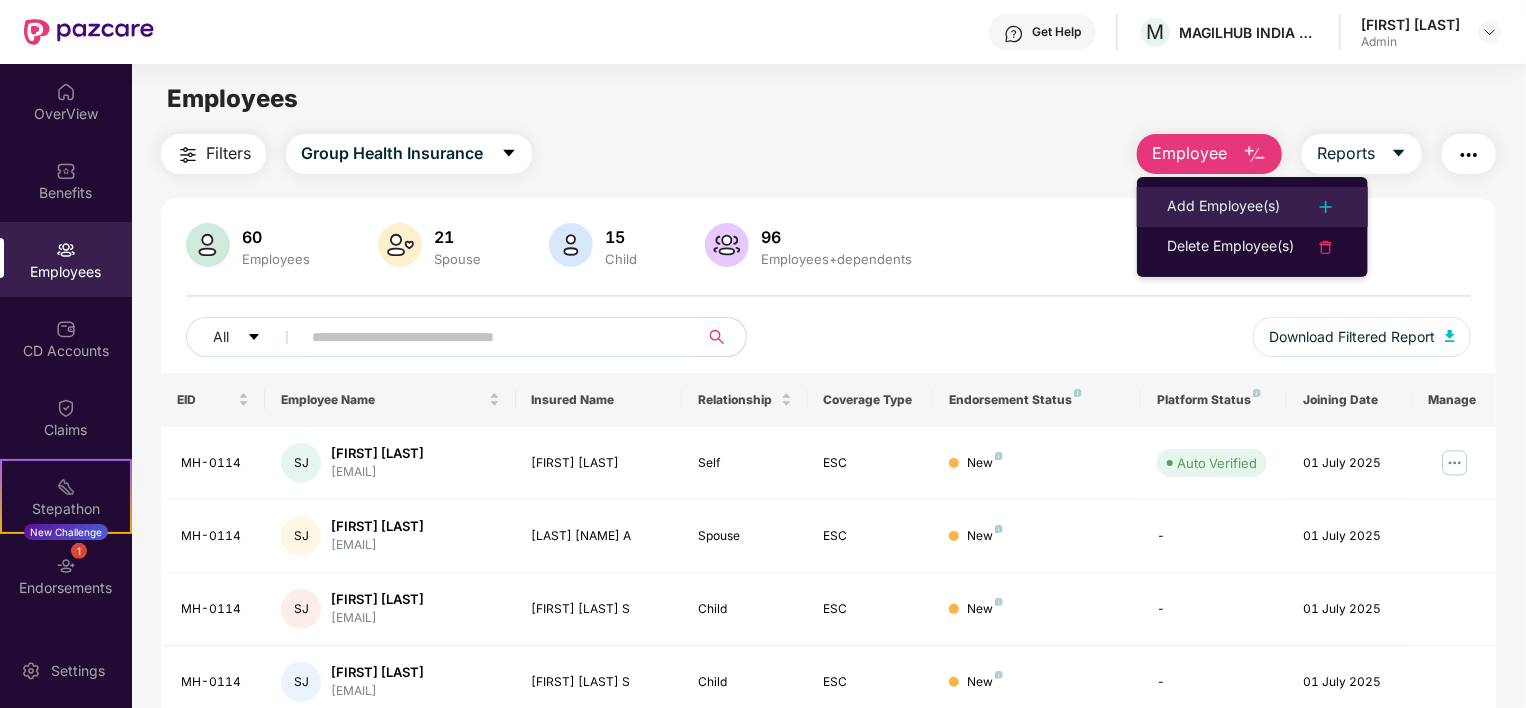 click on "Add Employee(s)" at bounding box center [1223, 207] 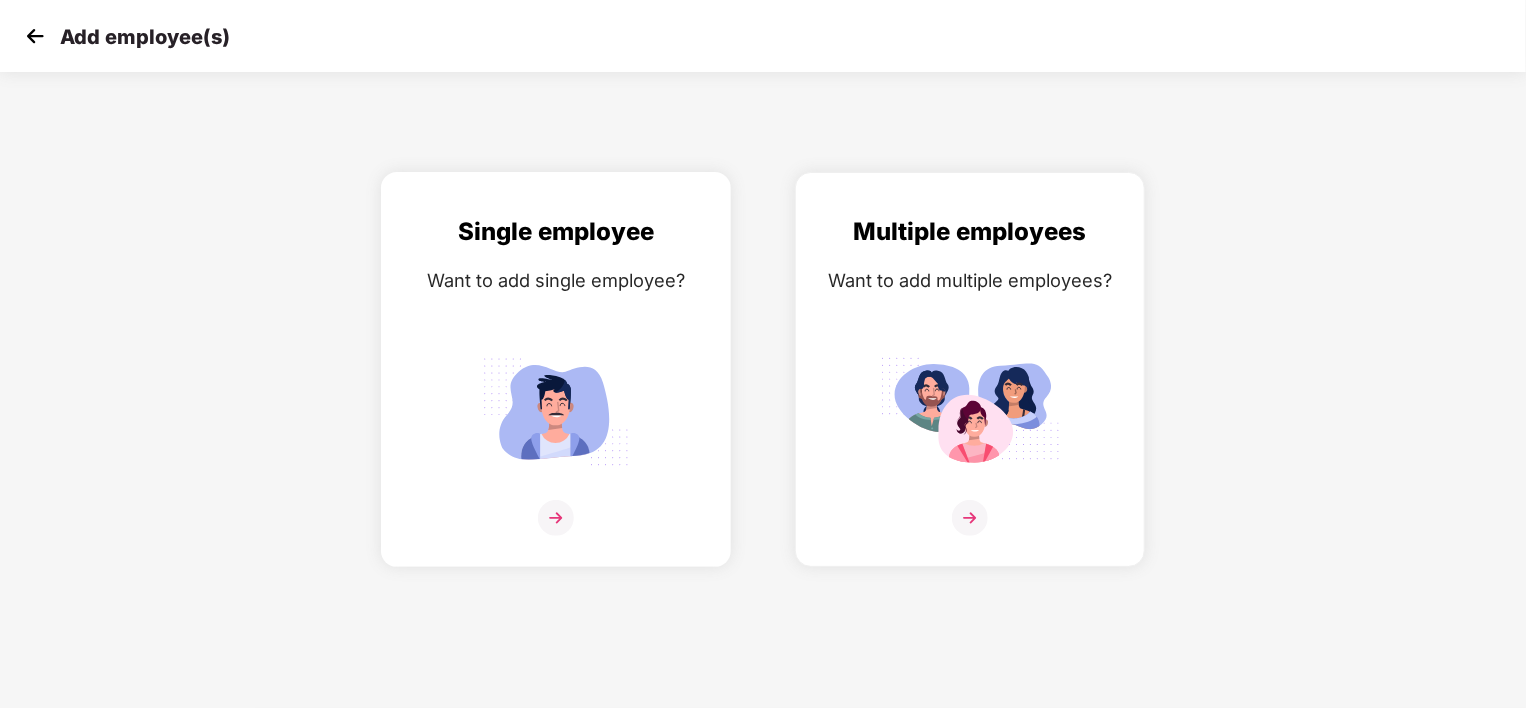 click at bounding box center [556, 518] 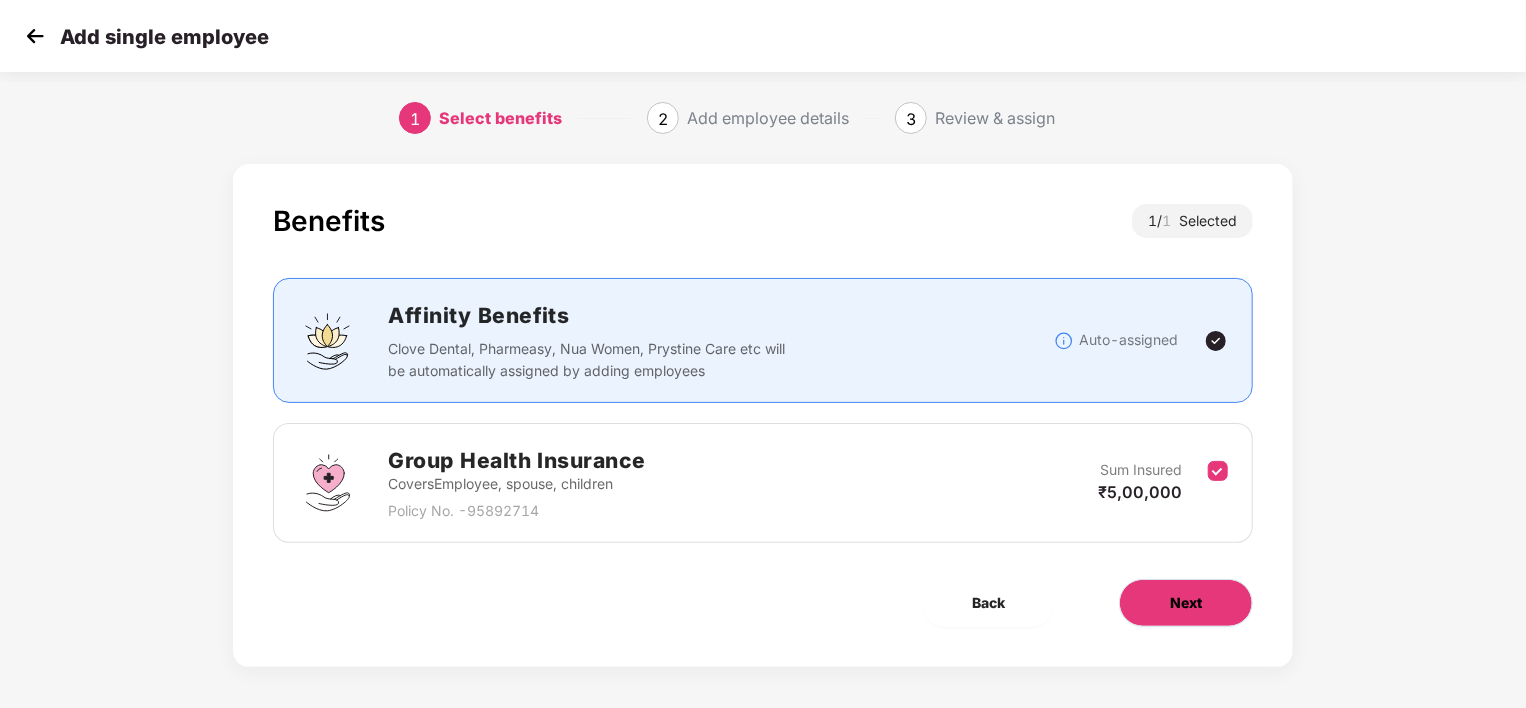 click on "Next" at bounding box center [1186, 603] 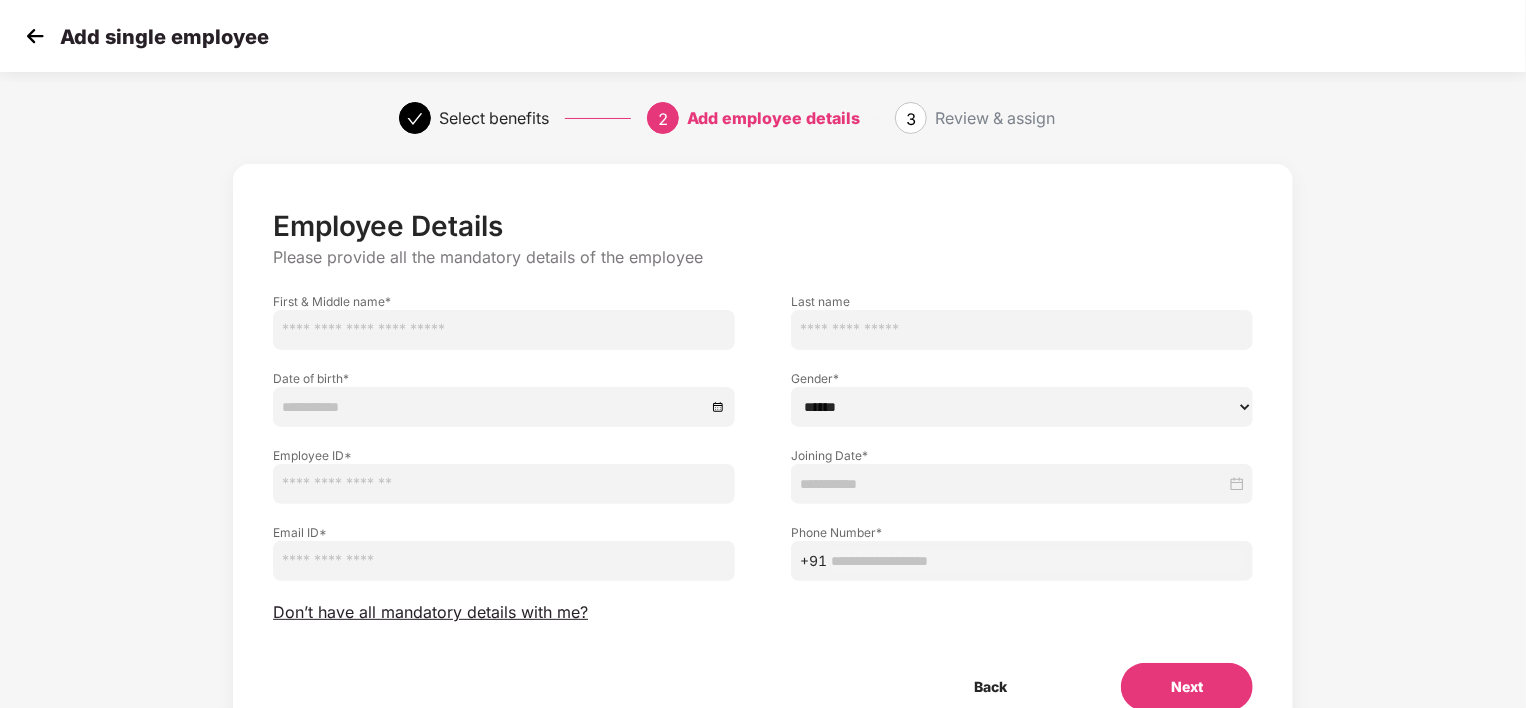click at bounding box center (504, 330) 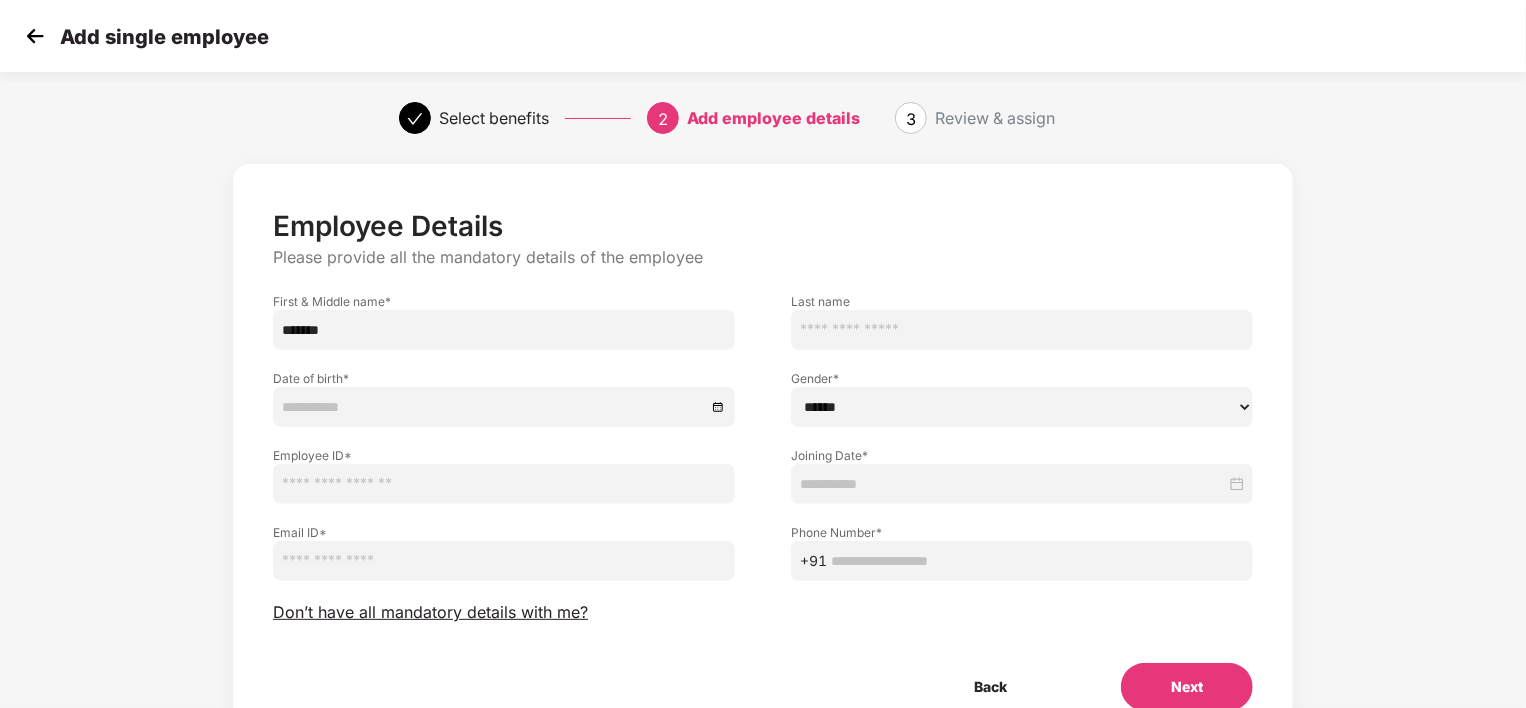 type on "*******" 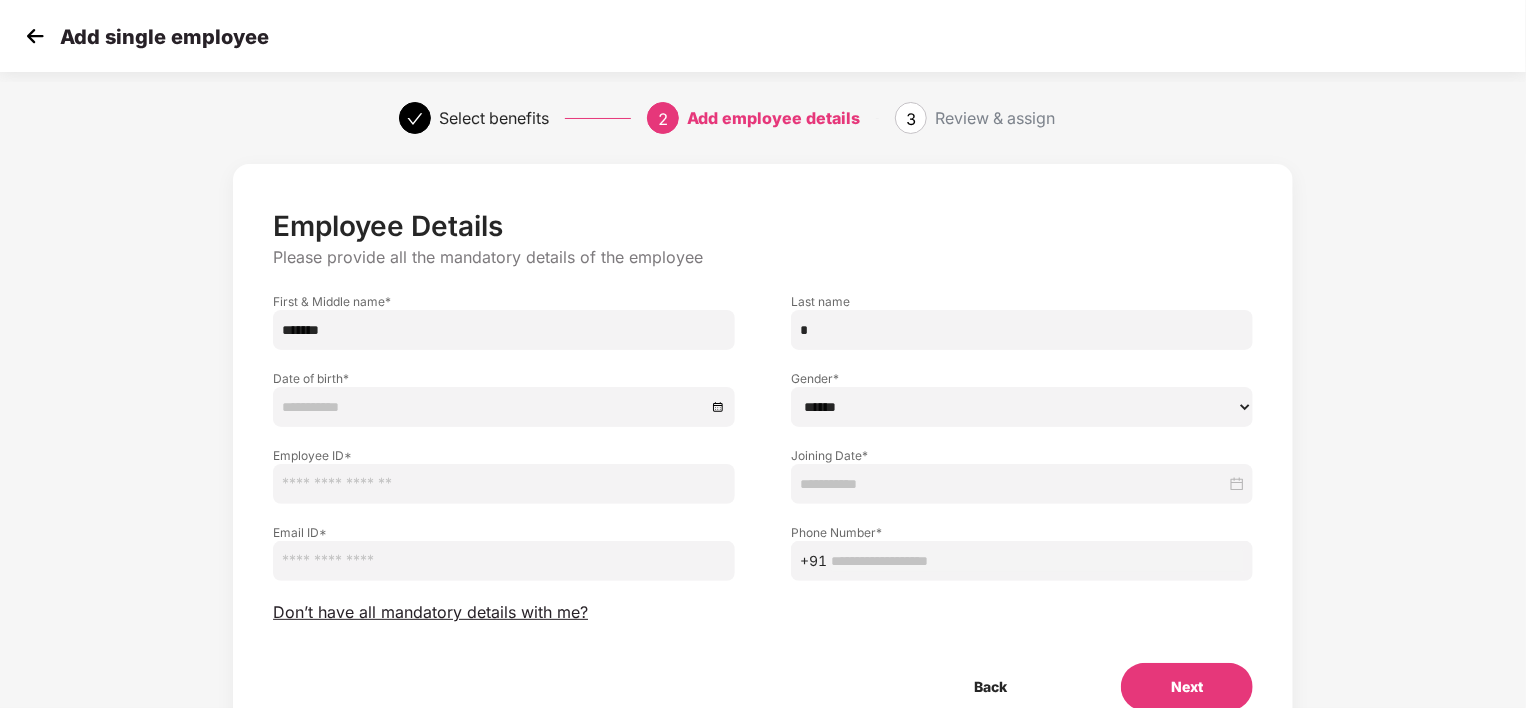 type on "*" 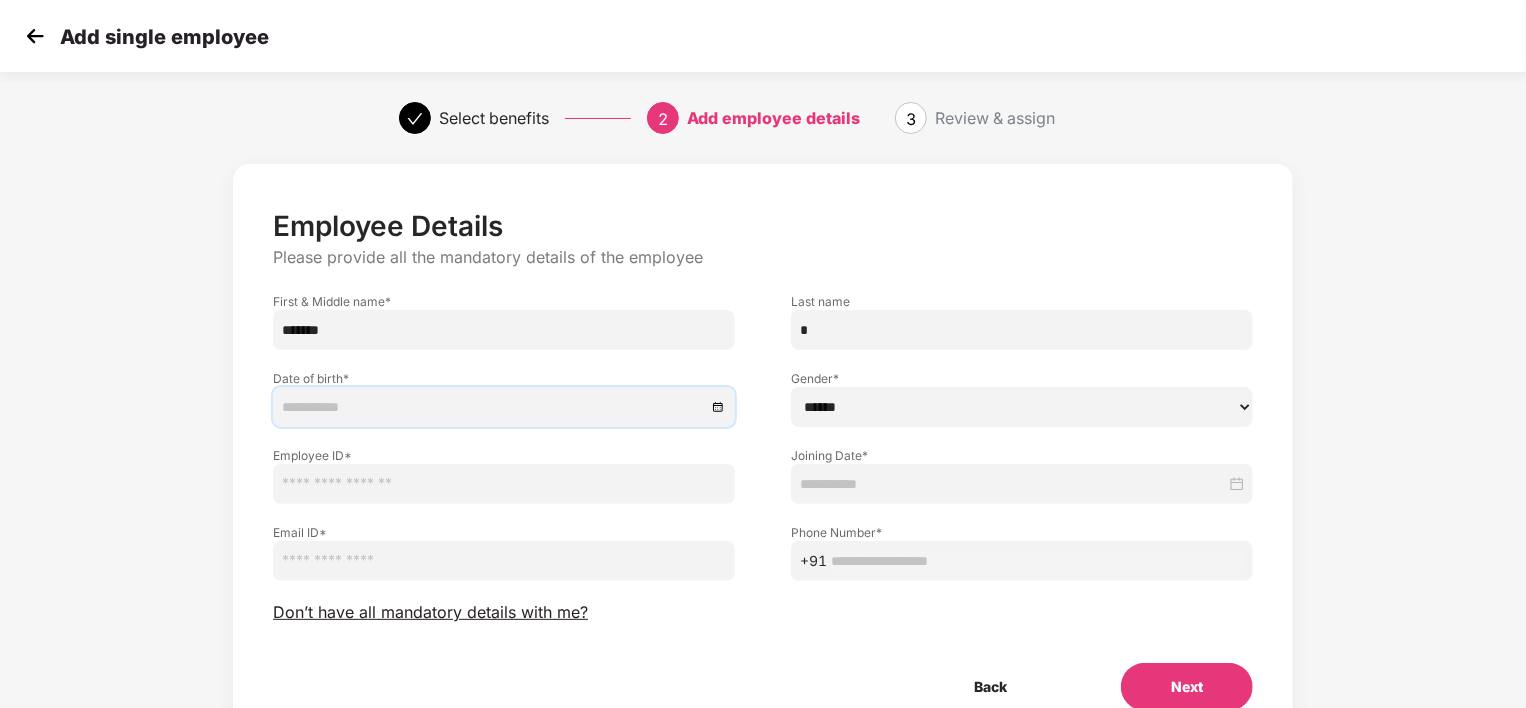 click at bounding box center [494, 407] 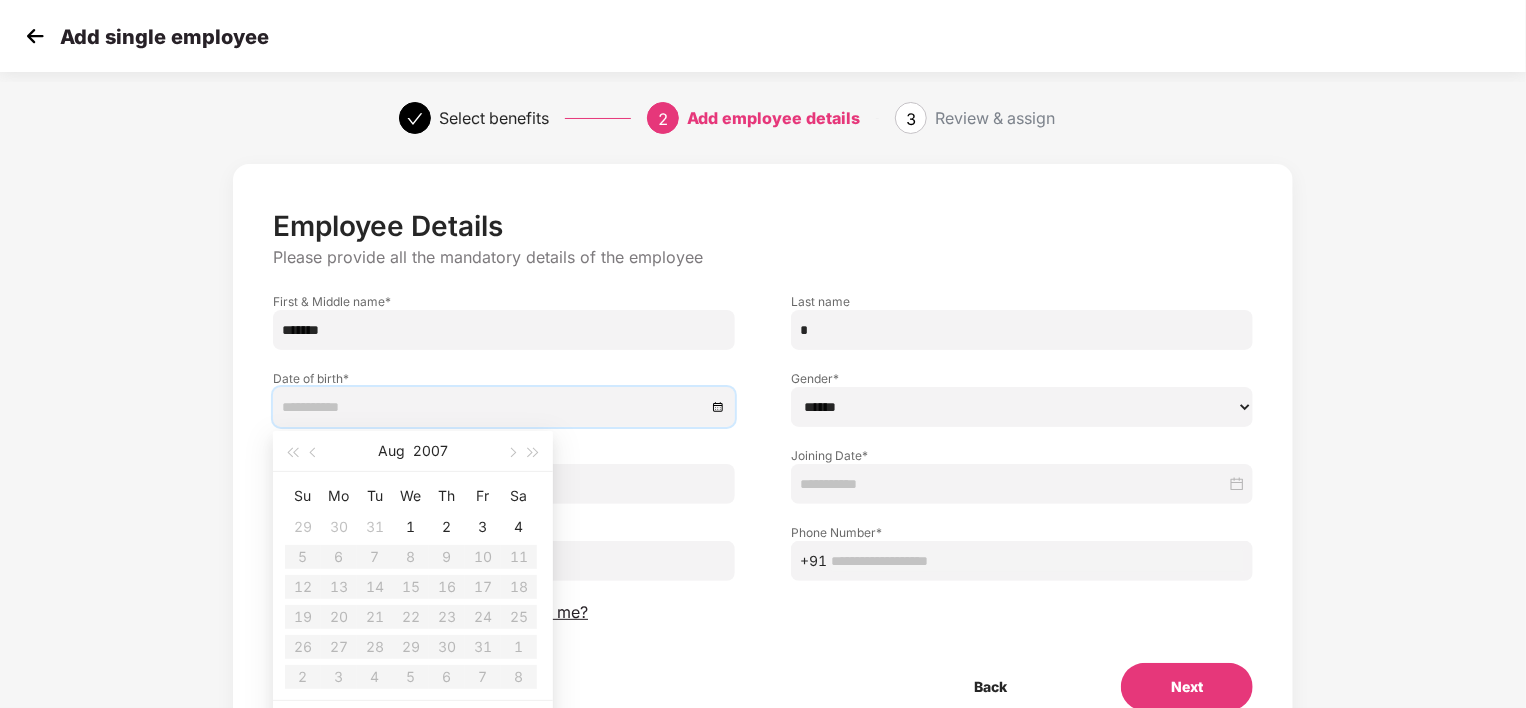 click on "Employee Details Please provide all the mandatory details of the employee First & Middle name  * [FIRST] Last name * [LAST] Date of birth  * [DATE] Gender  * [GENDER] [GENDER] Employee ID  * [EMPLOYEE_ID] Joining Date  * [DATE] Email ID  * [EMAIL] Phone Number  * +91 [PHONE] Don’t have all mandatory details with me? Back Next" at bounding box center (763, 477) 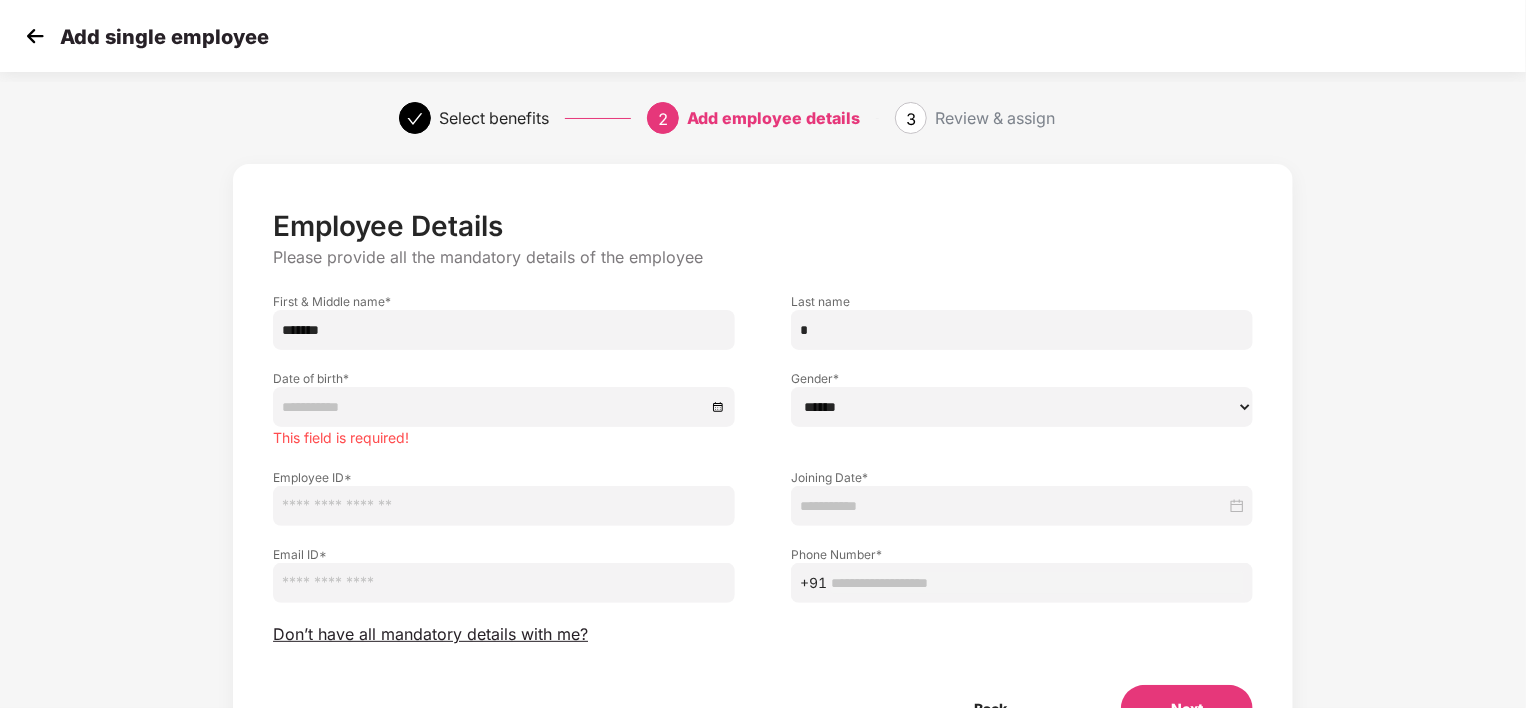 click on "Employee Details Please provide all the mandatory details of the employee First & Middle name  * [FIRST] Last name * [LAST] Date of birth  * This field is required! Gender  * [GENDER] [GENDER] Employee ID  * [EMPLOYEE_ID] Joining Date  * [DATE] Email ID  * [EMAIL] Phone Number  * +91 [PHONE] Don’t have all mandatory details with me? Back Next" at bounding box center [763, 488] 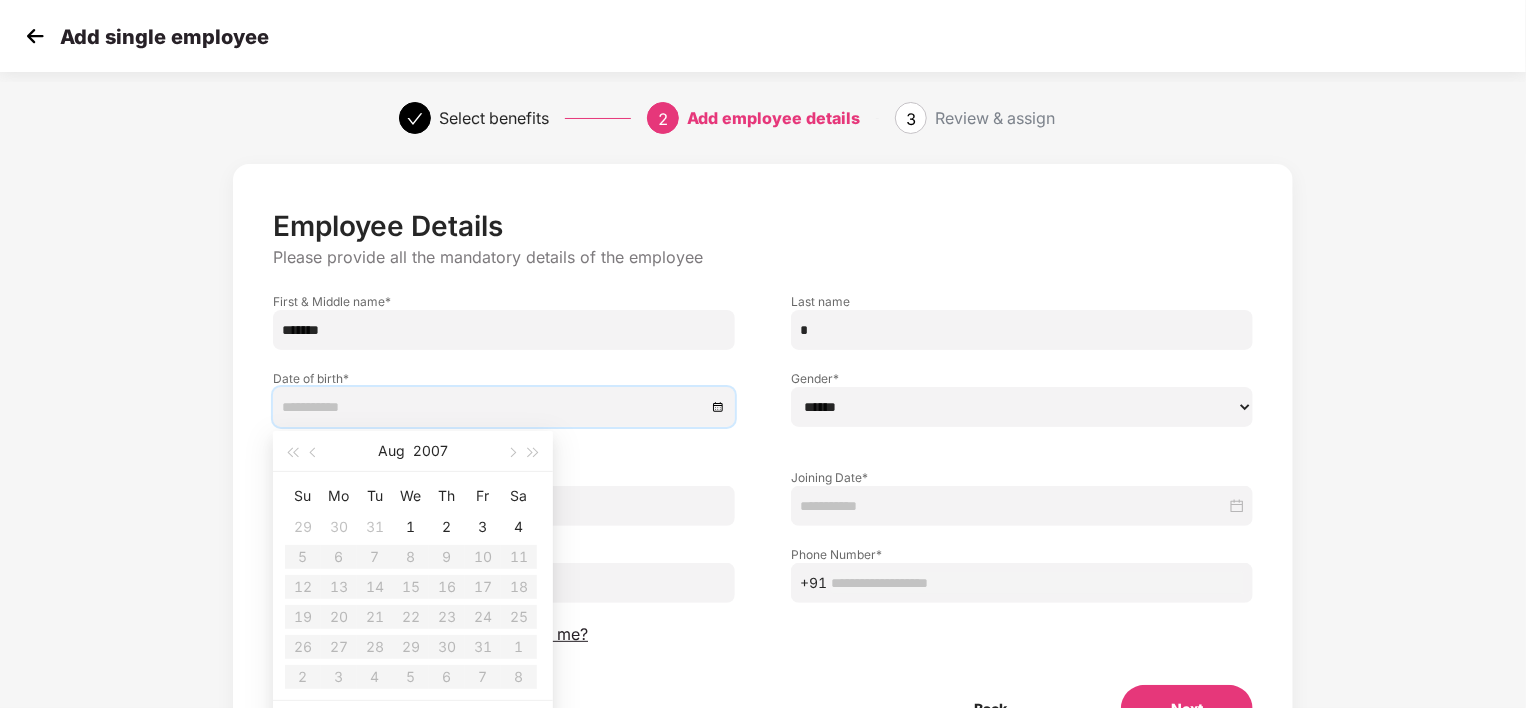 click at bounding box center (504, 407) 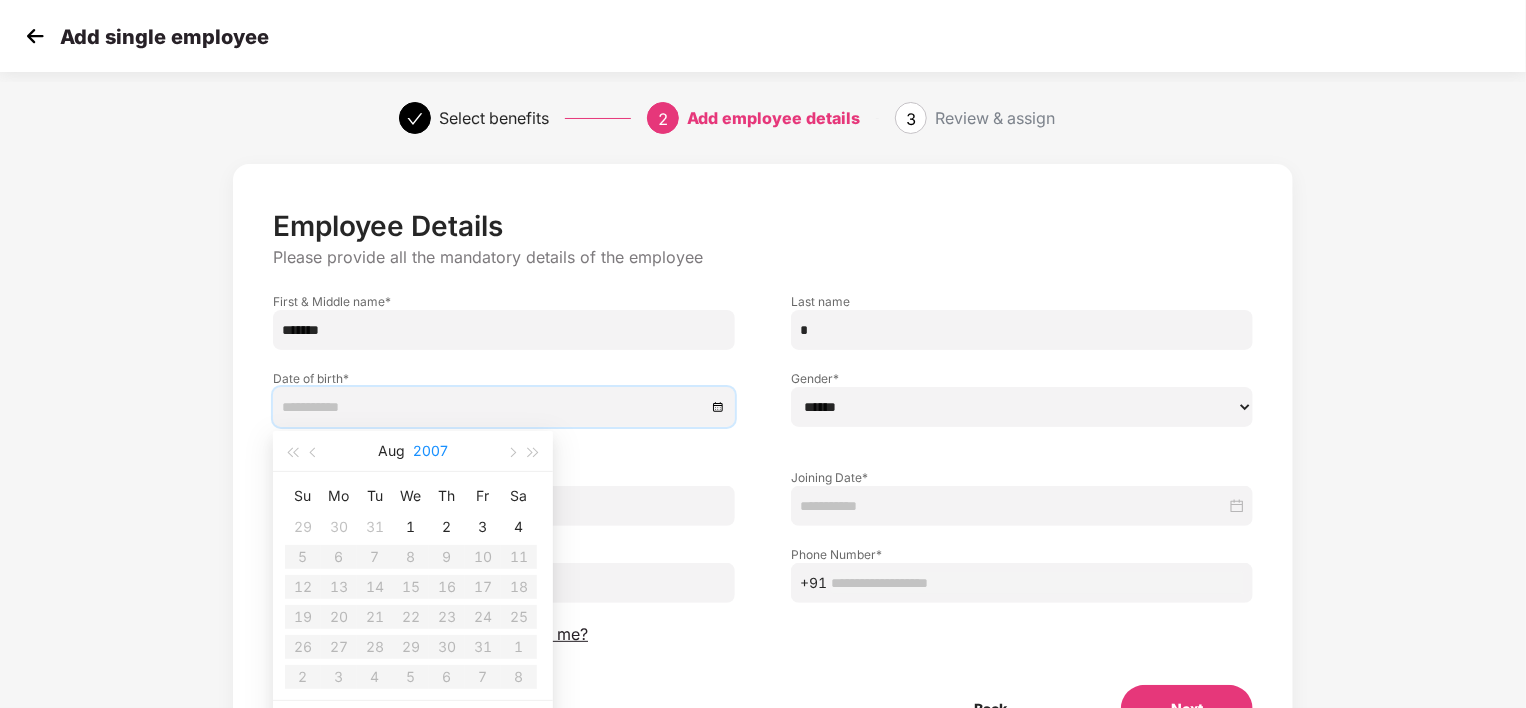 click on "2007" at bounding box center [430, 451] 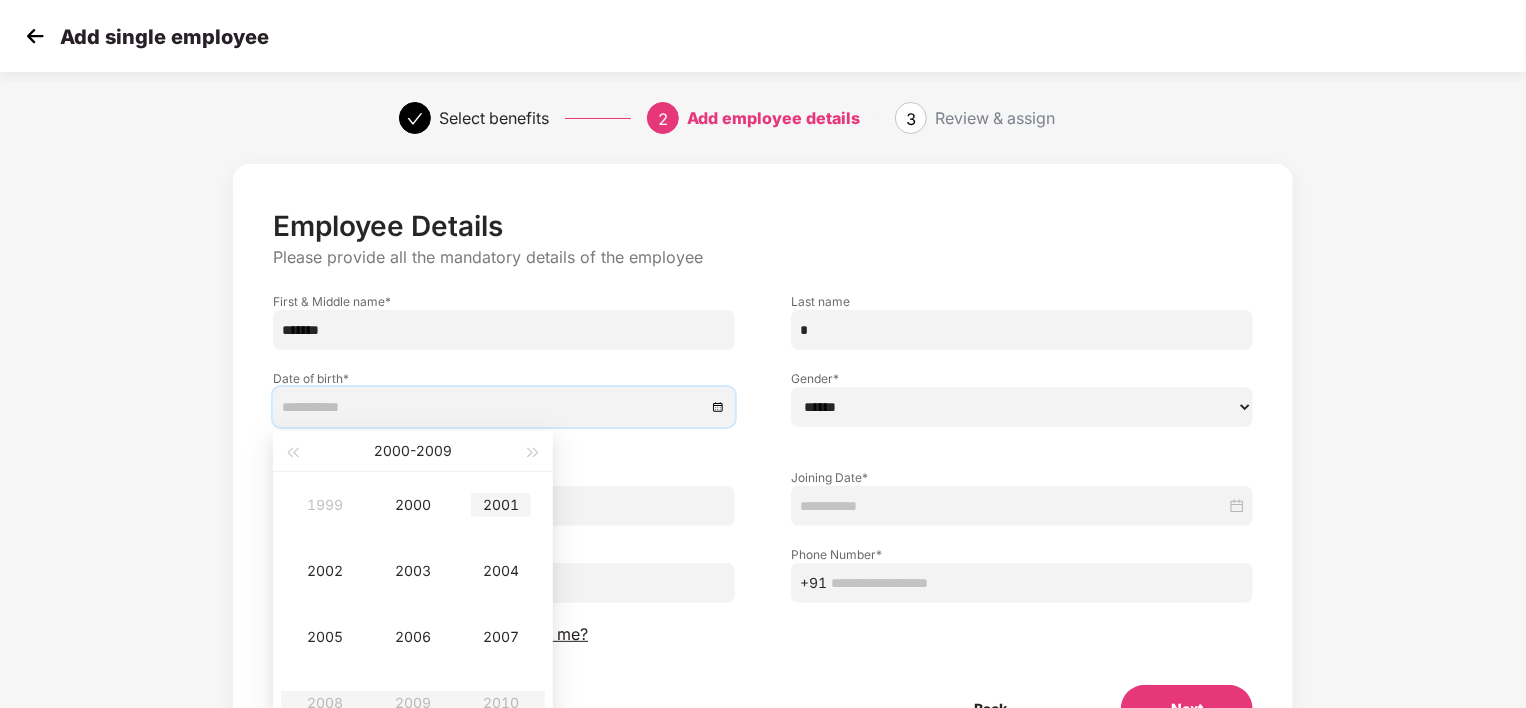 type on "**********" 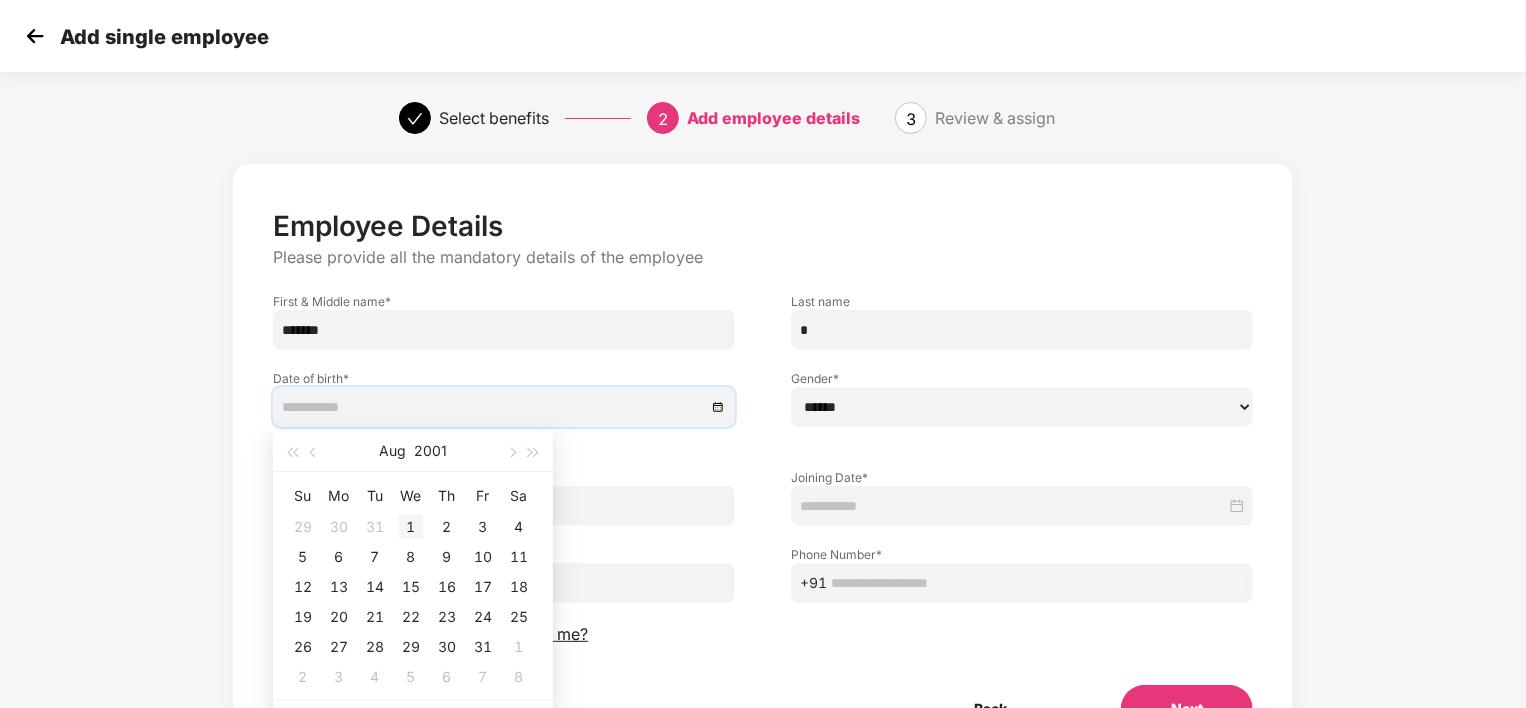 type on "**********" 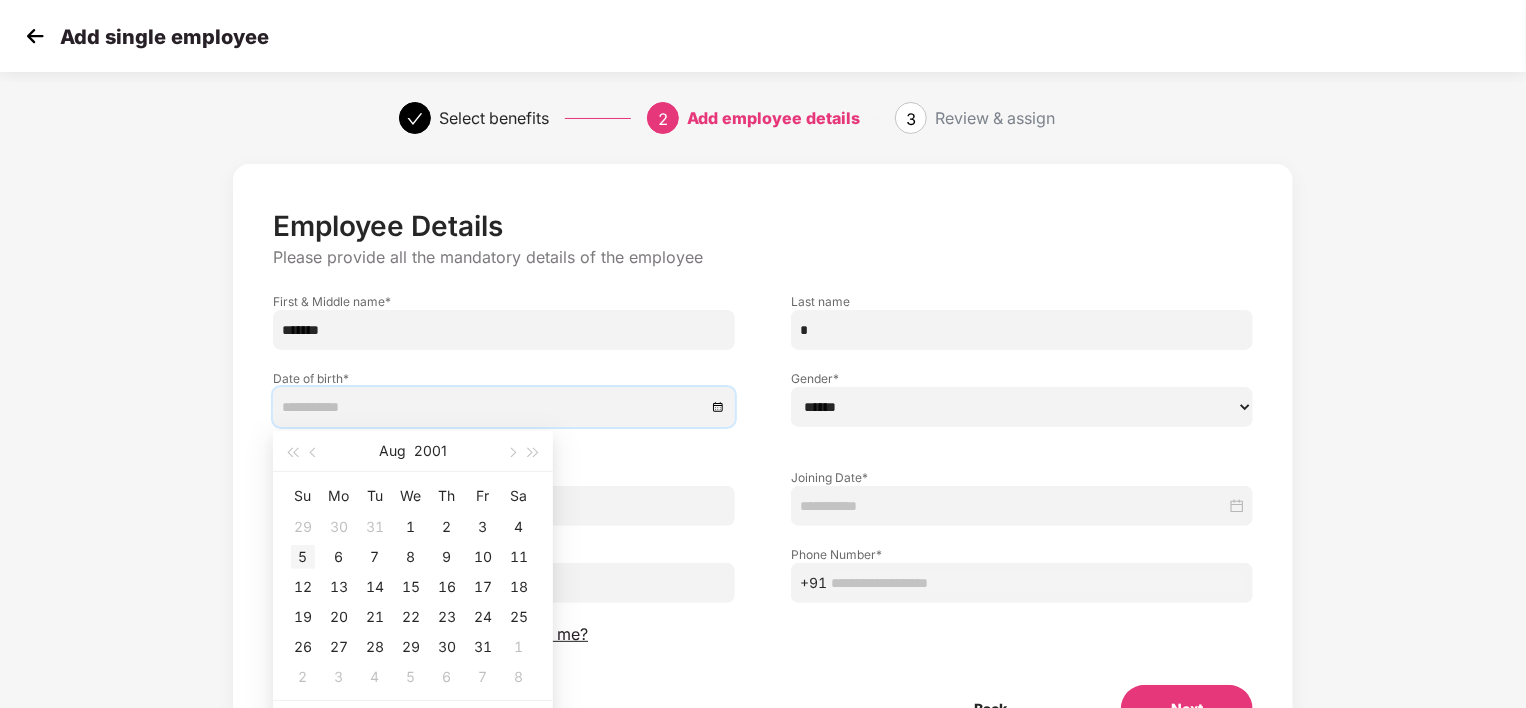 type on "**********" 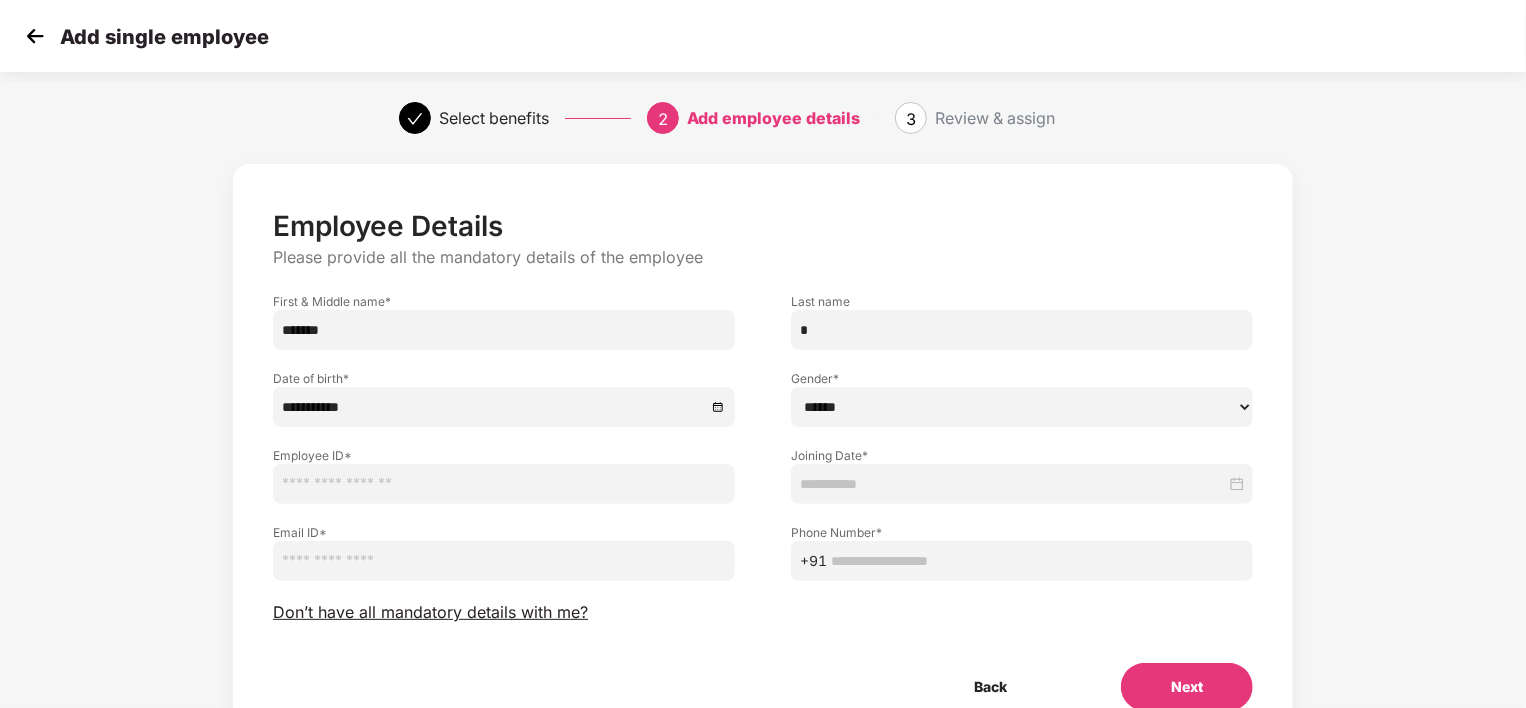 click on "**********" at bounding box center (763, 477) 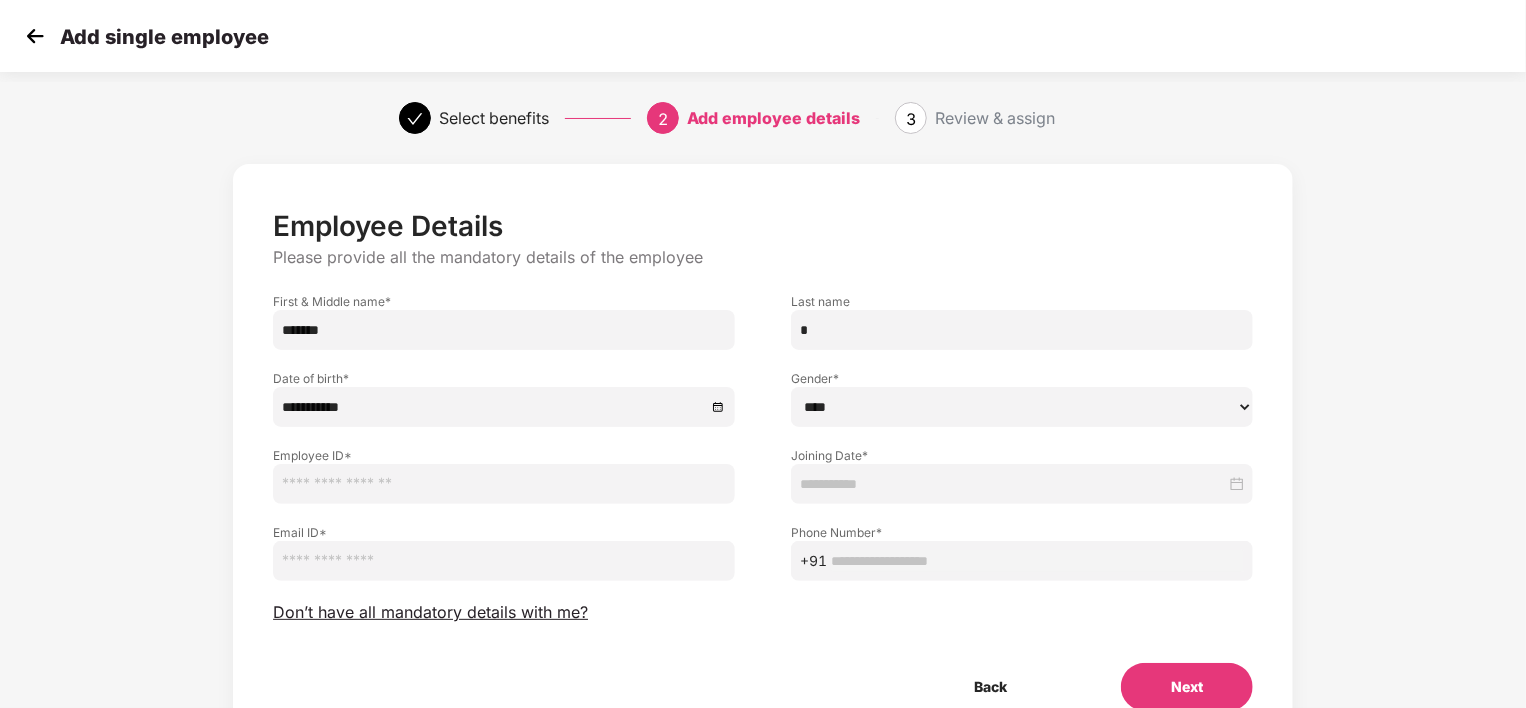 click on "****** **** ******" at bounding box center [1022, 407] 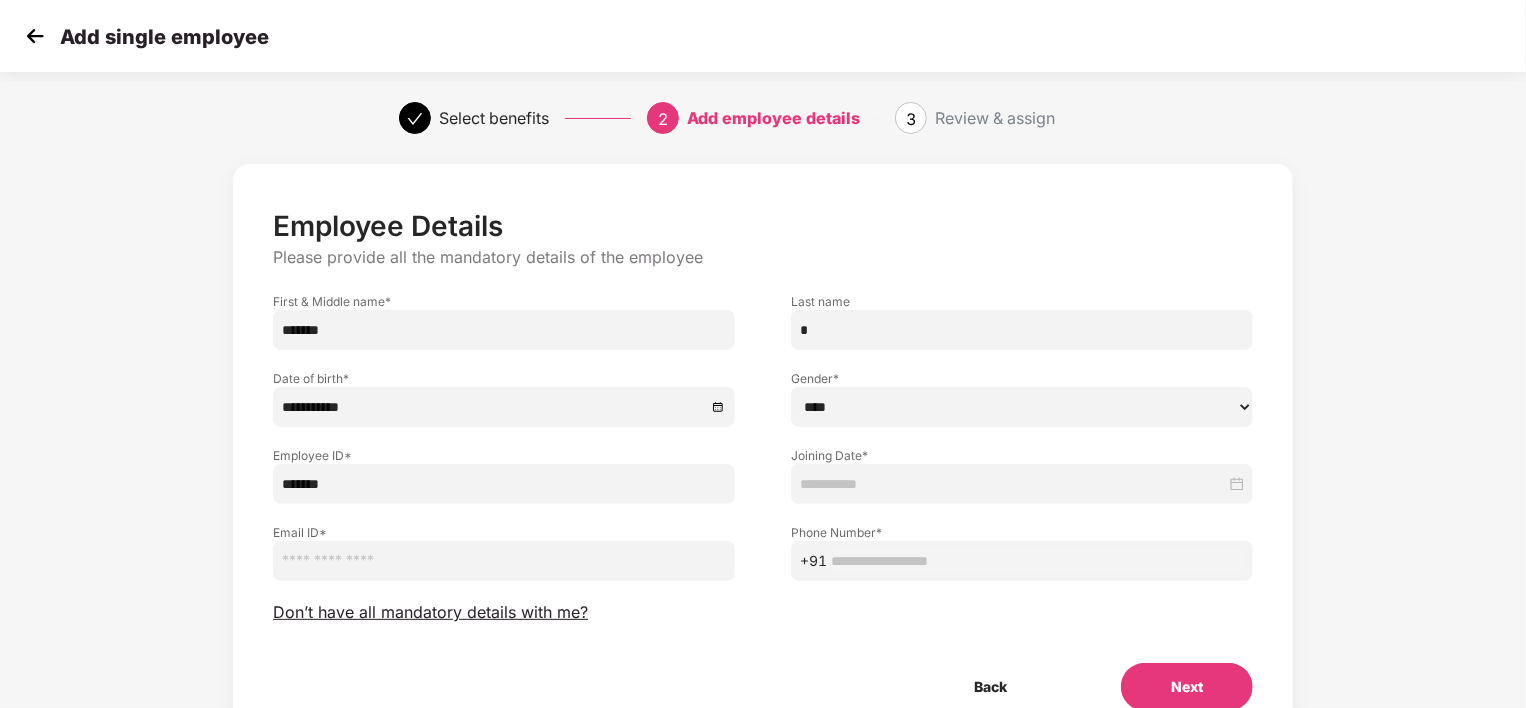 type on "*******" 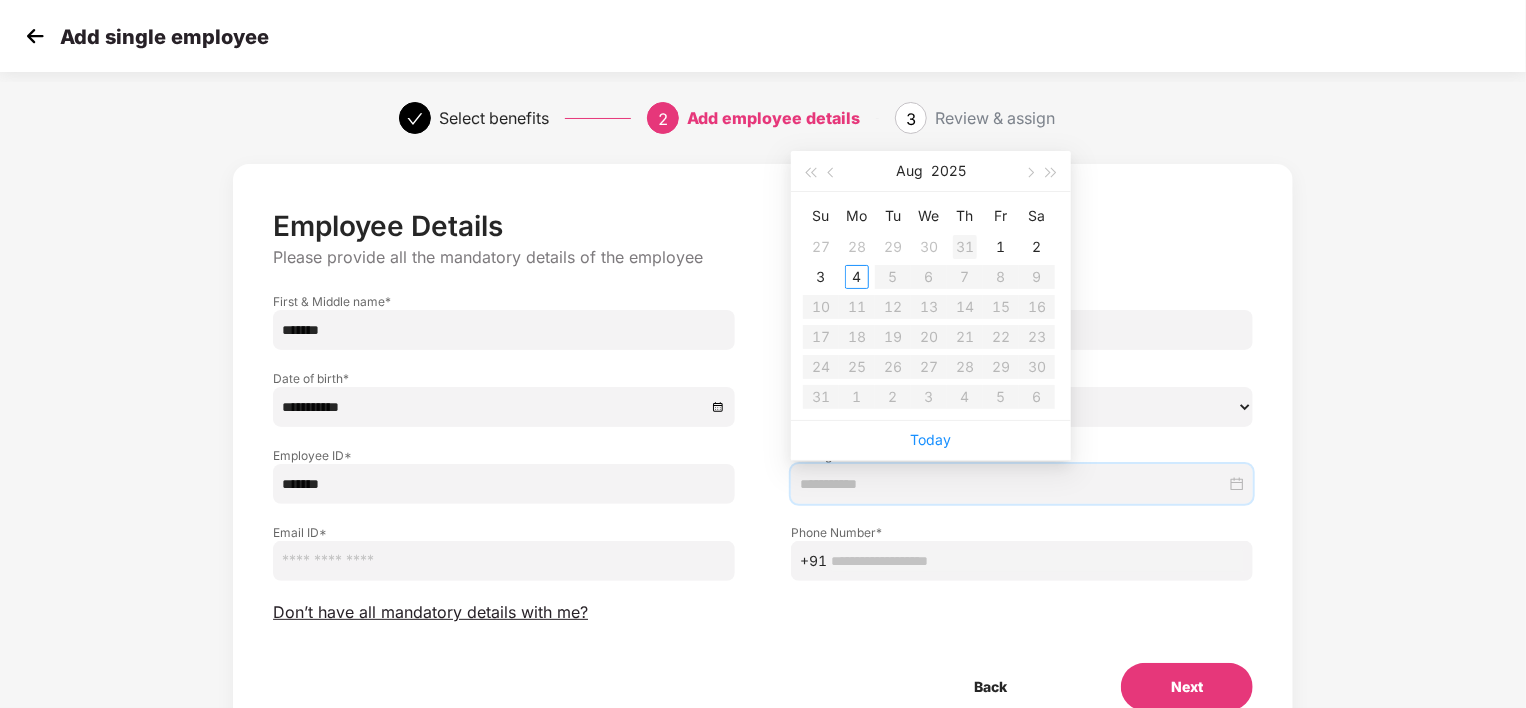 type on "**********" 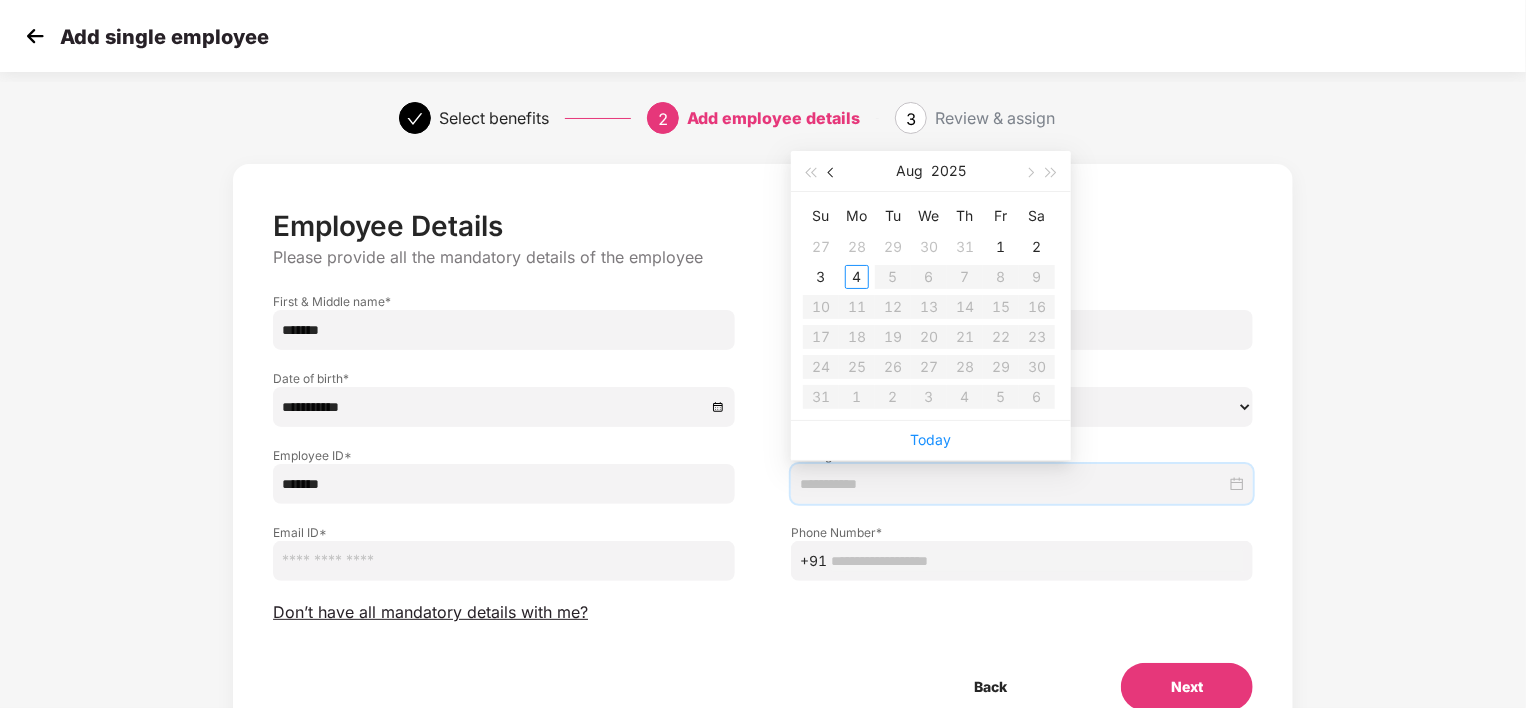 click at bounding box center [833, 173] 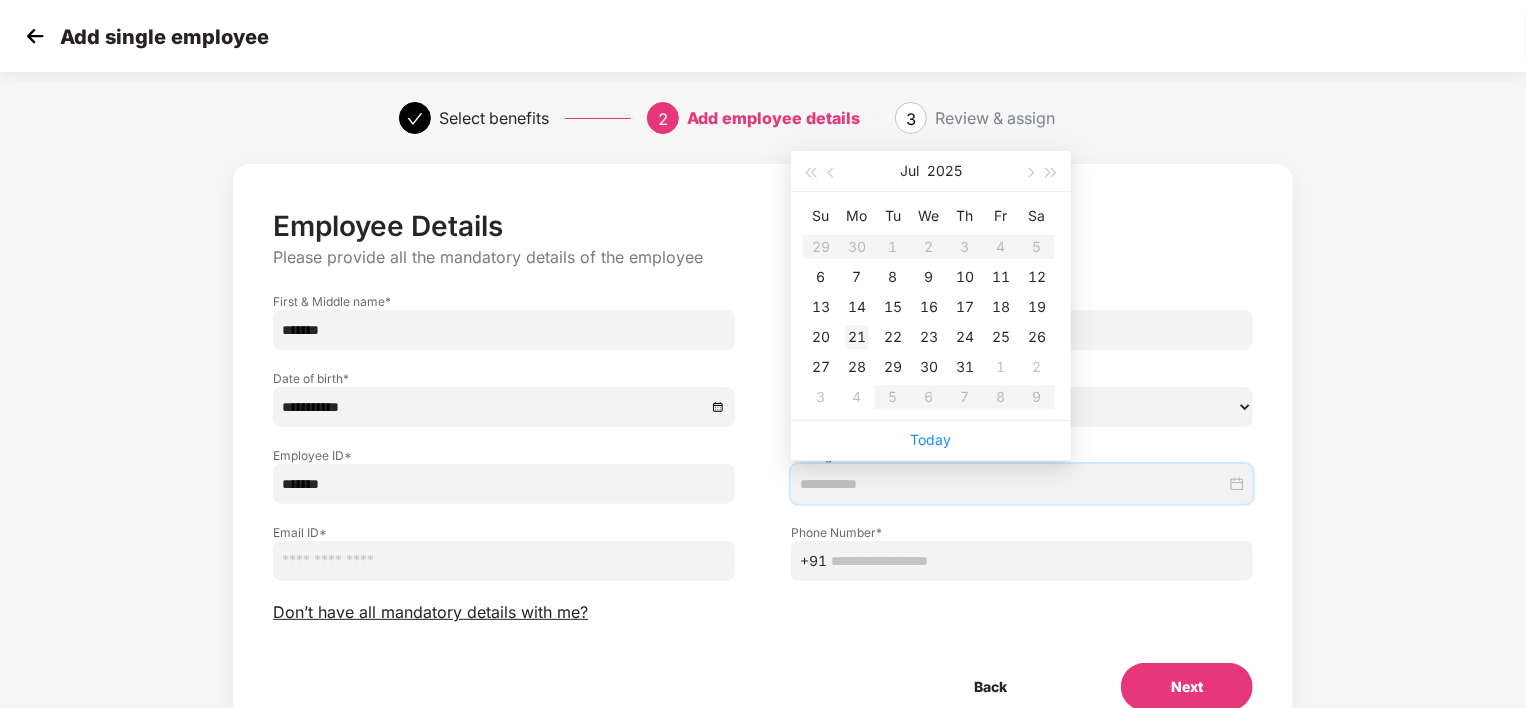 type on "**********" 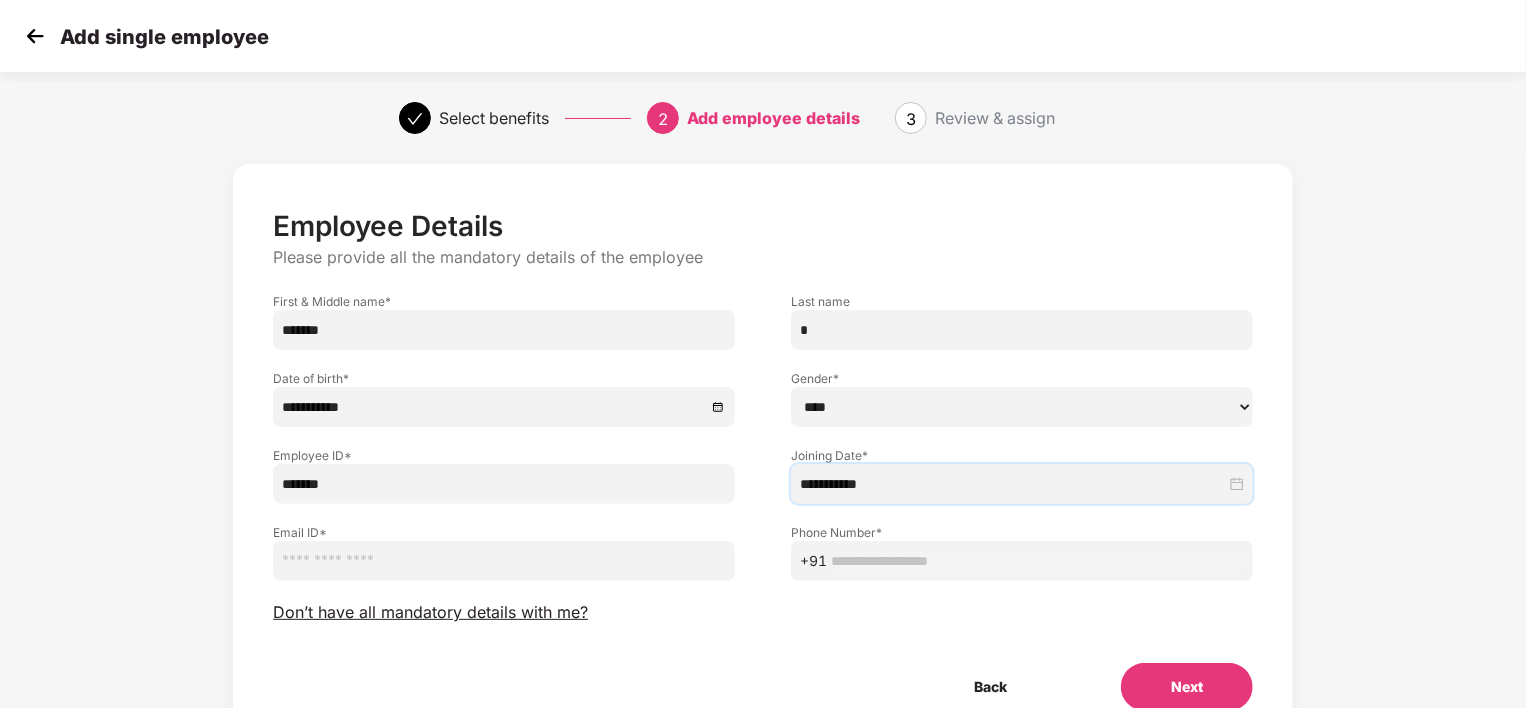 click at bounding box center (504, 561) 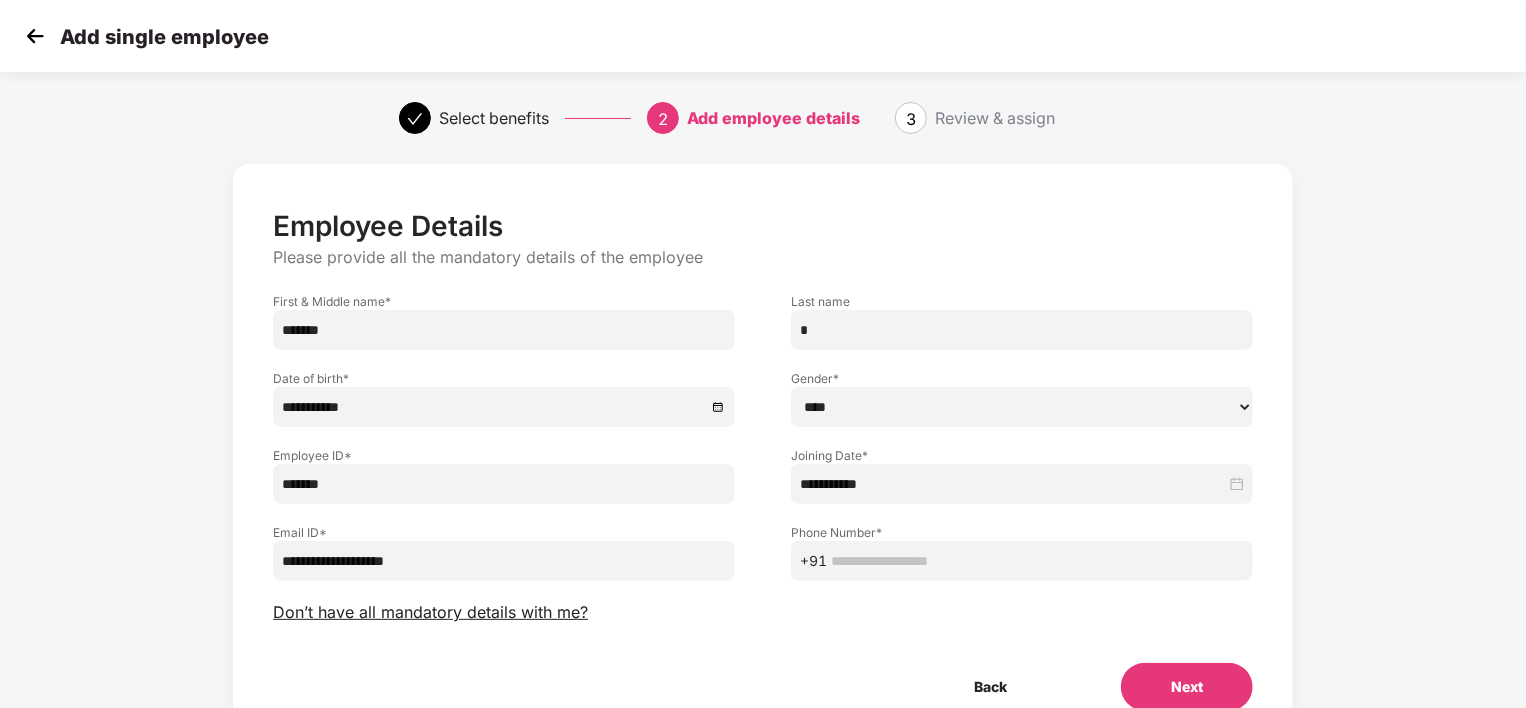 type on "**********" 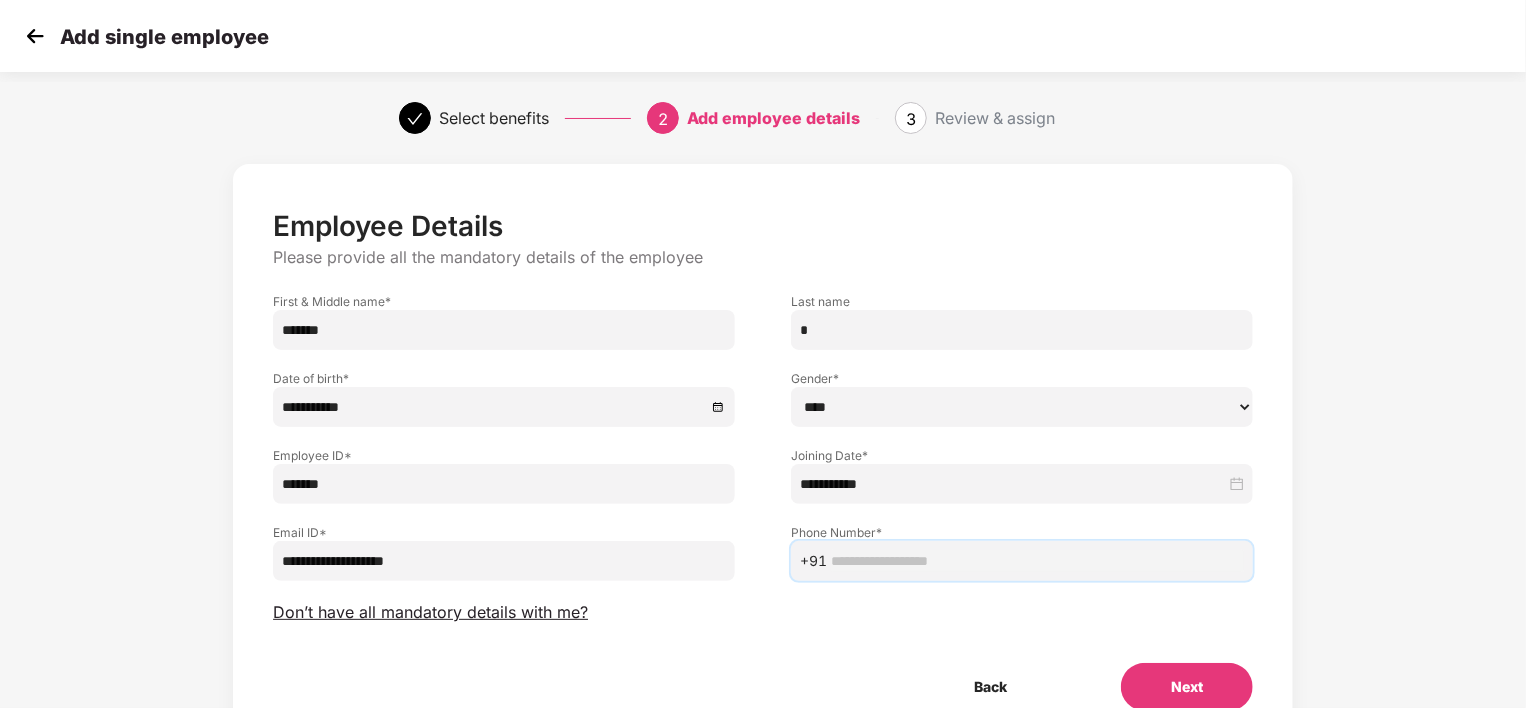type on "*" 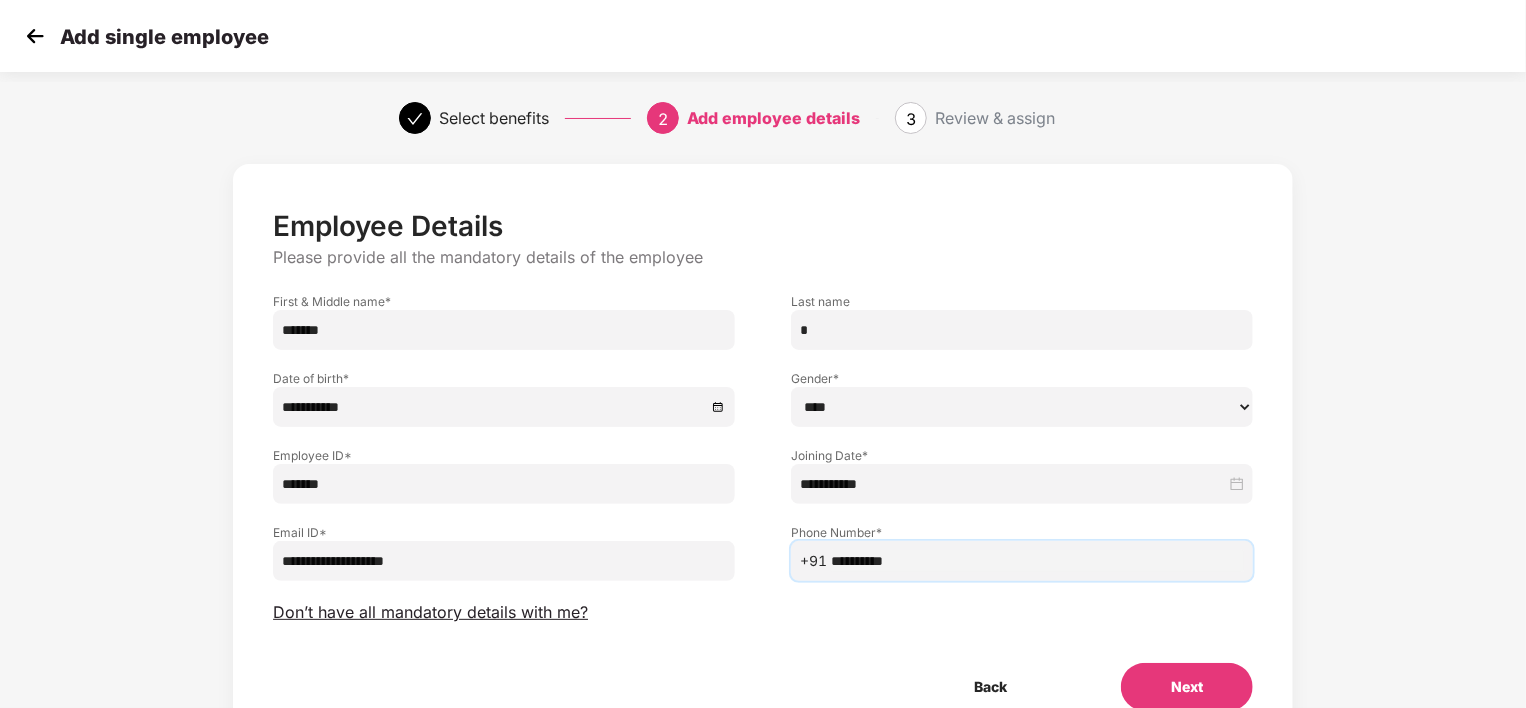 click on "**********" at bounding box center [1037, 561] 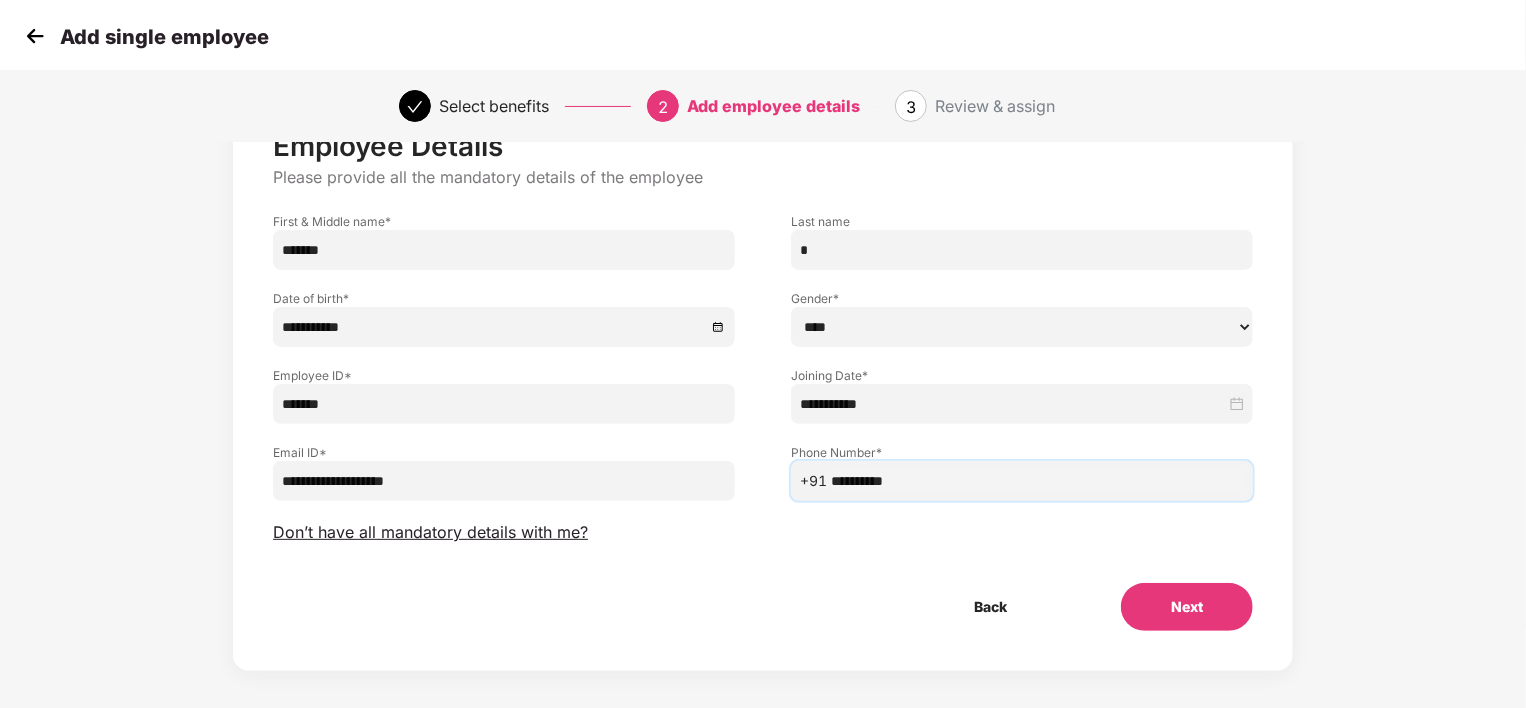 scroll, scrollTop: 84, scrollLeft: 0, axis: vertical 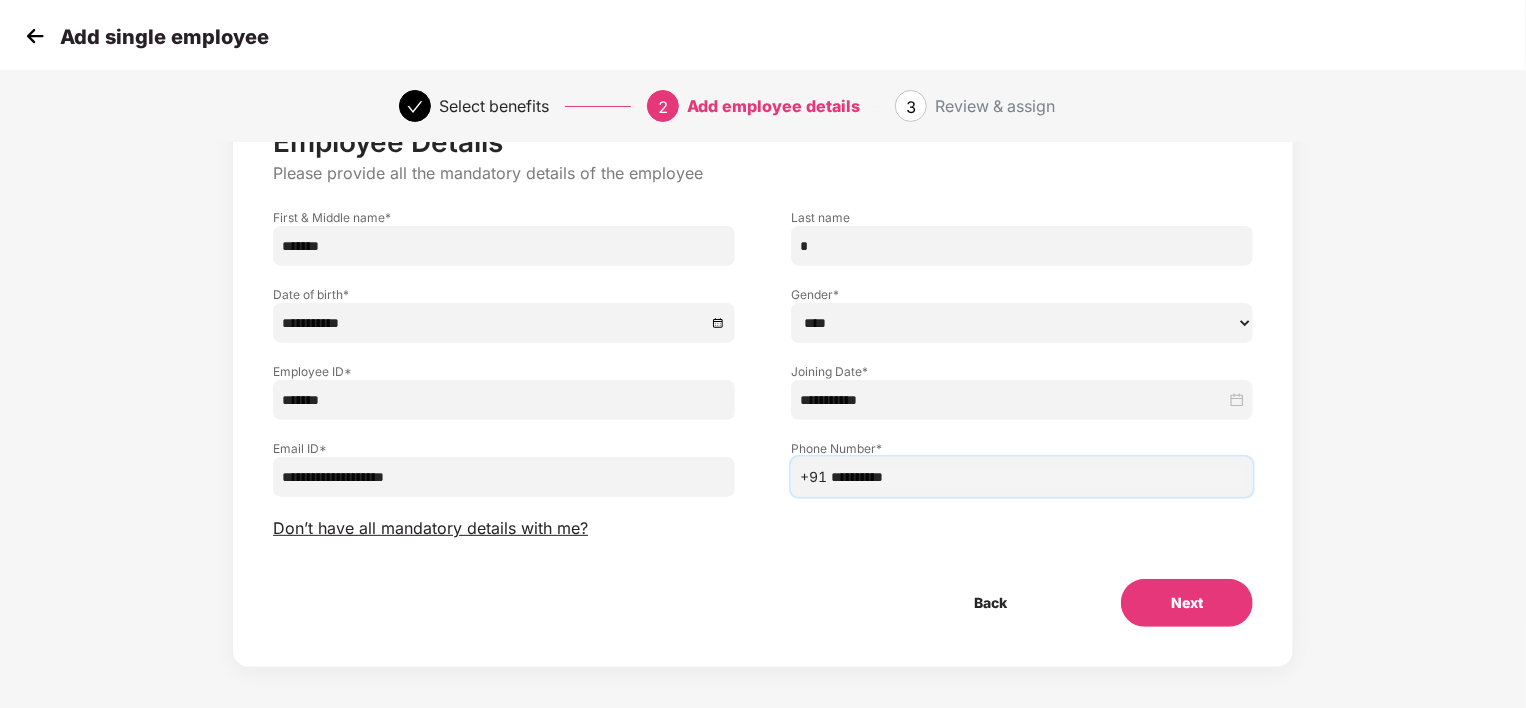 click on "Next" at bounding box center [1187, 603] 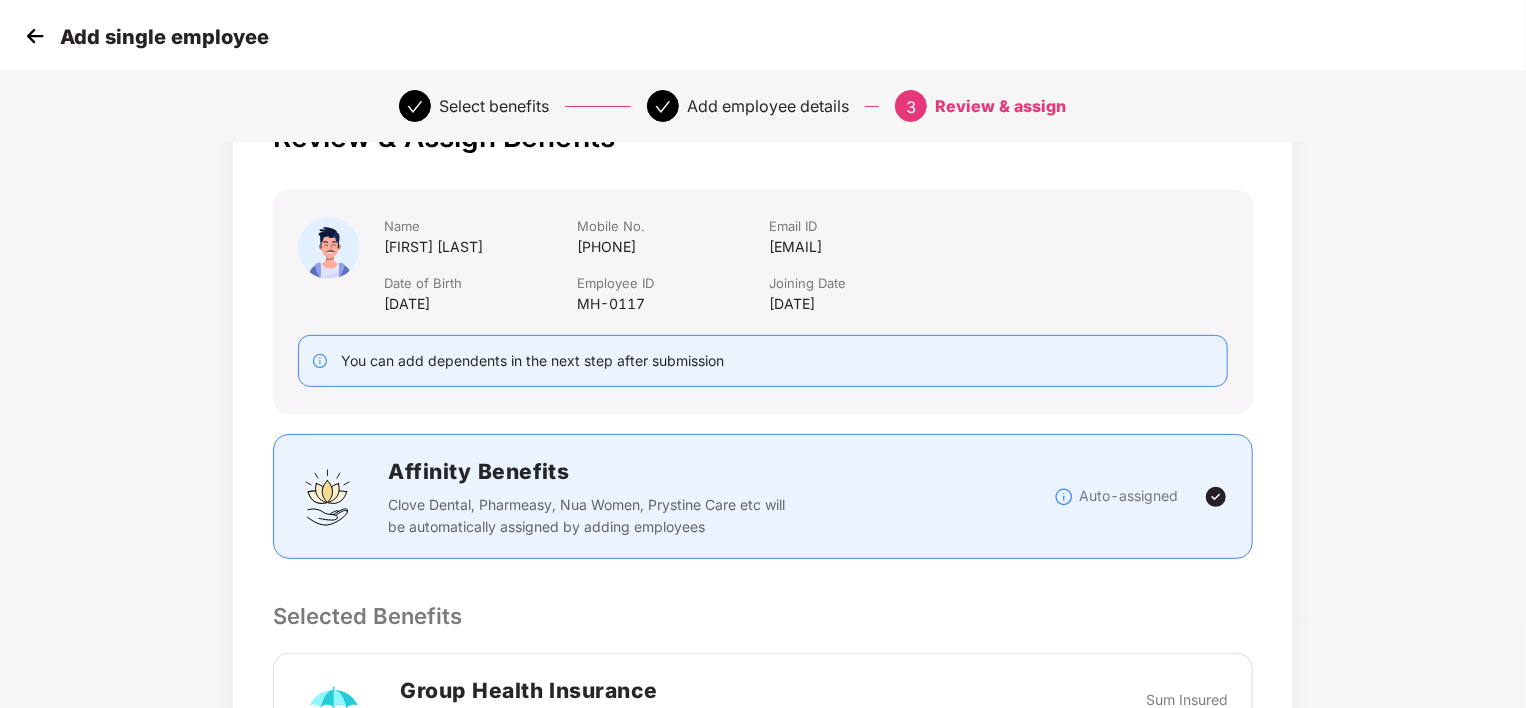 scroll, scrollTop: 0, scrollLeft: 0, axis: both 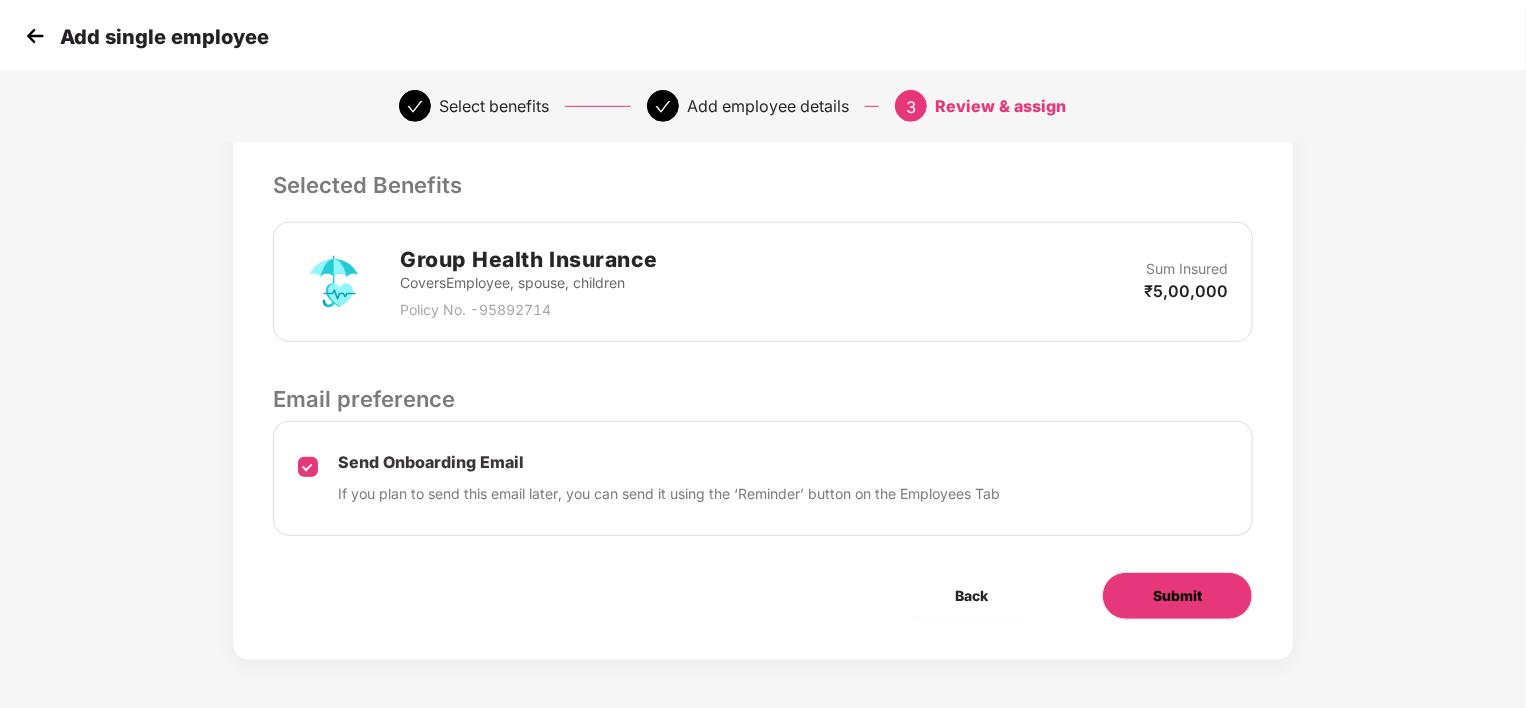 click on "Submit" at bounding box center [1177, 596] 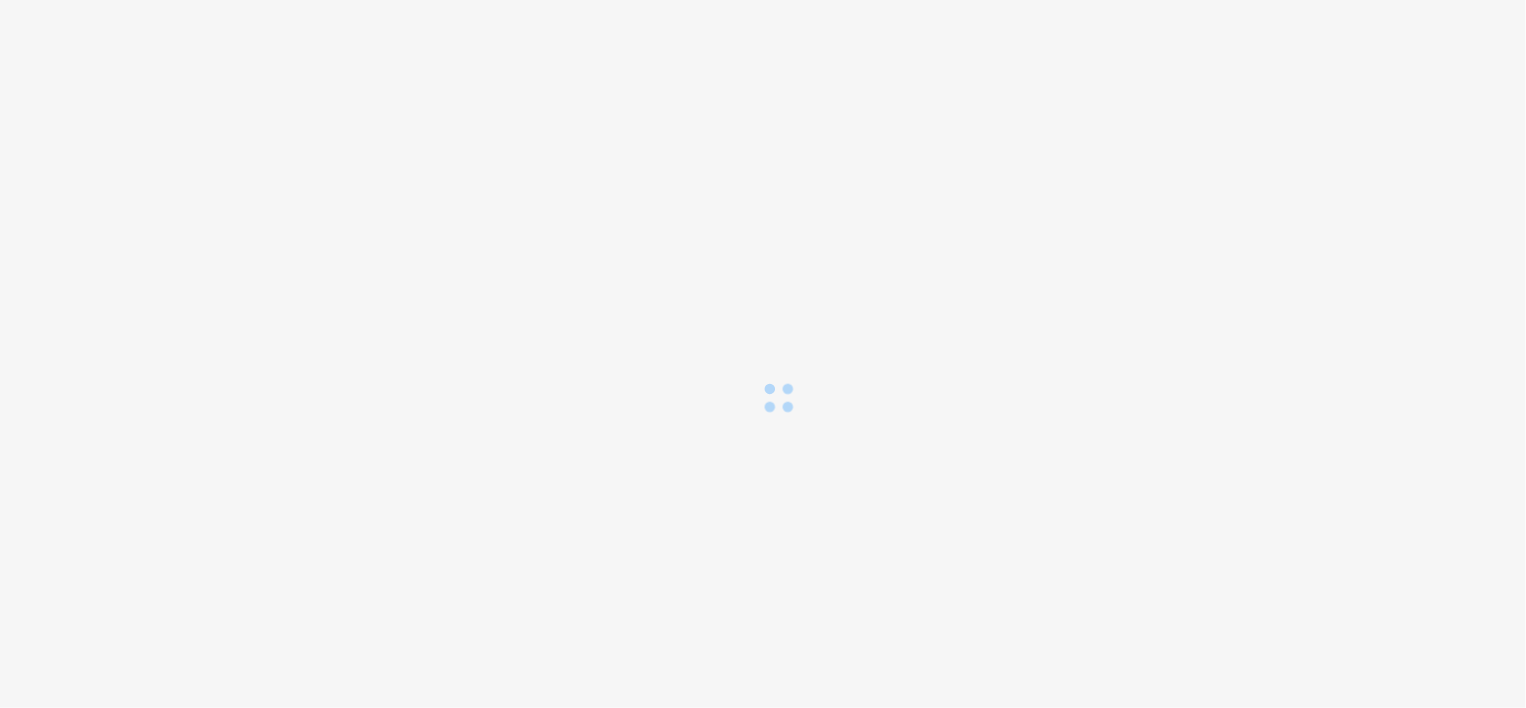 scroll, scrollTop: 0, scrollLeft: 0, axis: both 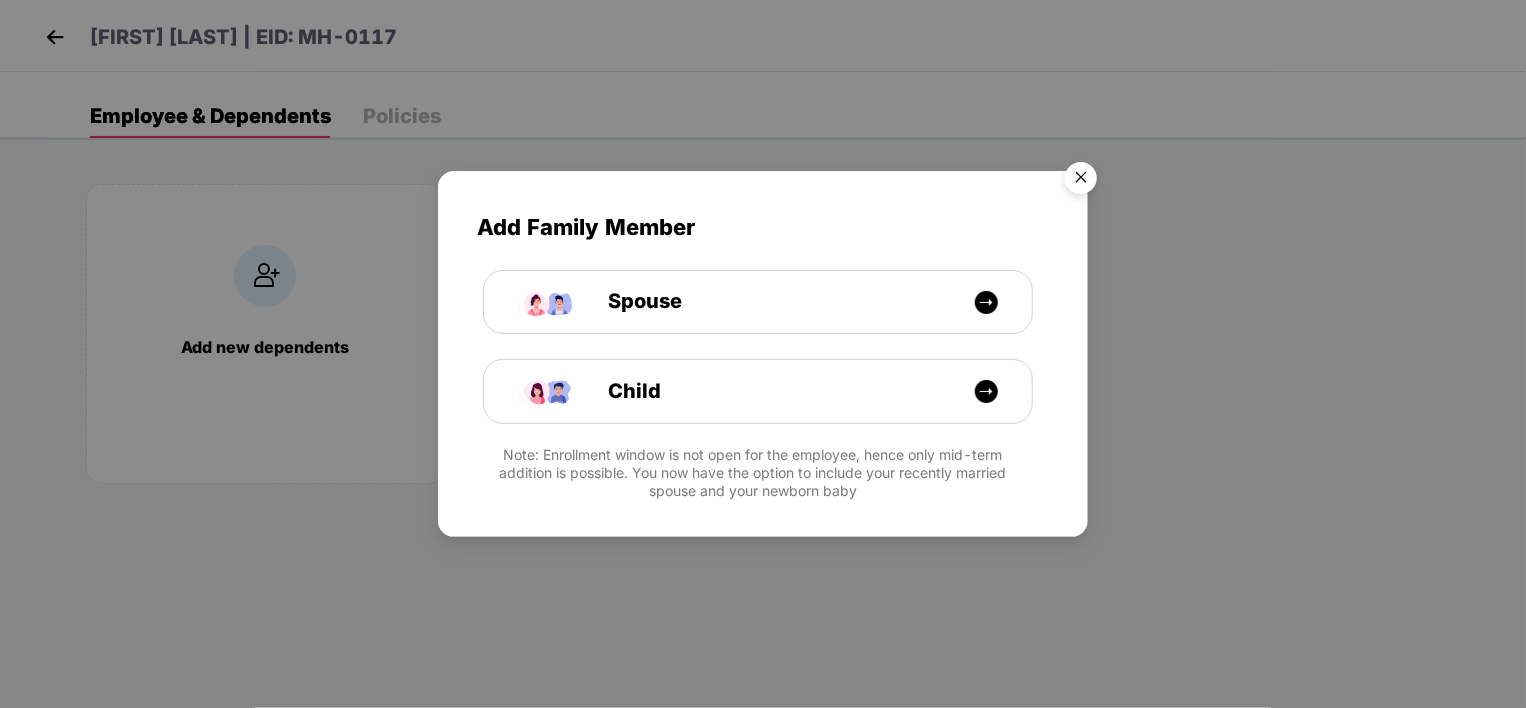 click at bounding box center (1081, 181) 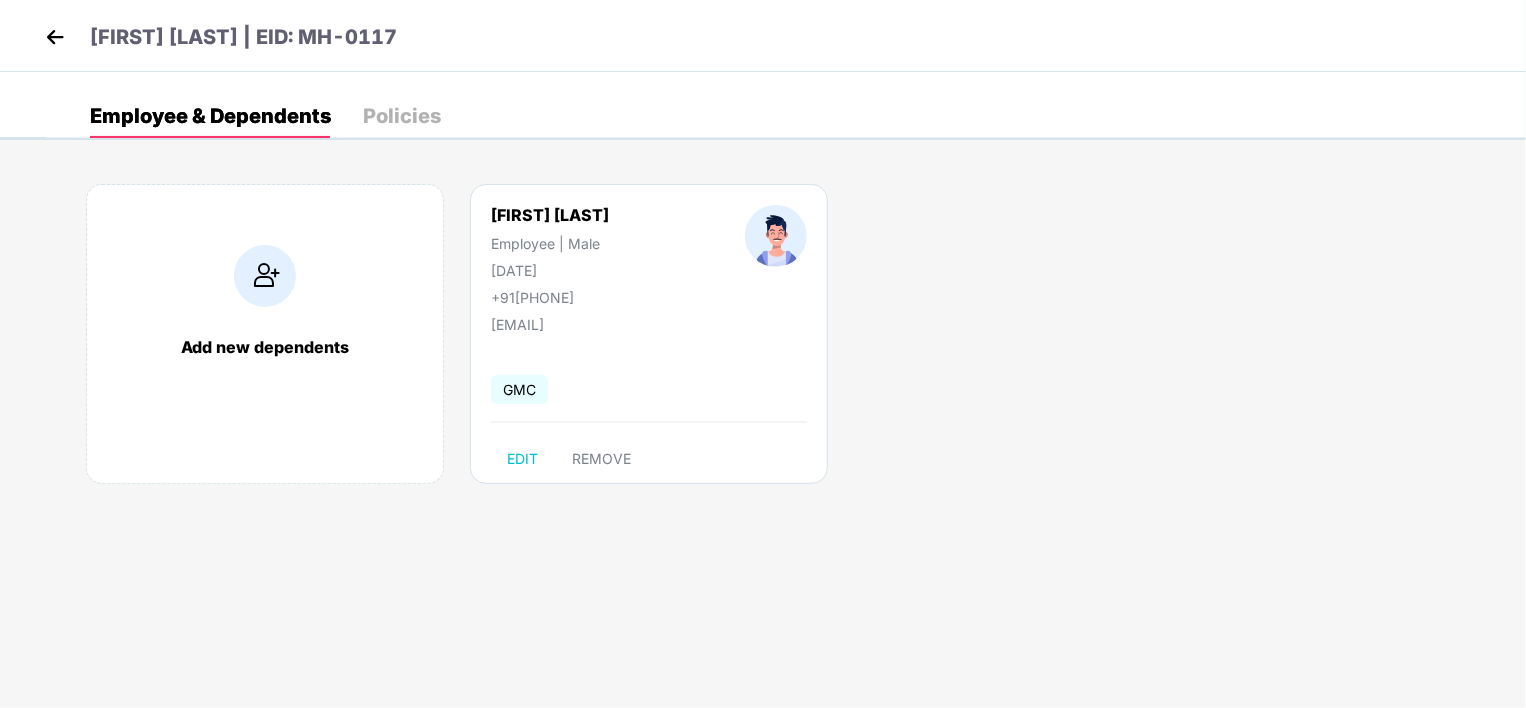 click at bounding box center (55, 37) 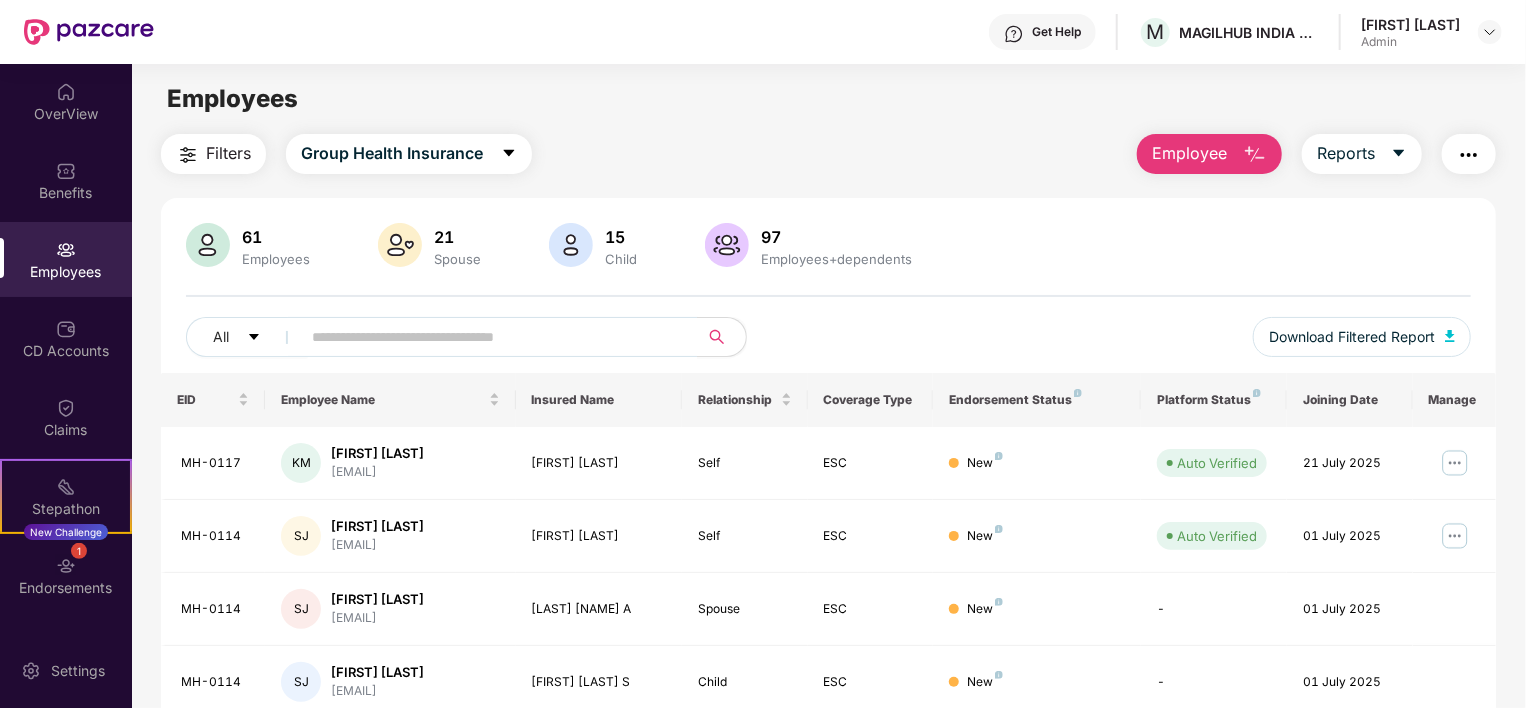 click on "Employee" at bounding box center [1189, 153] 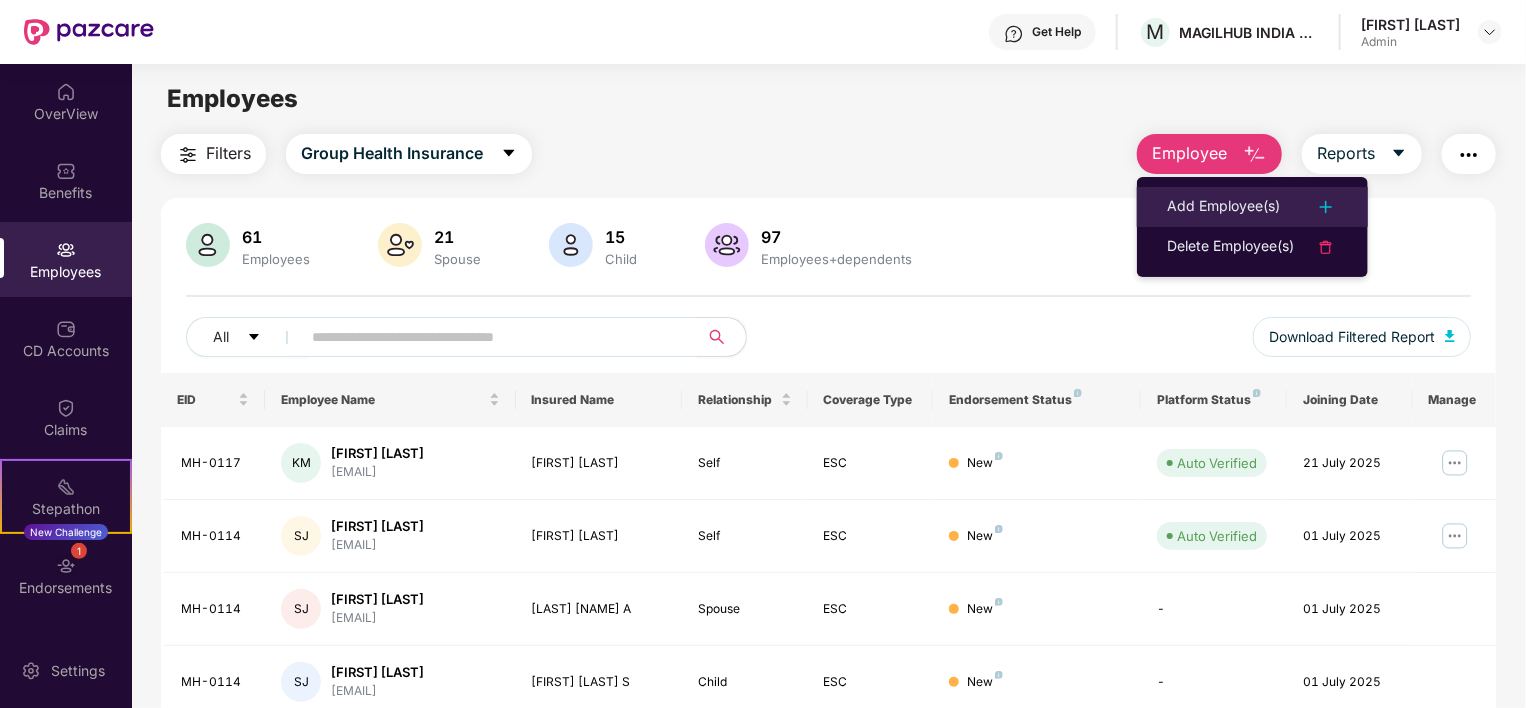 click on "Add Employee(s)" at bounding box center (1223, 207) 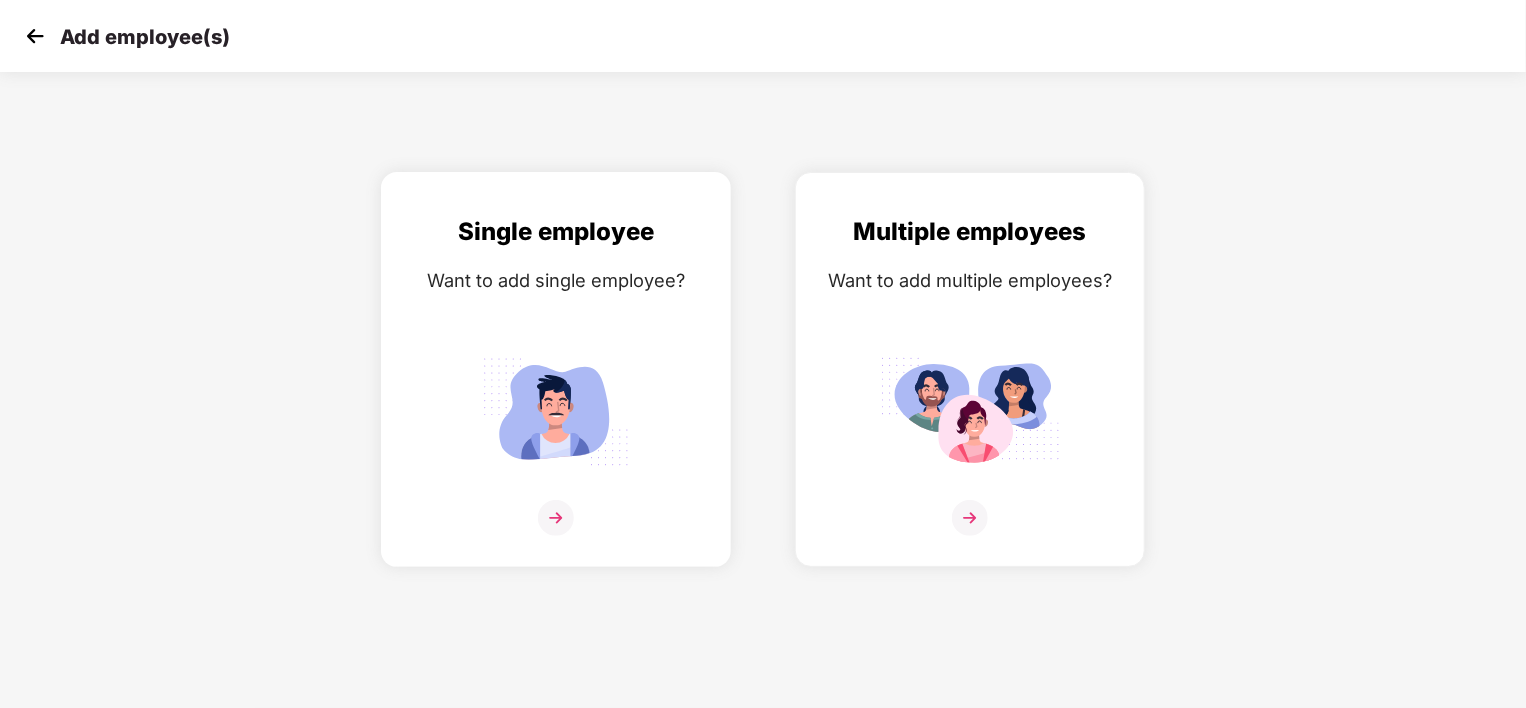 click at bounding box center (556, 518) 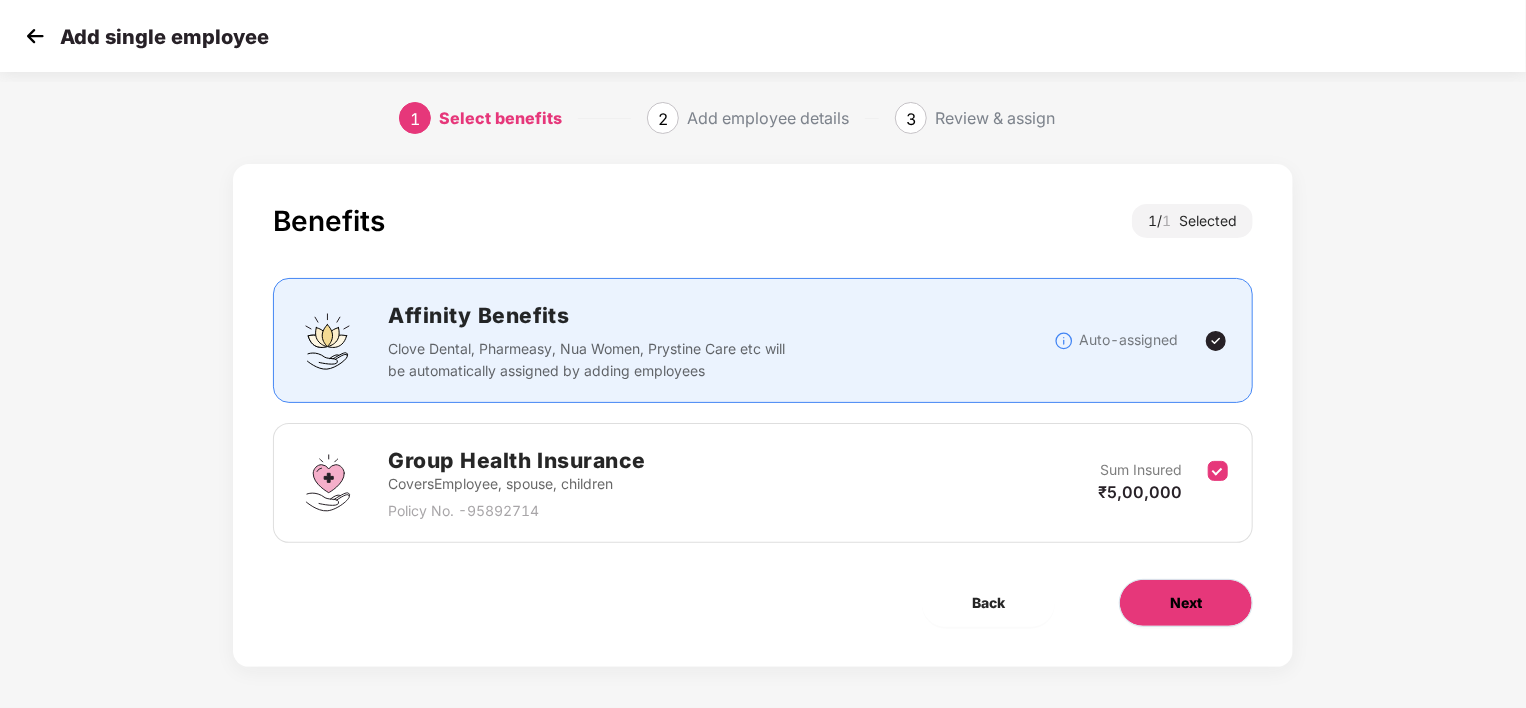 click on "Next" at bounding box center (1186, 603) 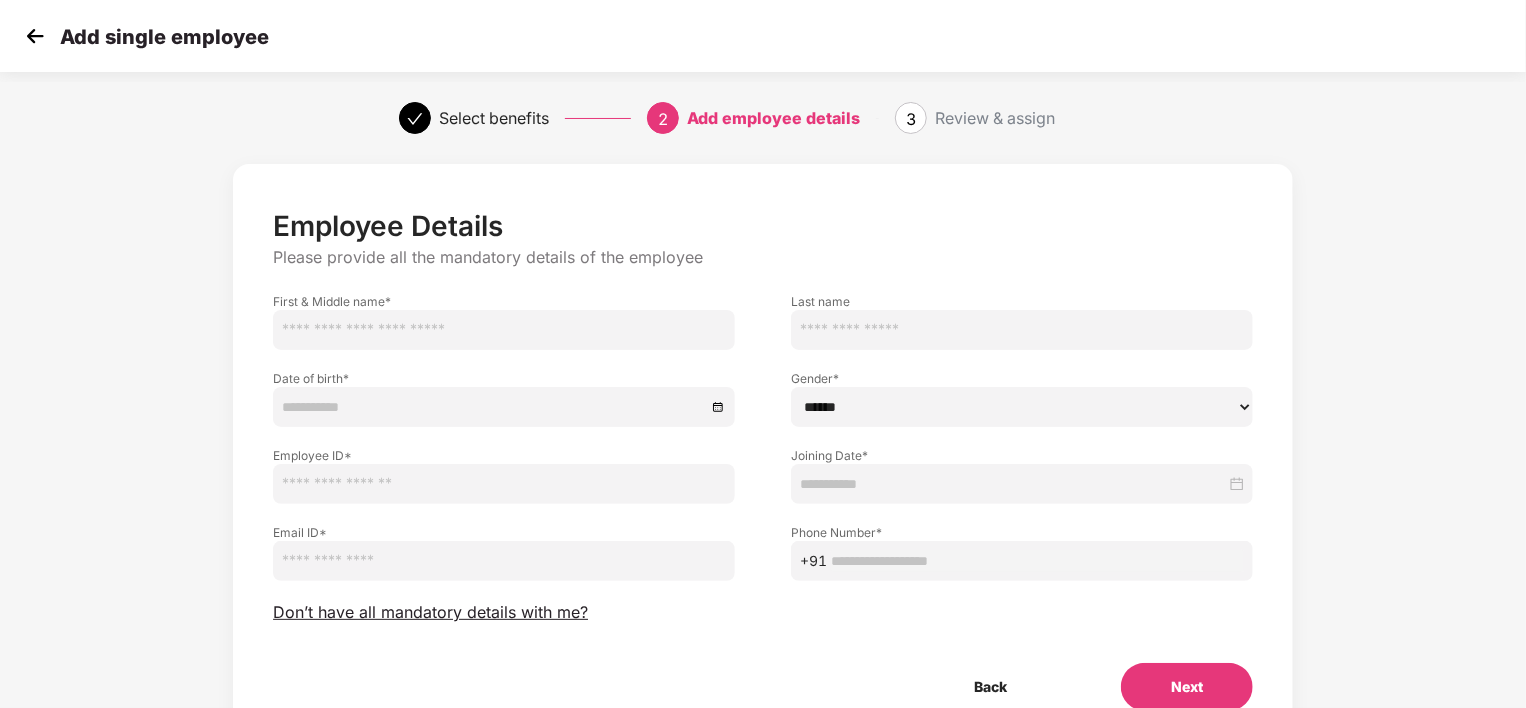 click at bounding box center (504, 330) 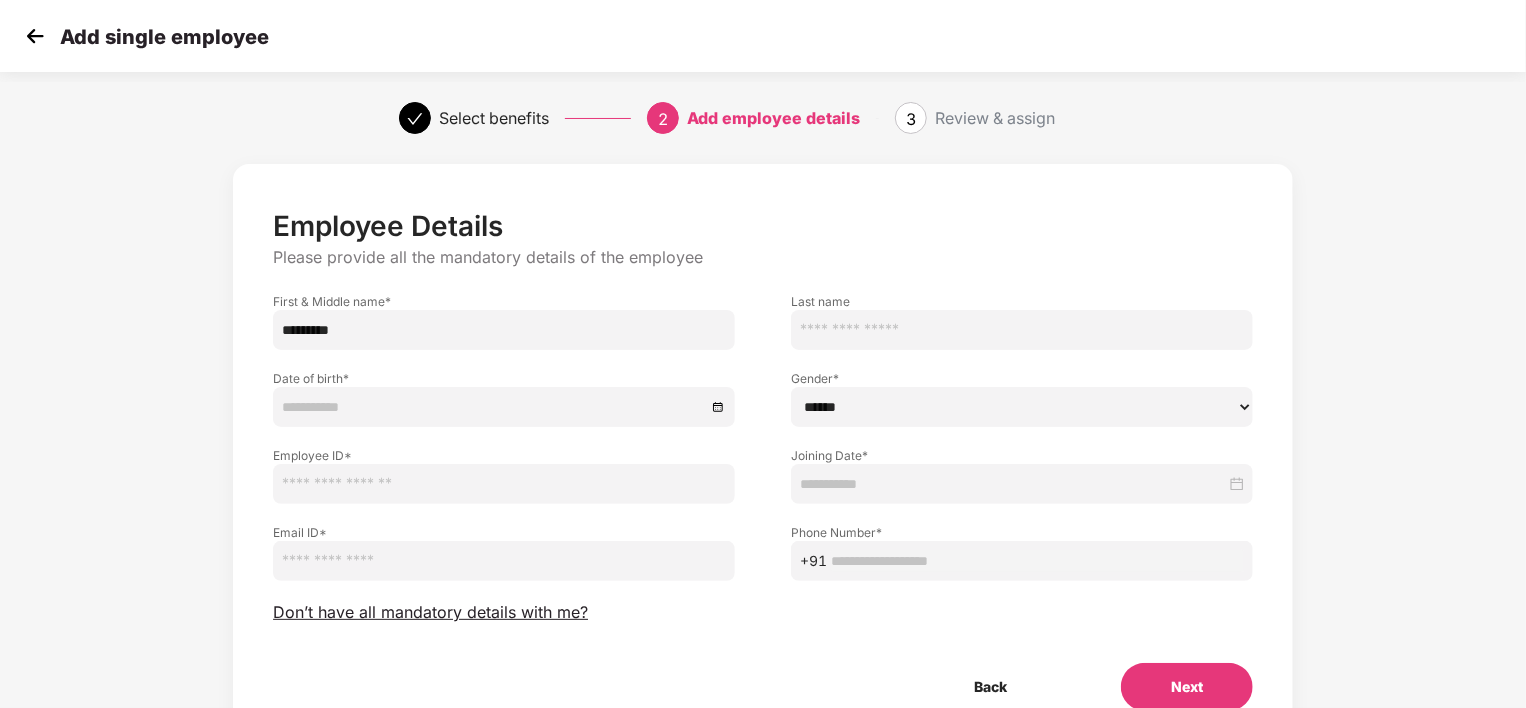 type on "*********" 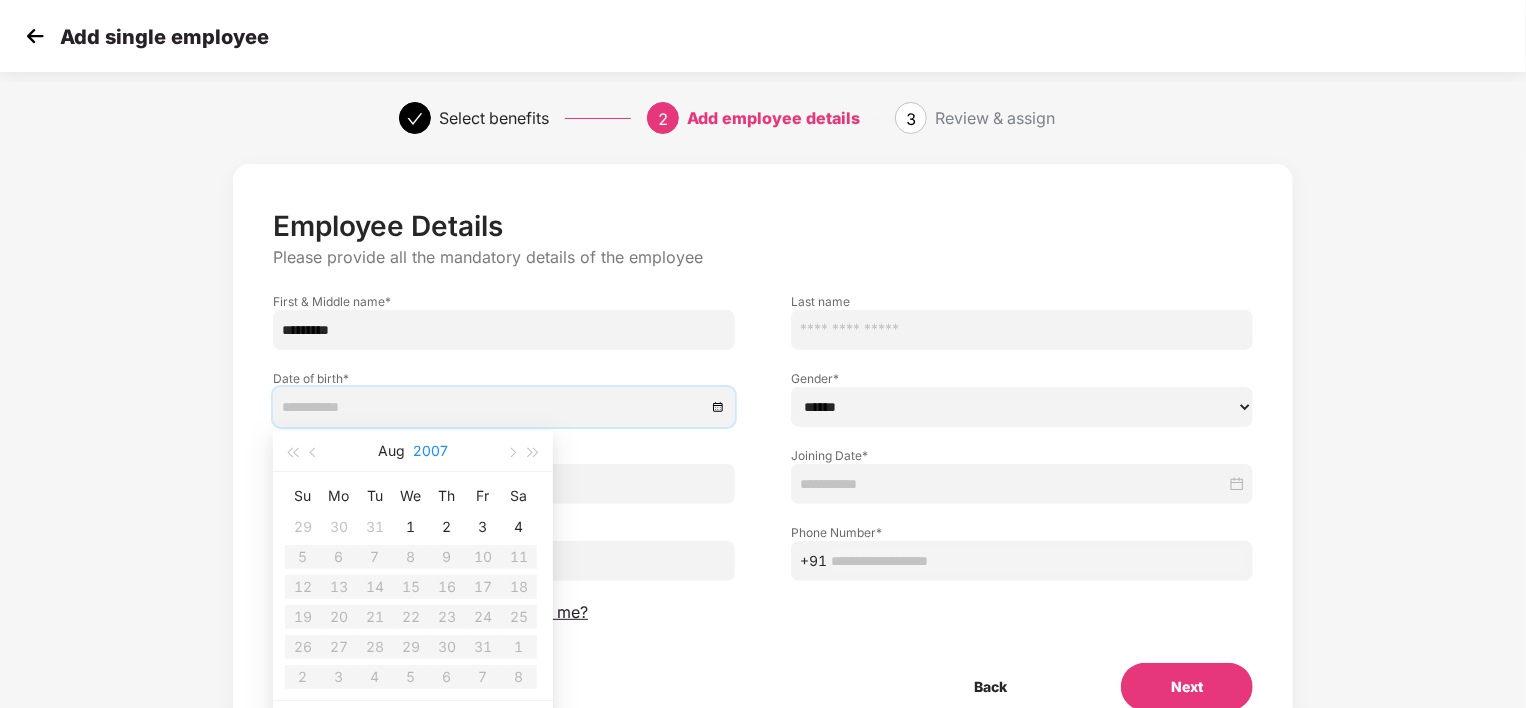 click on "2007" at bounding box center [430, 451] 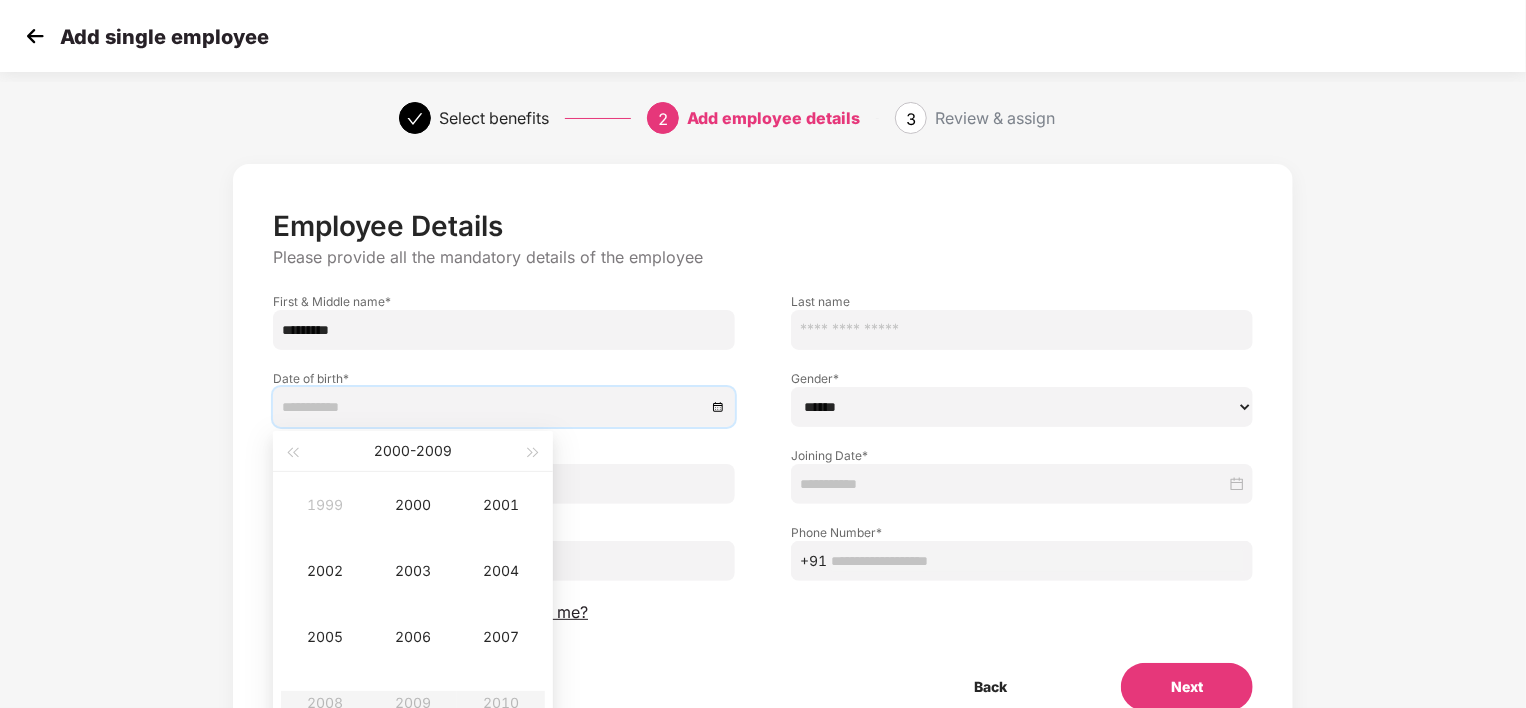 type on "**********" 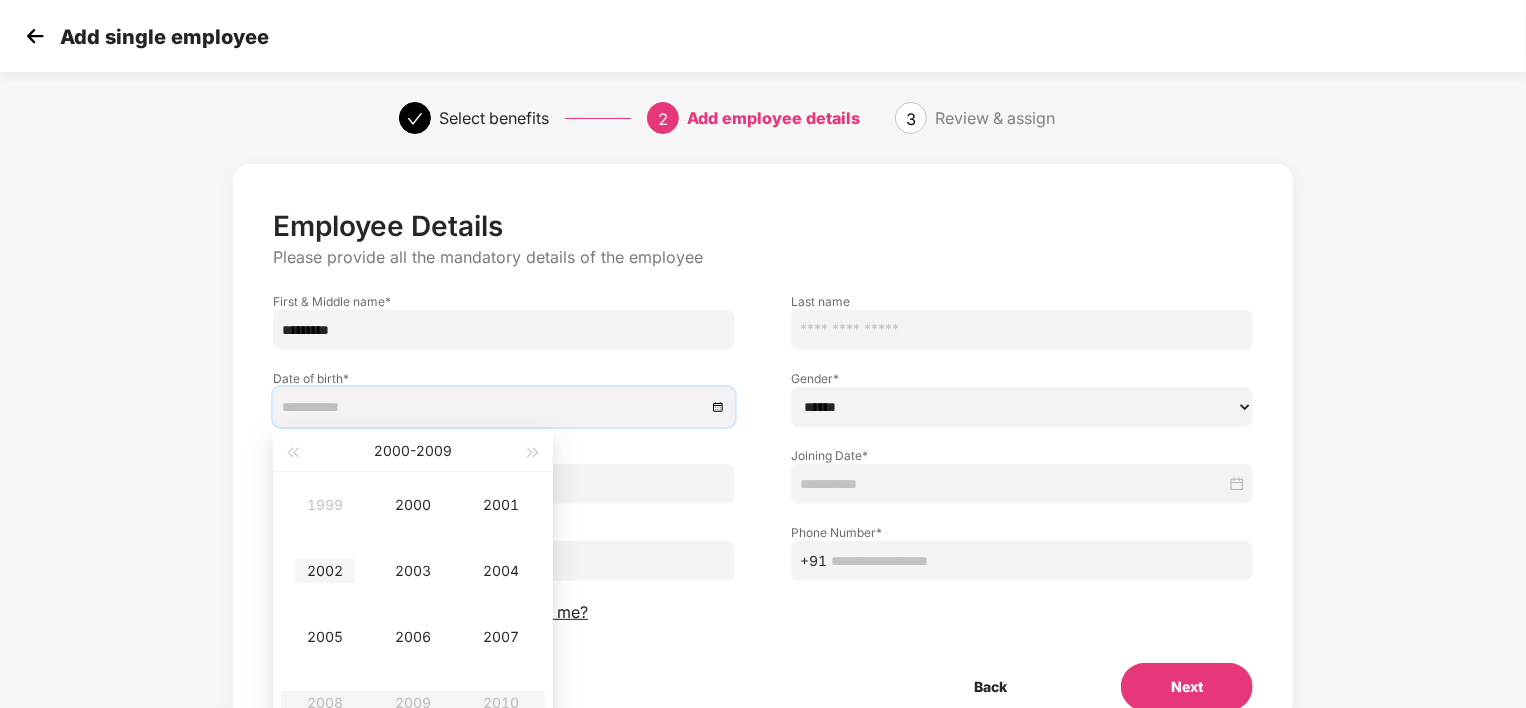 type on "**********" 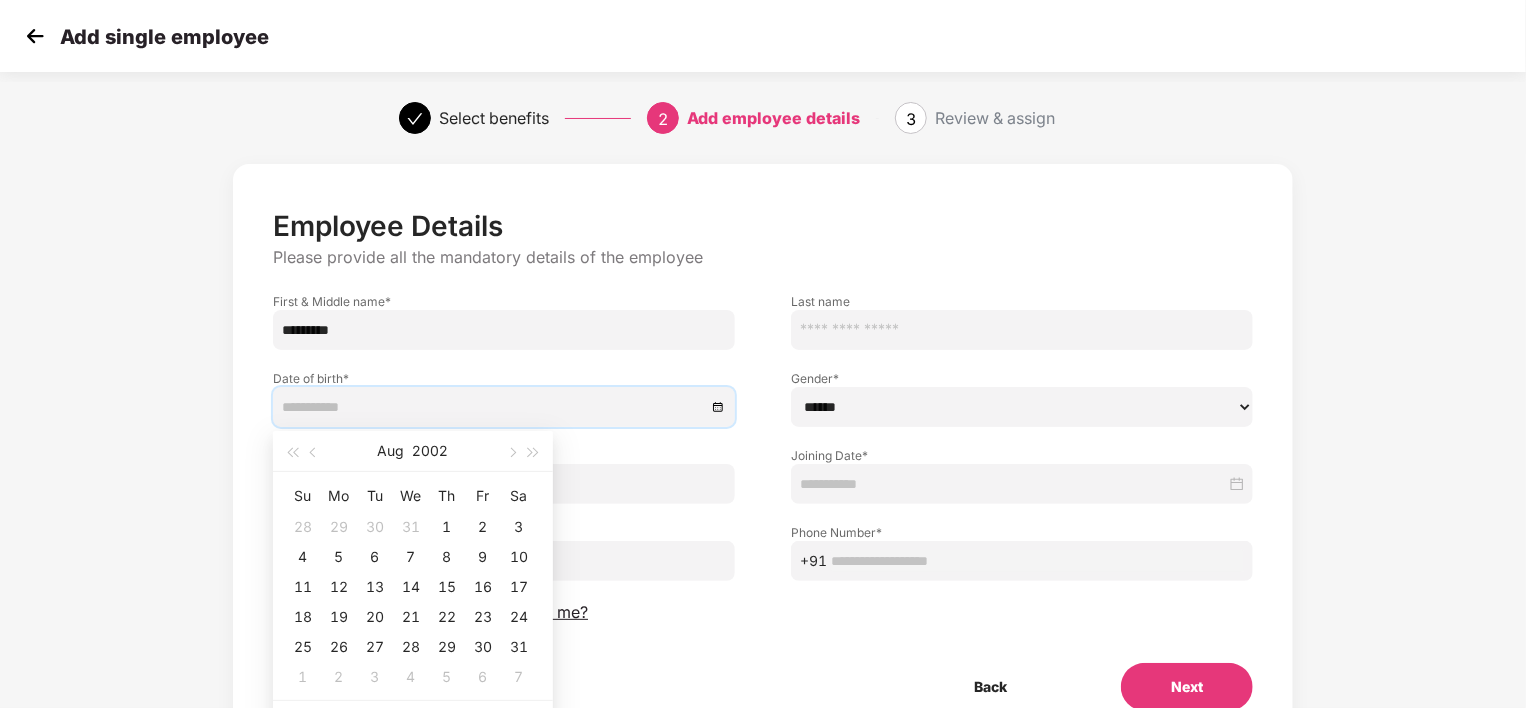 type on "**********" 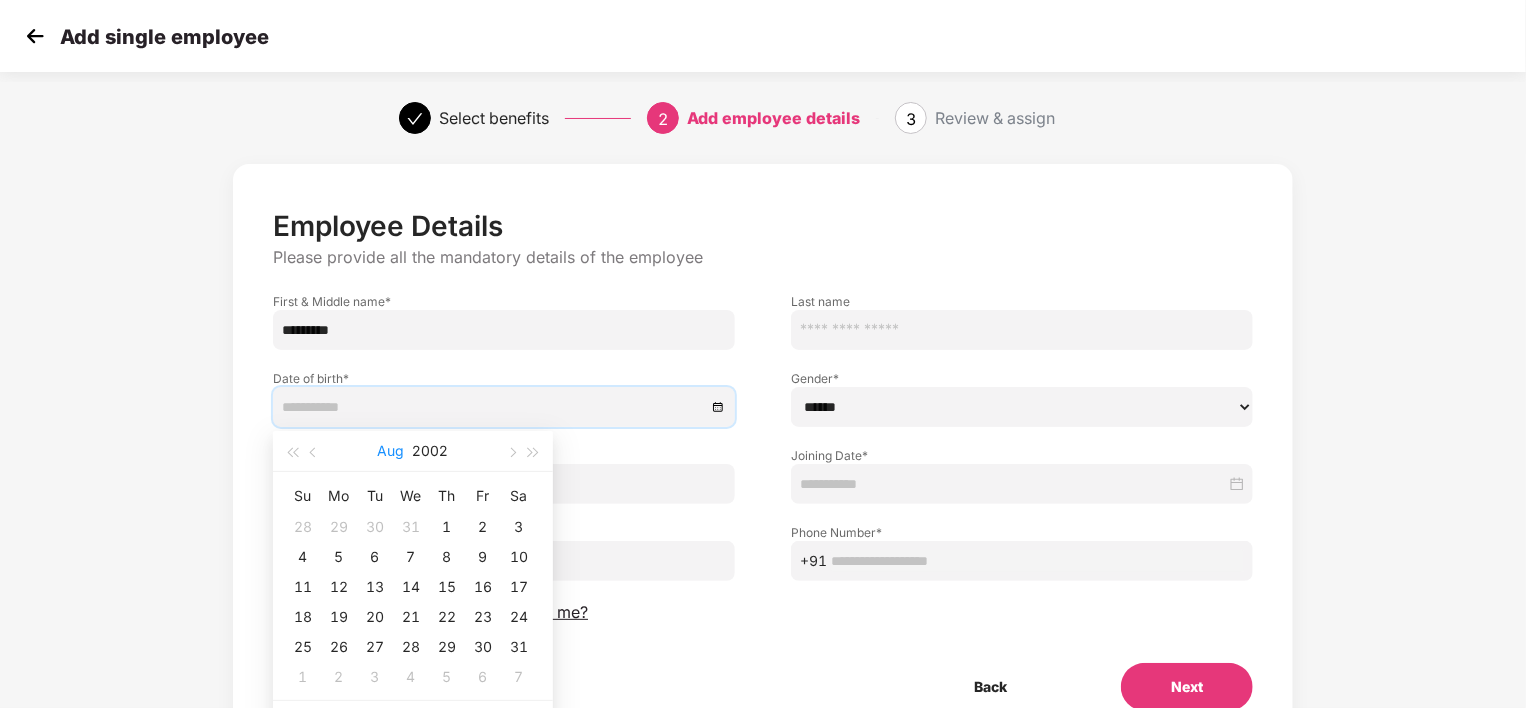 click on "Aug" at bounding box center [391, 451] 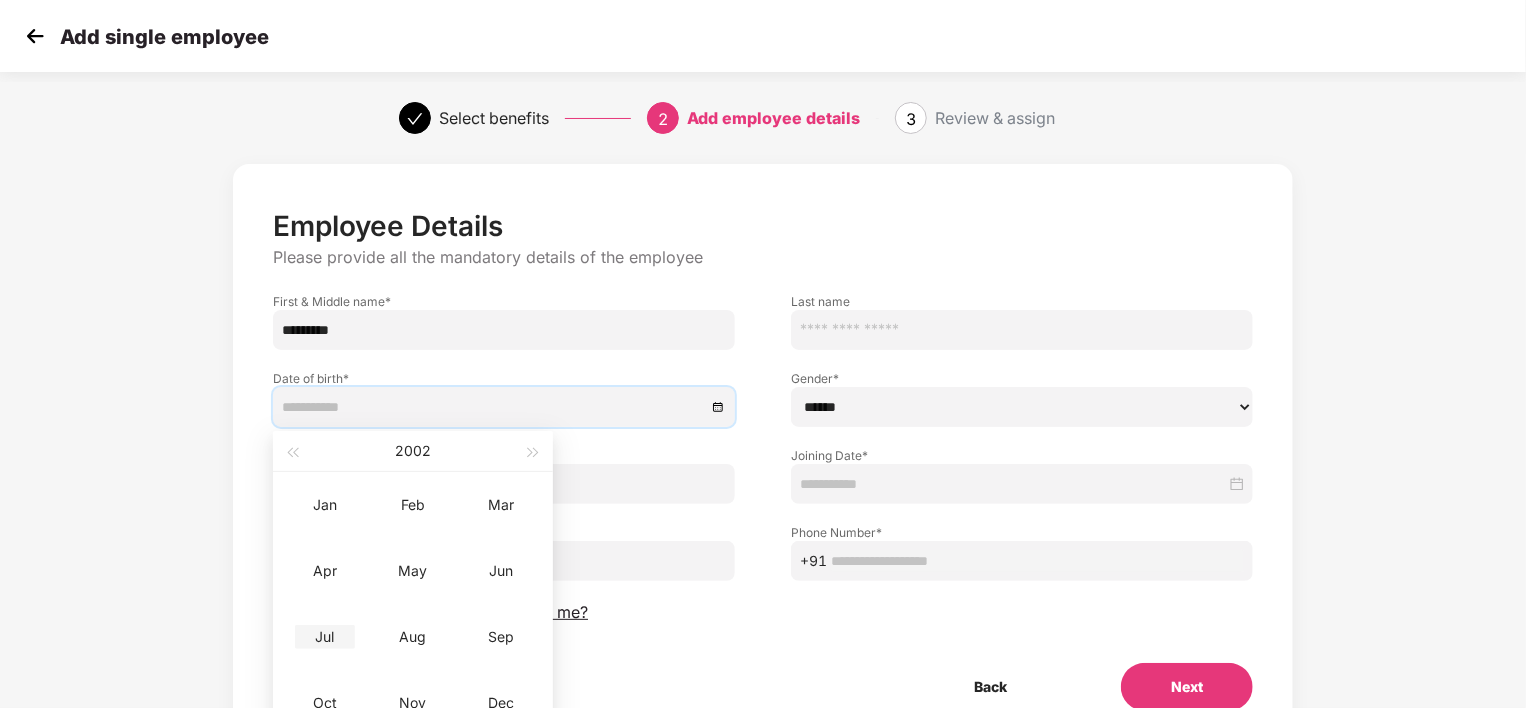 type on "**********" 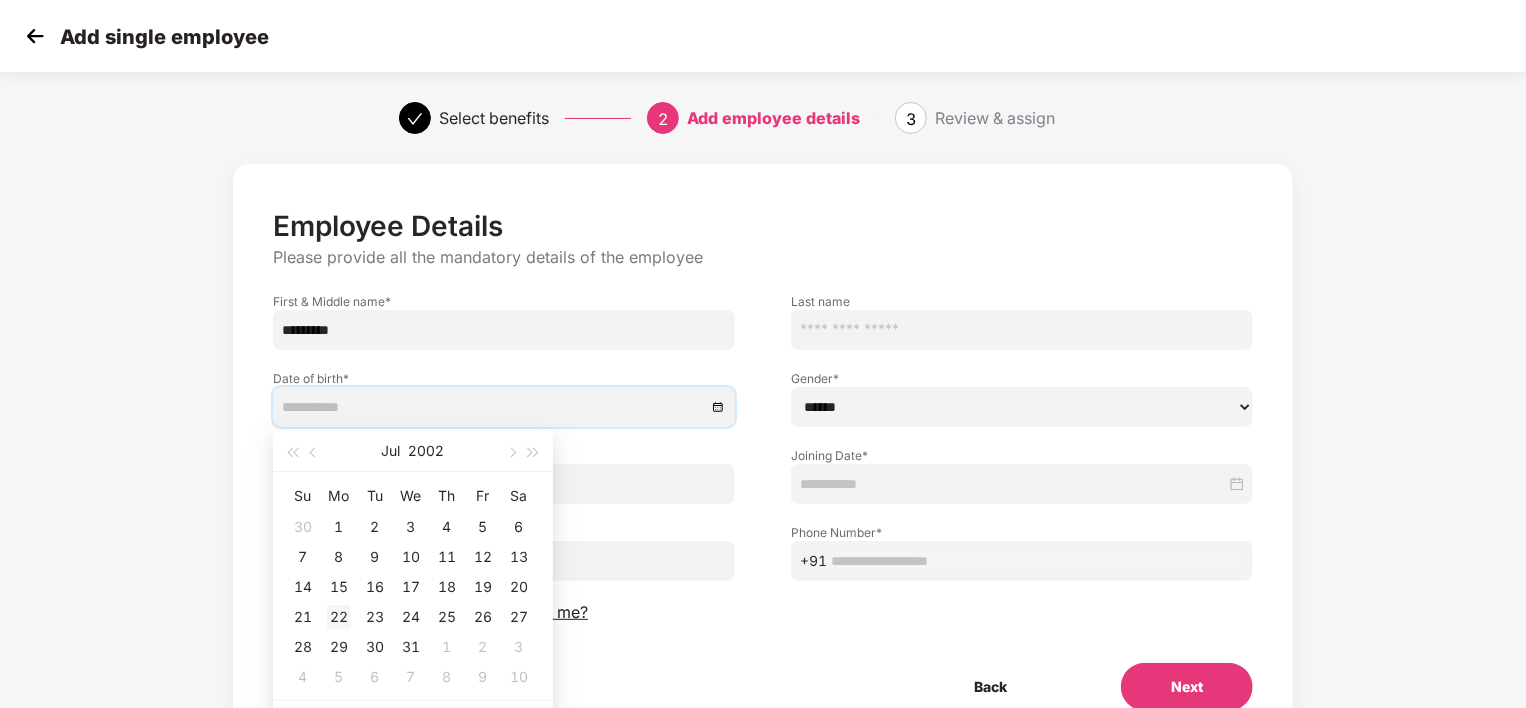 type on "**********" 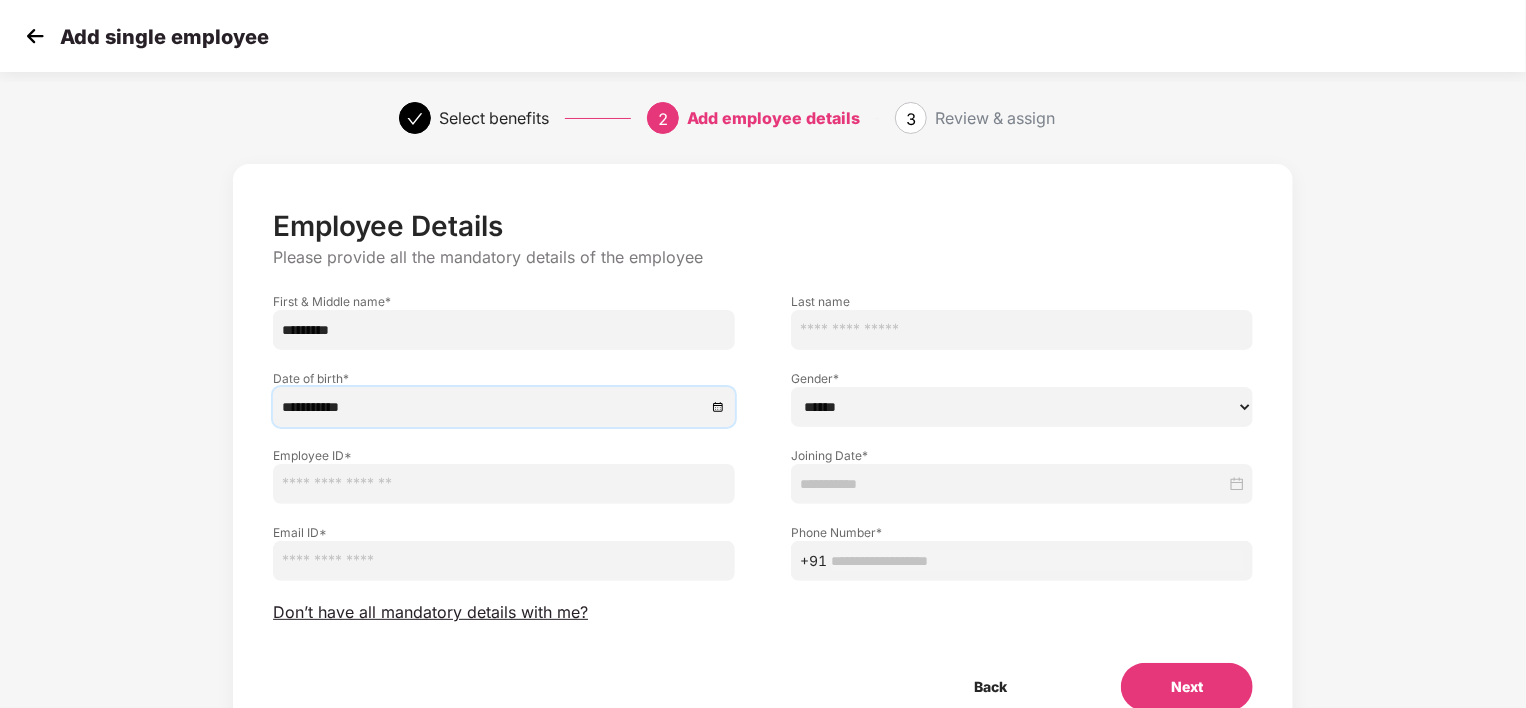 click on "****** **** ******" at bounding box center (1022, 407) 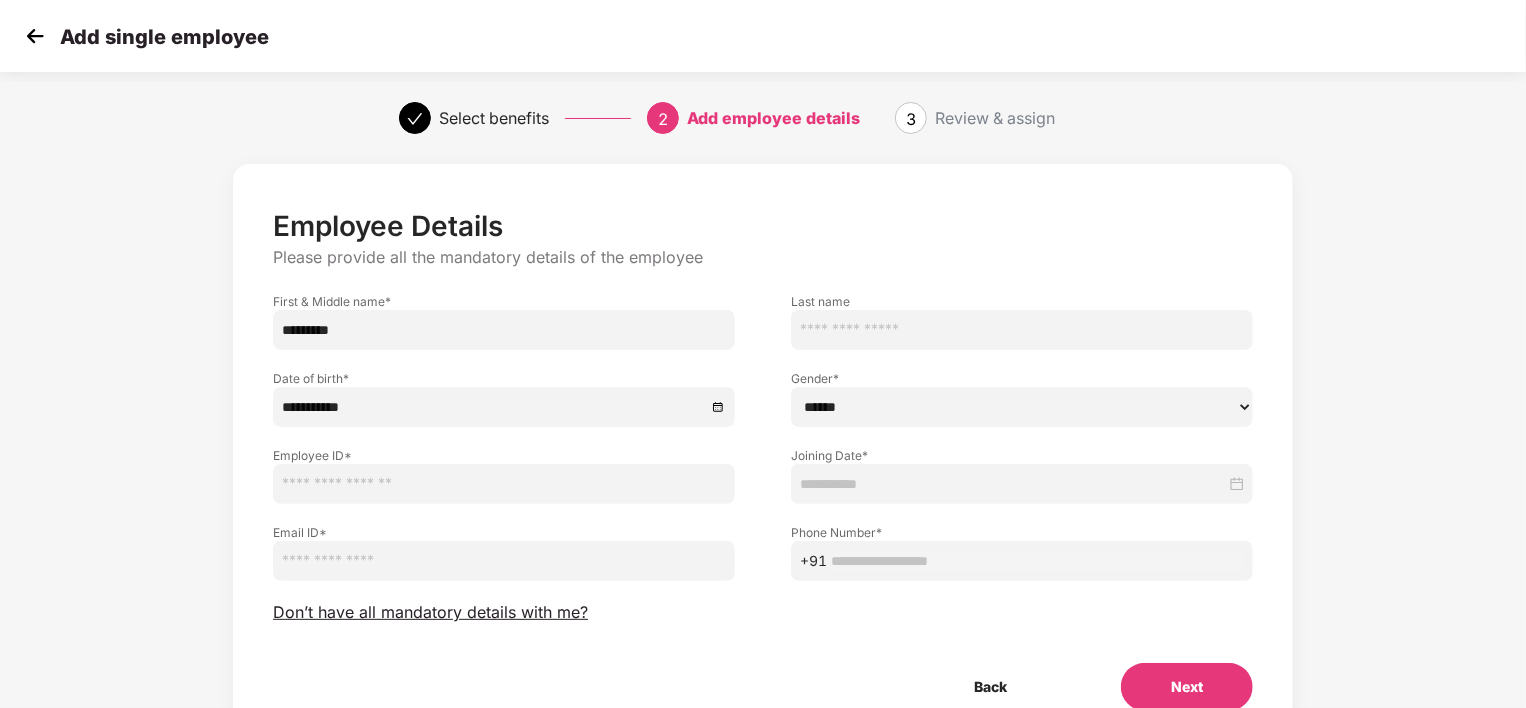 select on "****" 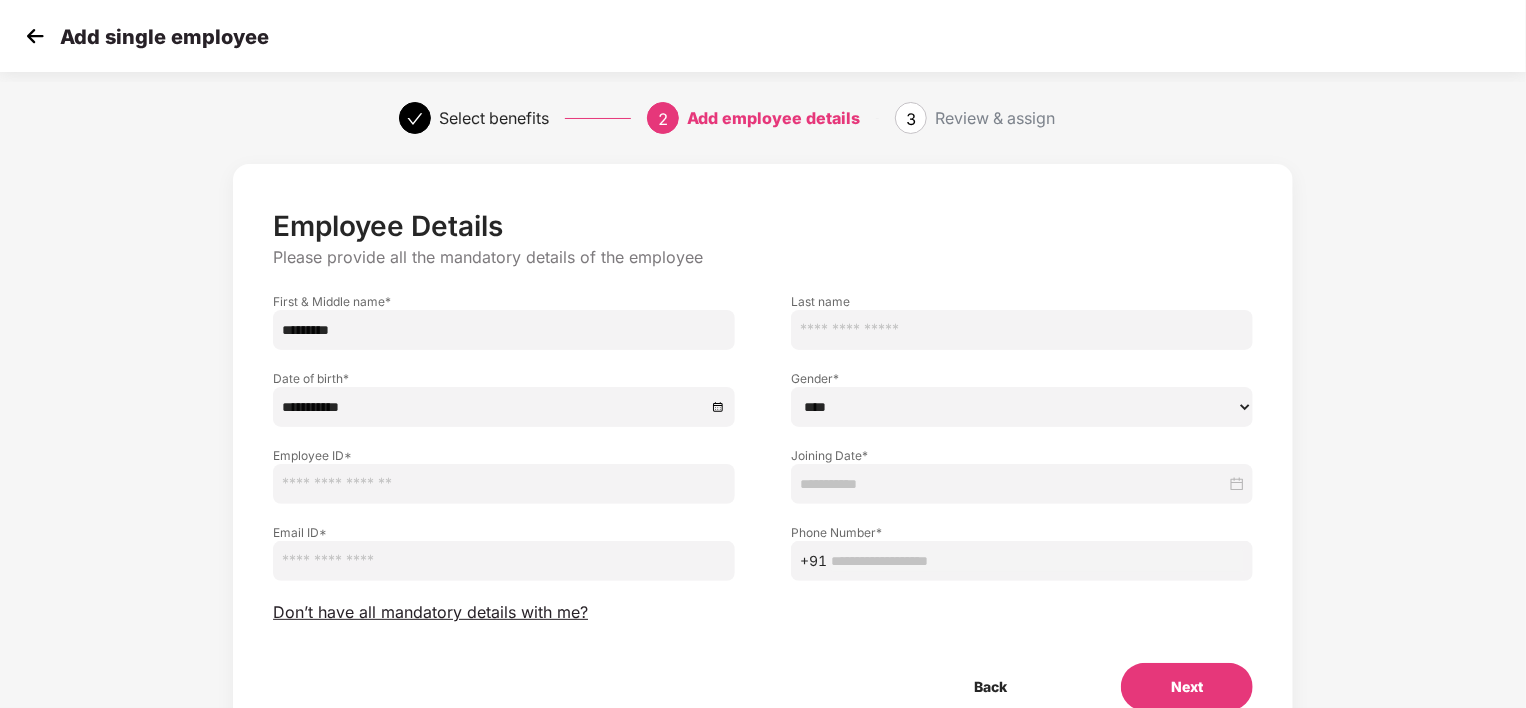 click on "****** **** ******" at bounding box center [1022, 407] 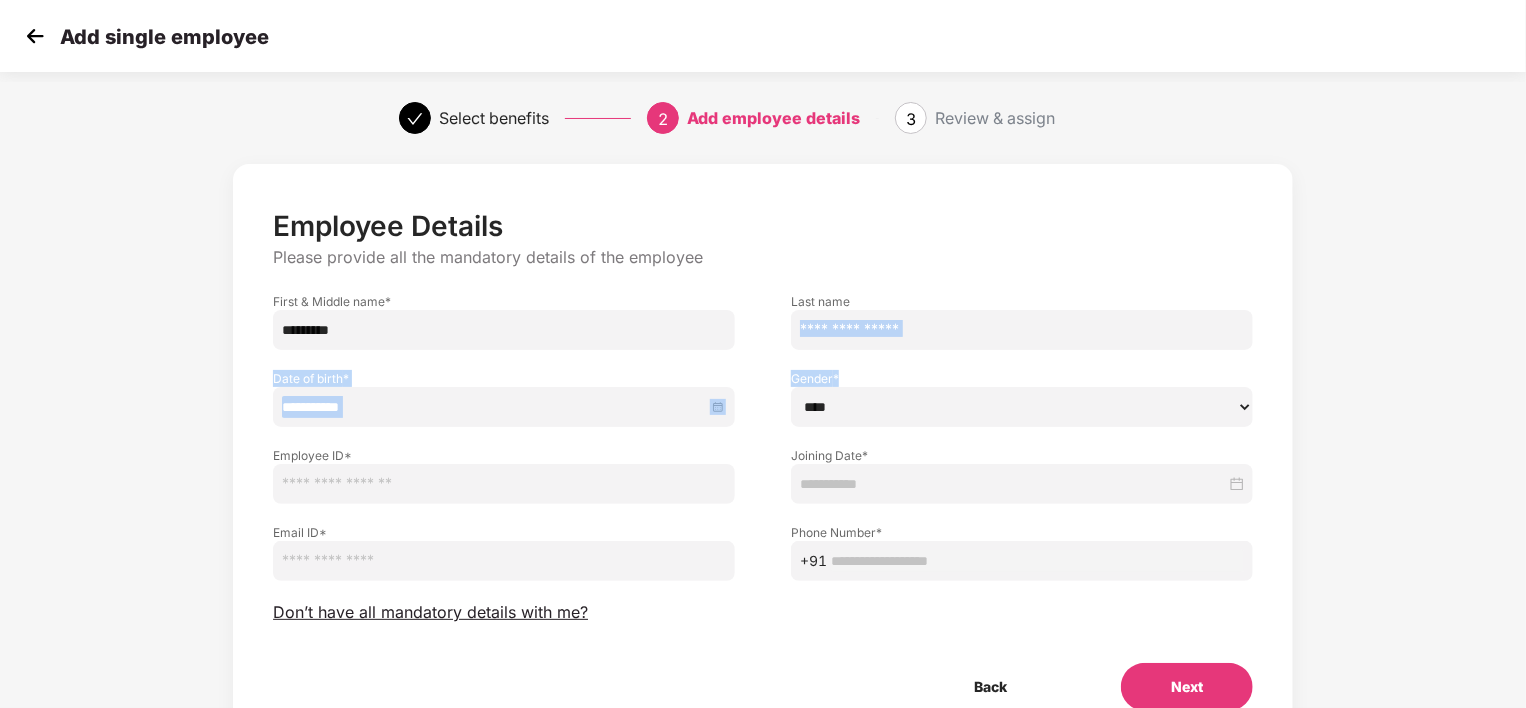 drag, startPoint x: 1523, startPoint y: 272, endPoint x: 1531, endPoint y: 379, distance: 107.298645 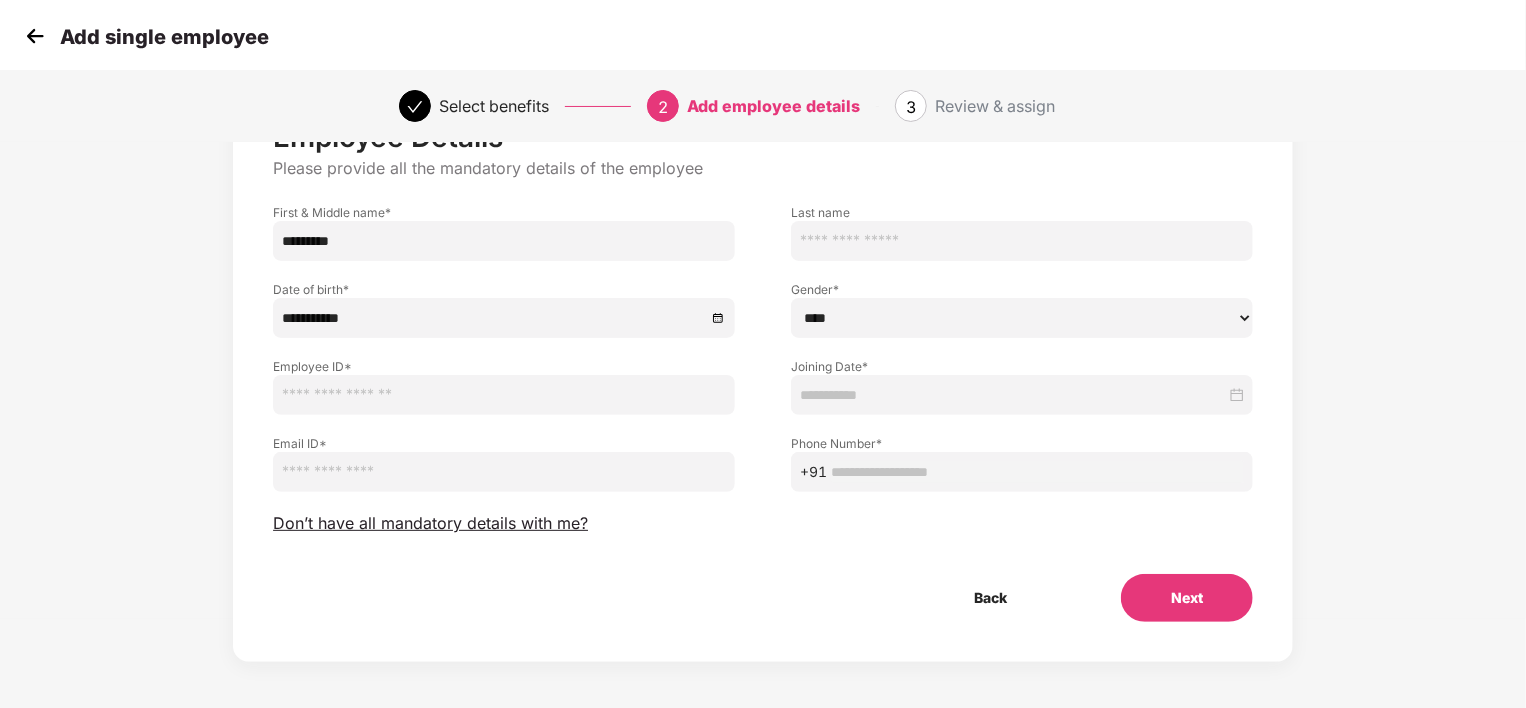 scroll, scrollTop: 92, scrollLeft: 1, axis: both 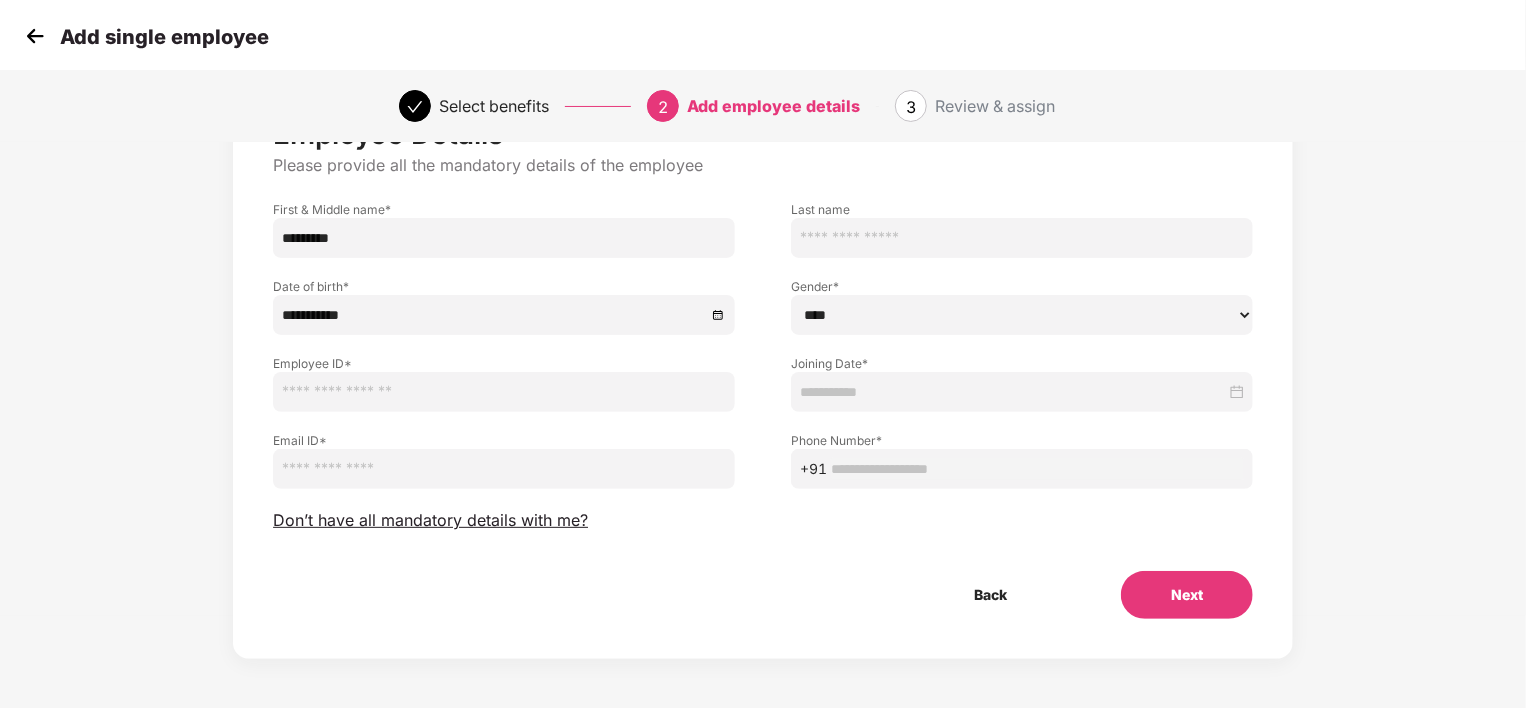 click at bounding box center [504, 392] 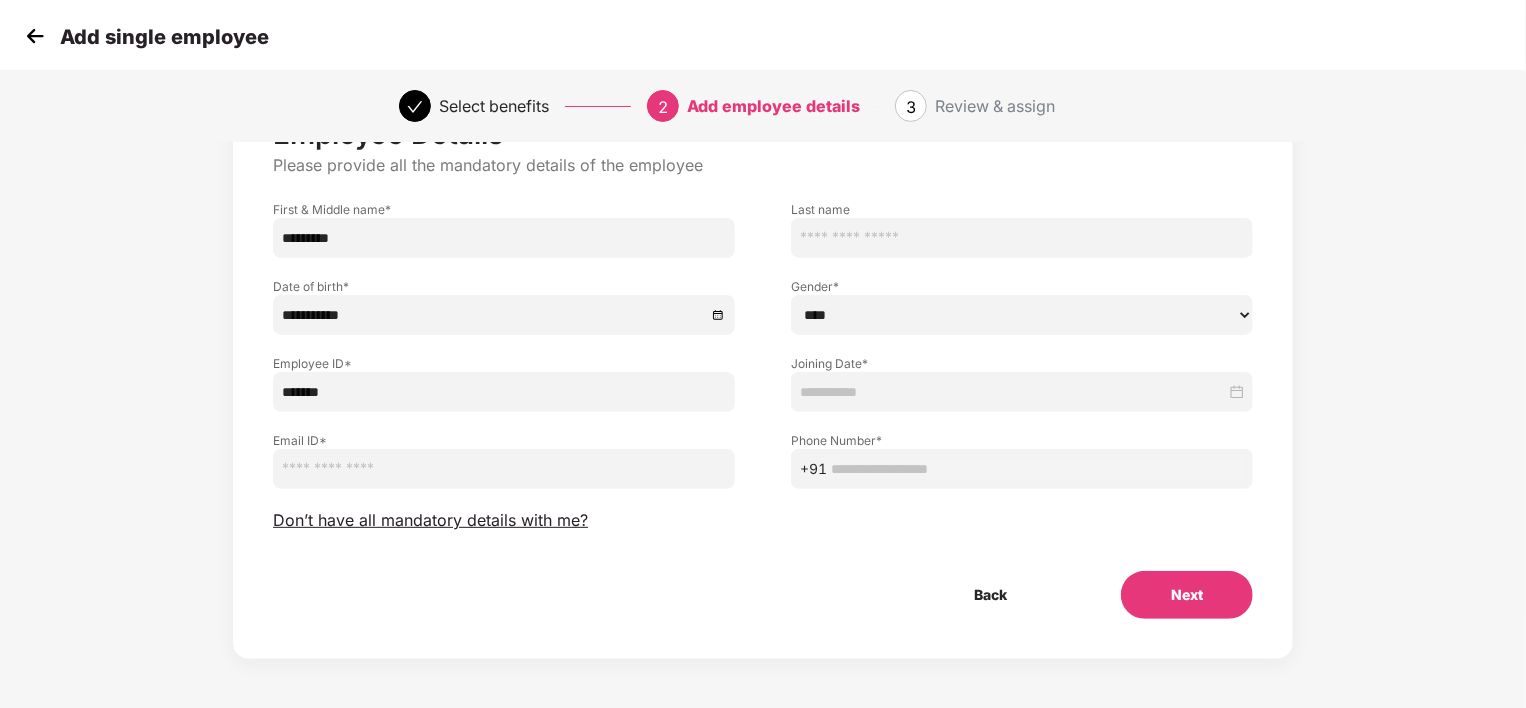type on "*******" 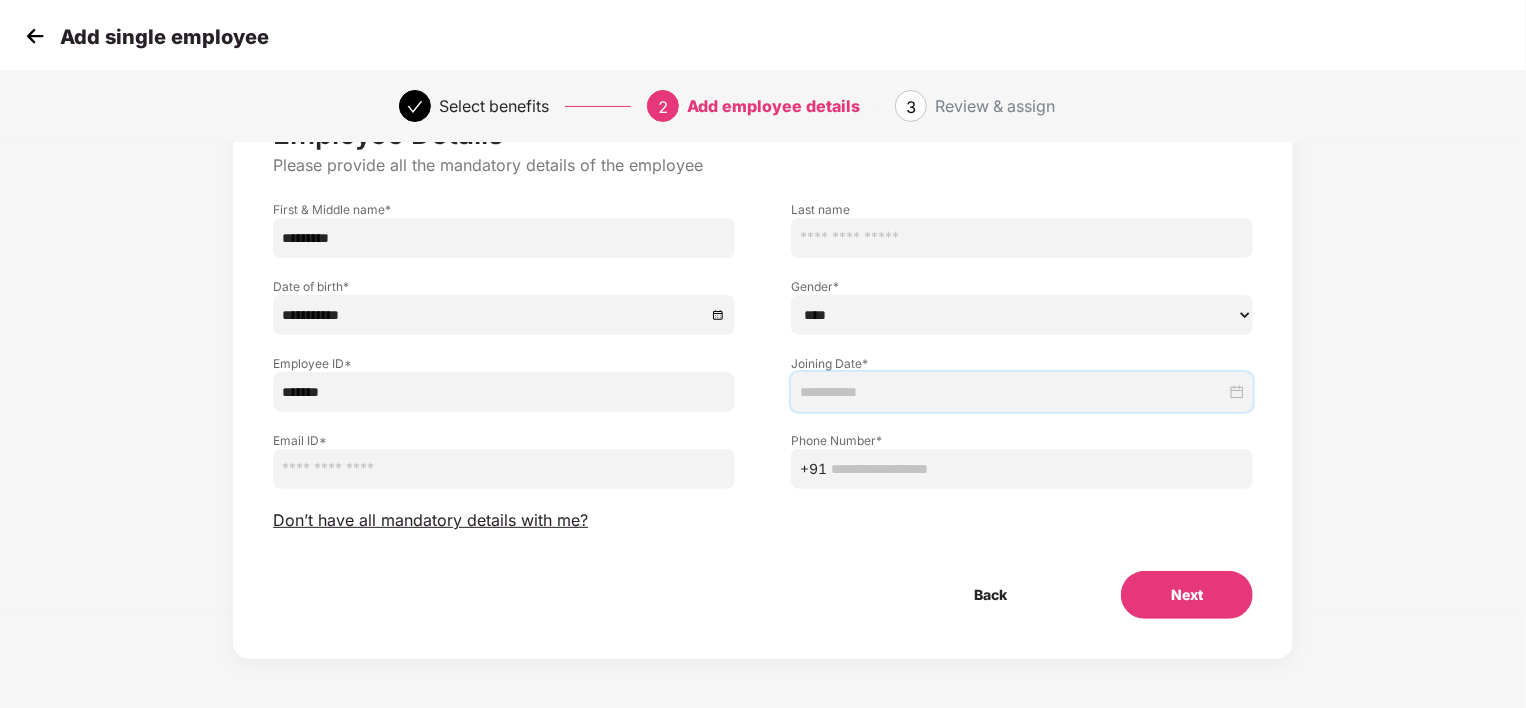 click at bounding box center (1013, 392) 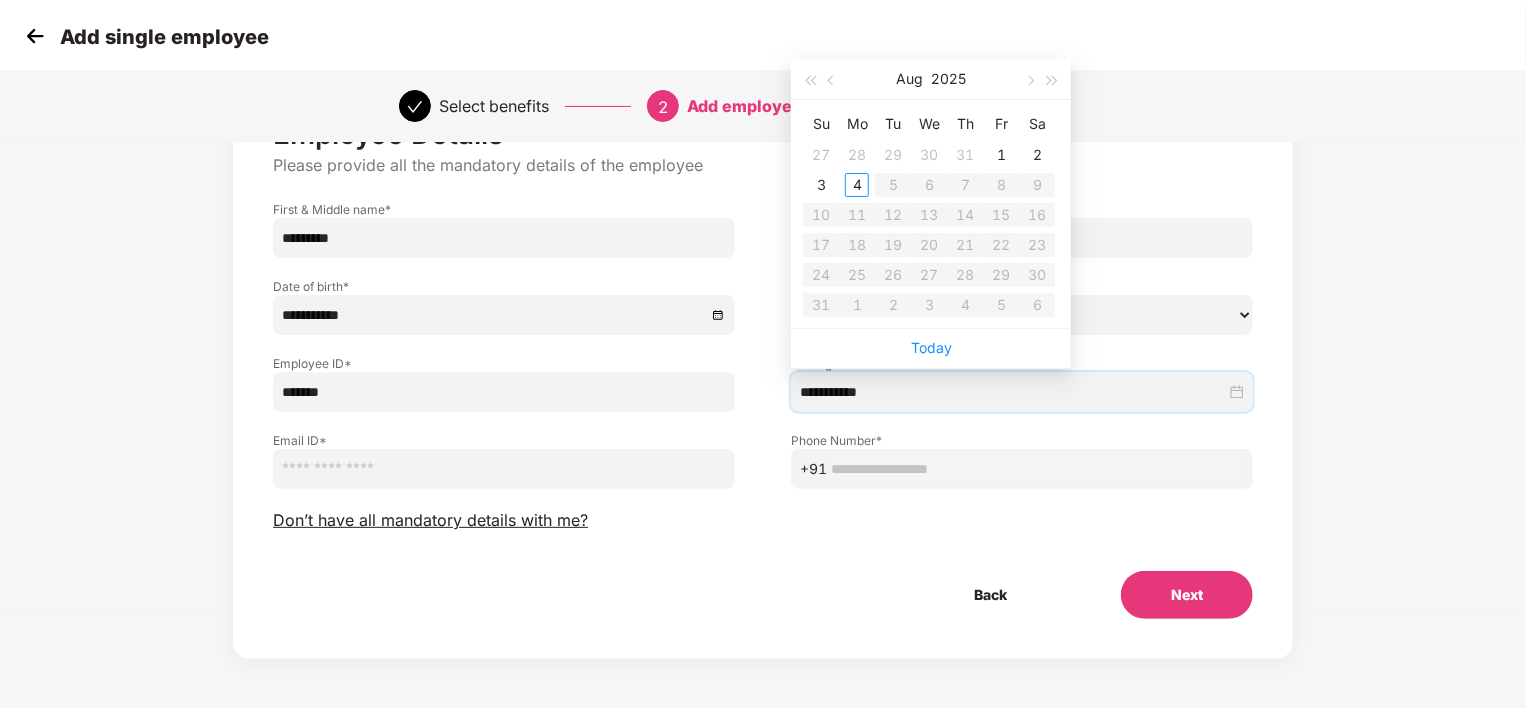 type on "**********" 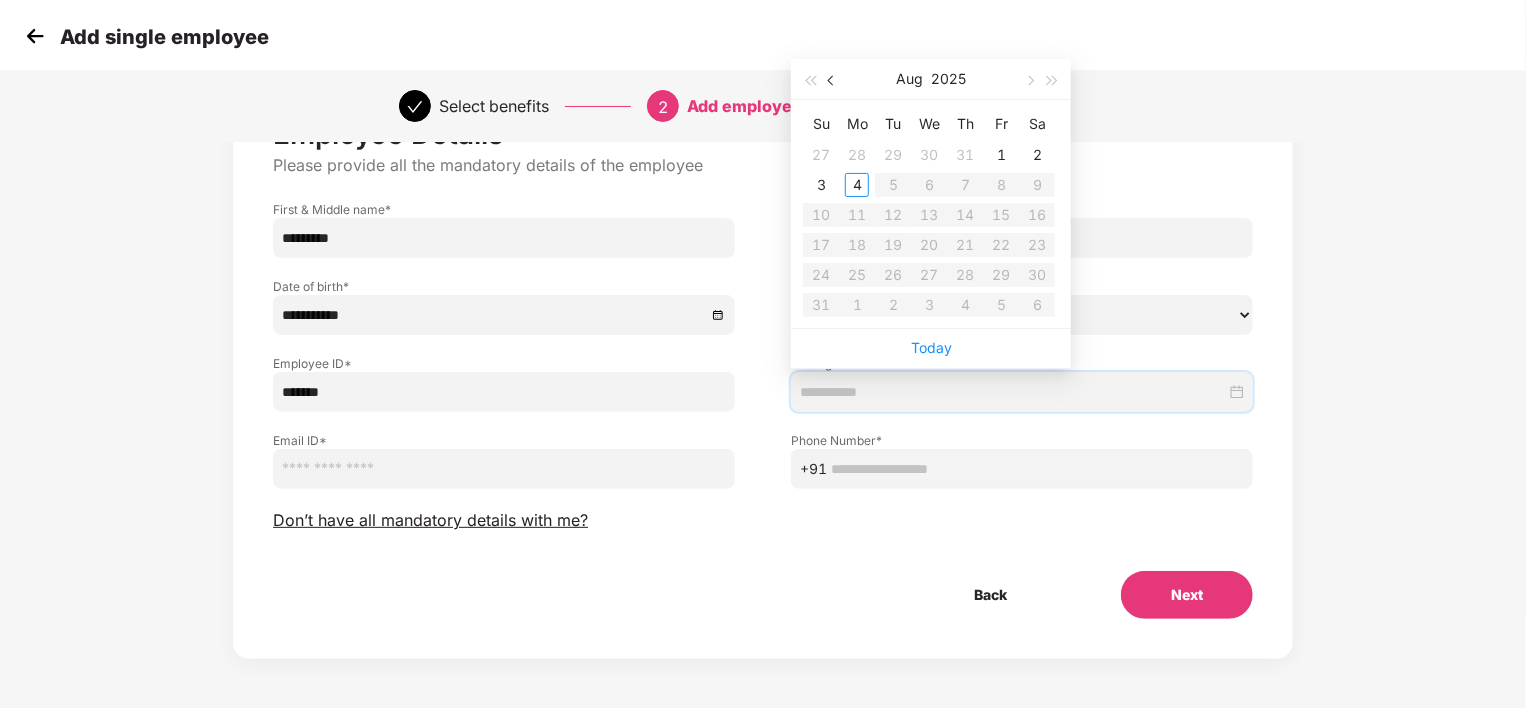 click at bounding box center (833, 79) 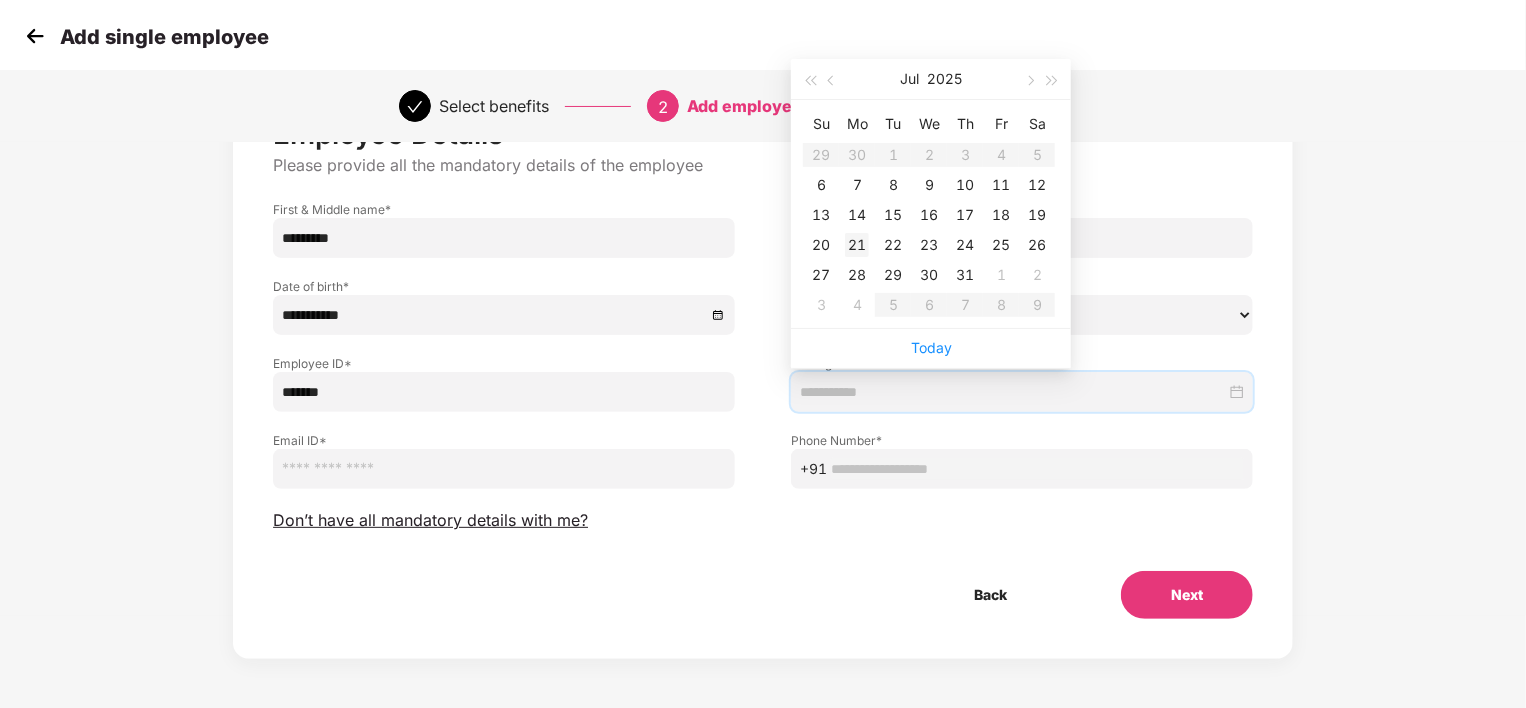type on "**********" 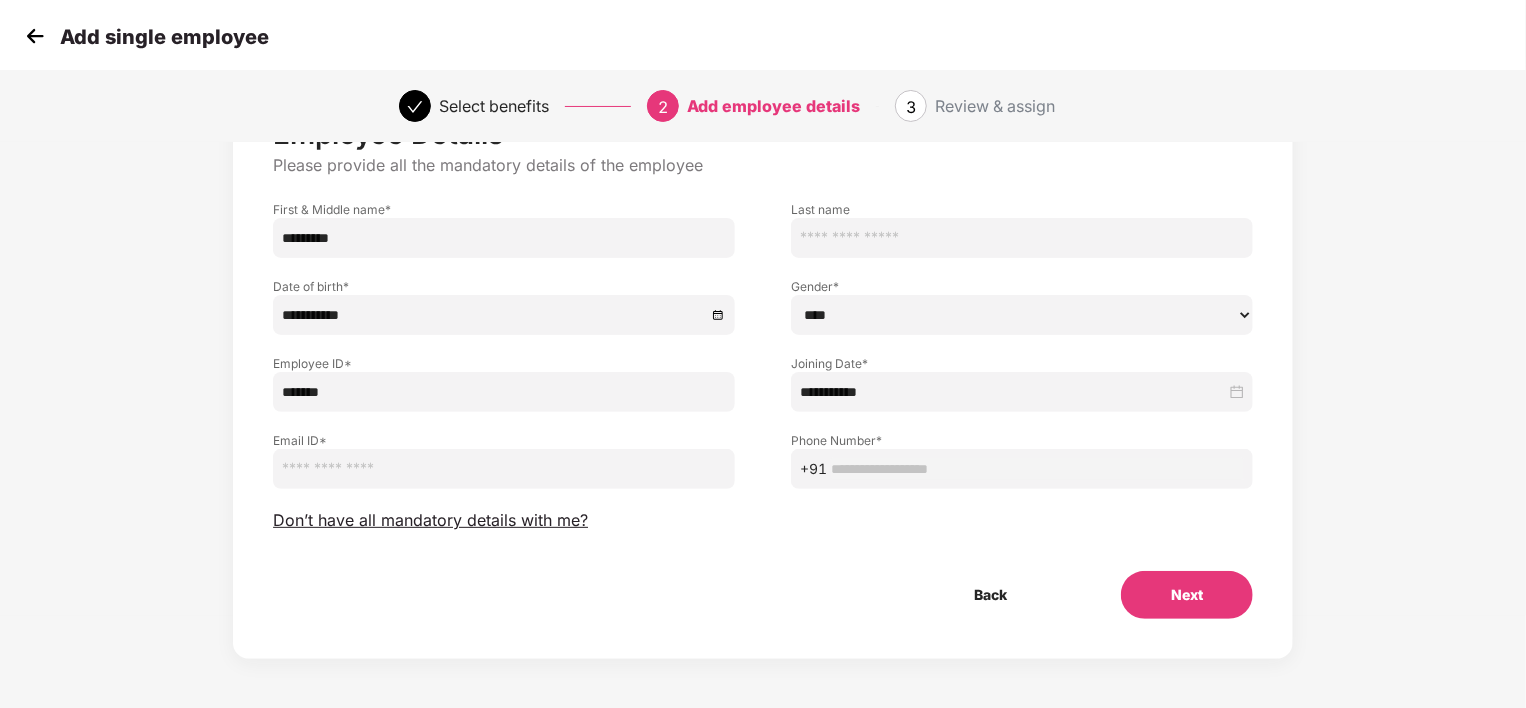 click at bounding box center (504, 469) 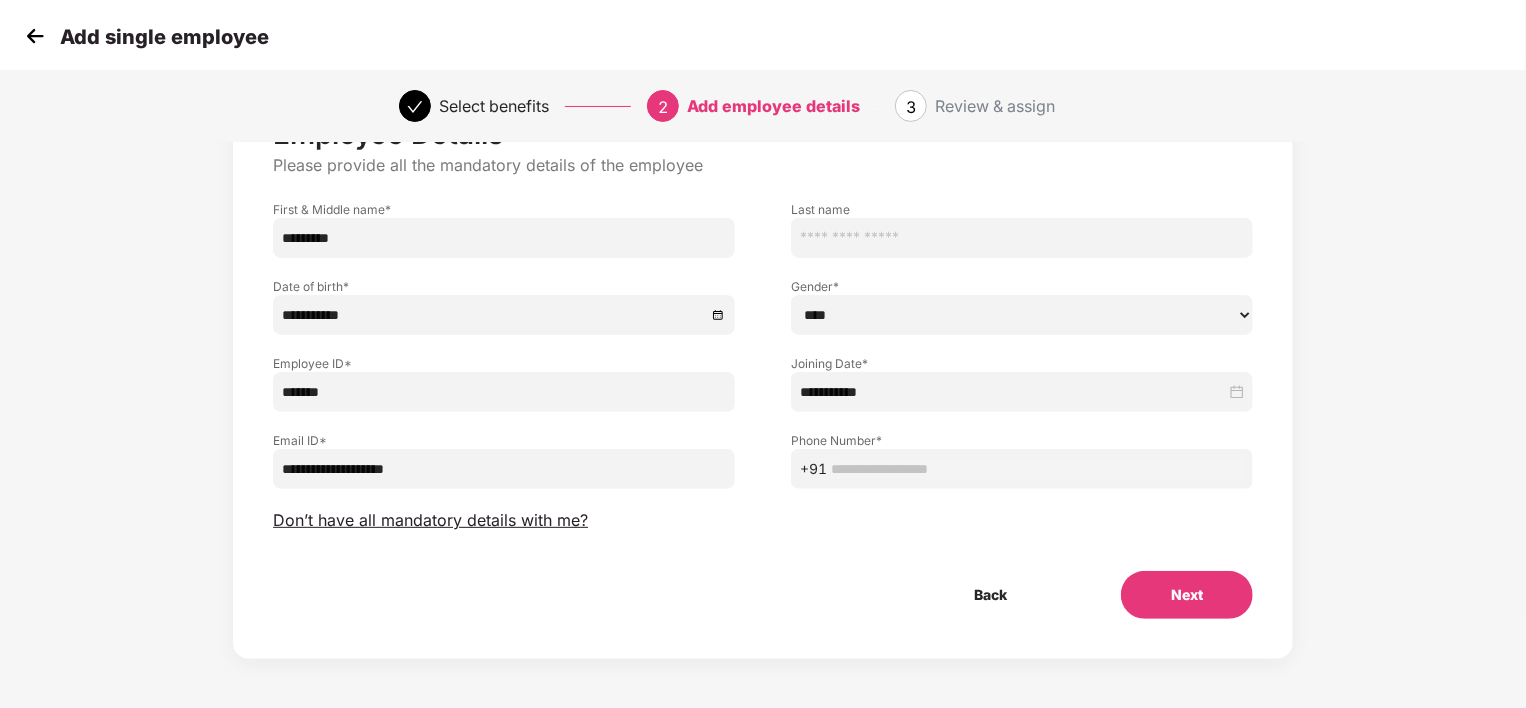 type on "**********" 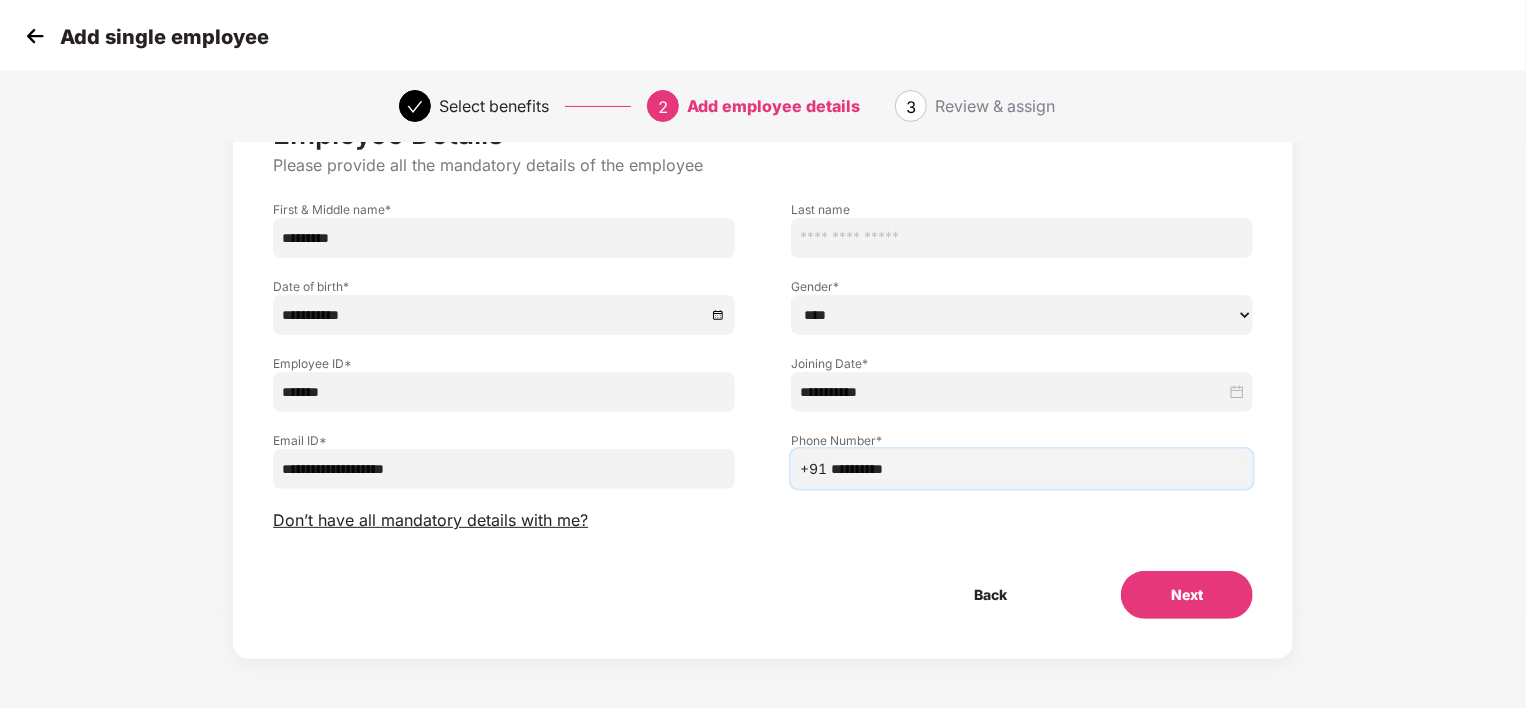 type on "**********" 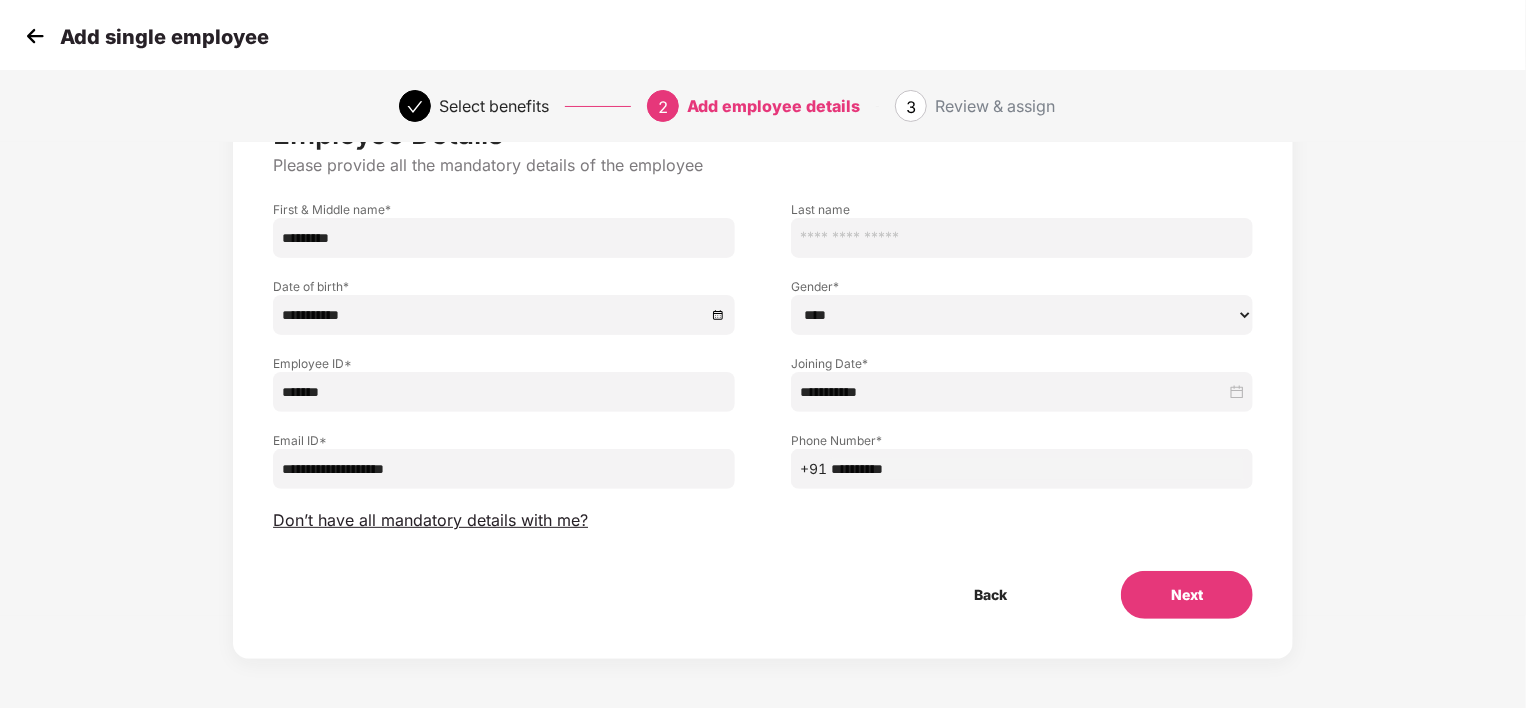 click on "Next" at bounding box center (1187, 595) 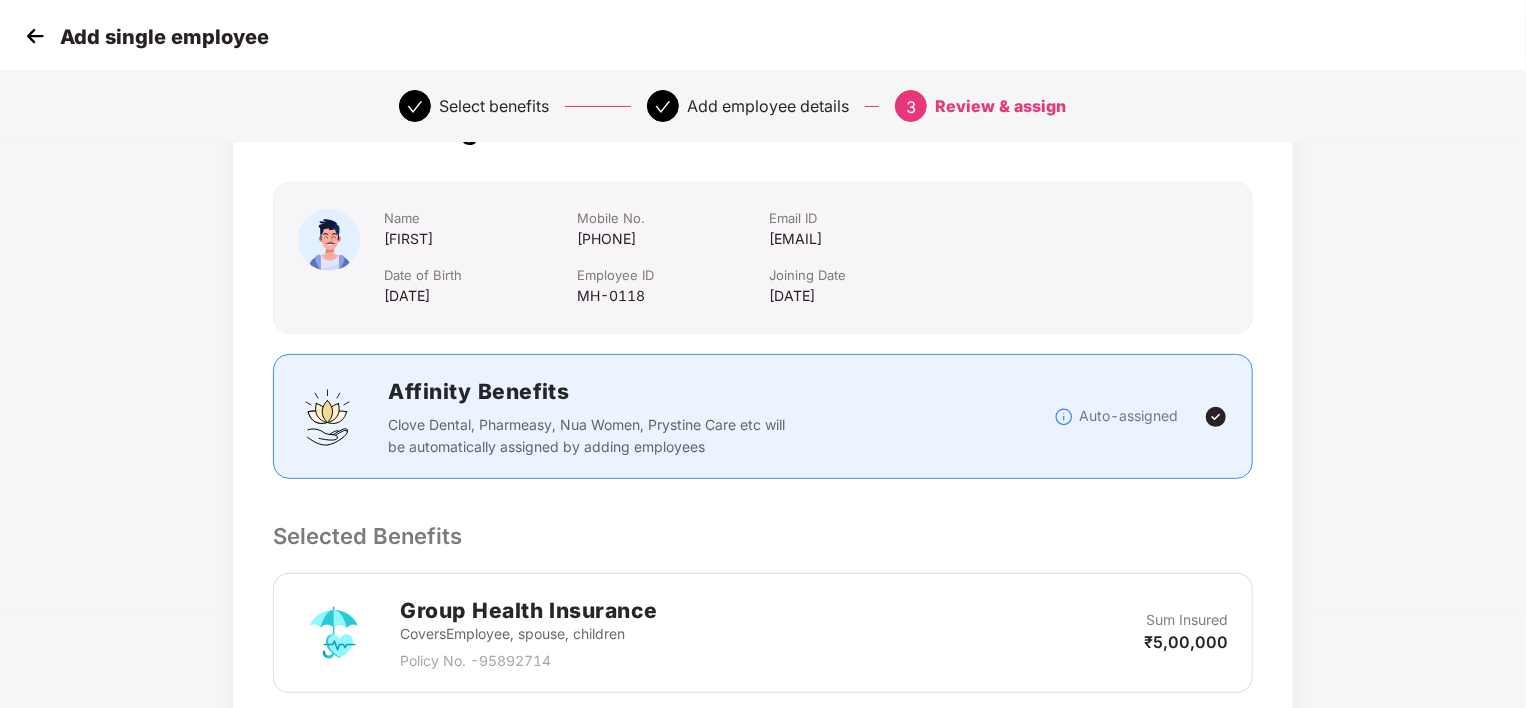 scroll, scrollTop: 0, scrollLeft: 1, axis: horizontal 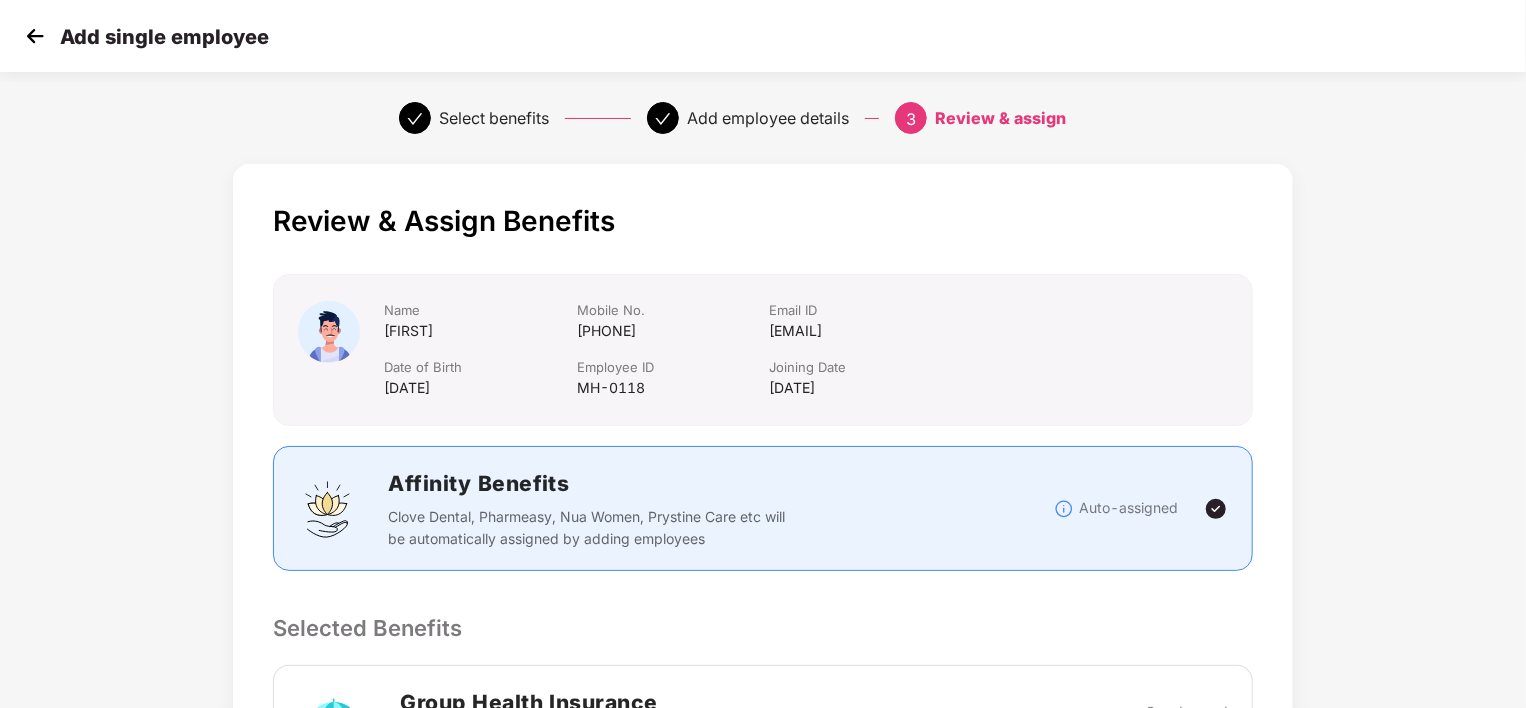 click on "Review & Assign Benefits Name    [FIRST]  Mobile No.    [PHONE] Email ID    [EMAIL] Date of Birth    [DATE] Employee ID  MH-0118   Joining Date    2025-07-21 Affinity Benefits Clove Dental, Pharmeasy, Nua Women, Prystine Care etc will be automatically assigned by adding employees Auto-assigned Selected Benefits Group Health Insurance Covers  Employee, spouse, children Policy No. -  95892714 Sum Insured ₹5,00,000 Email preference Send Onboarding Email If you plan to send this email later, you can send it using the ‘Reminder’ button on the Employees Tab Back Submit" at bounding box center (763, 653) 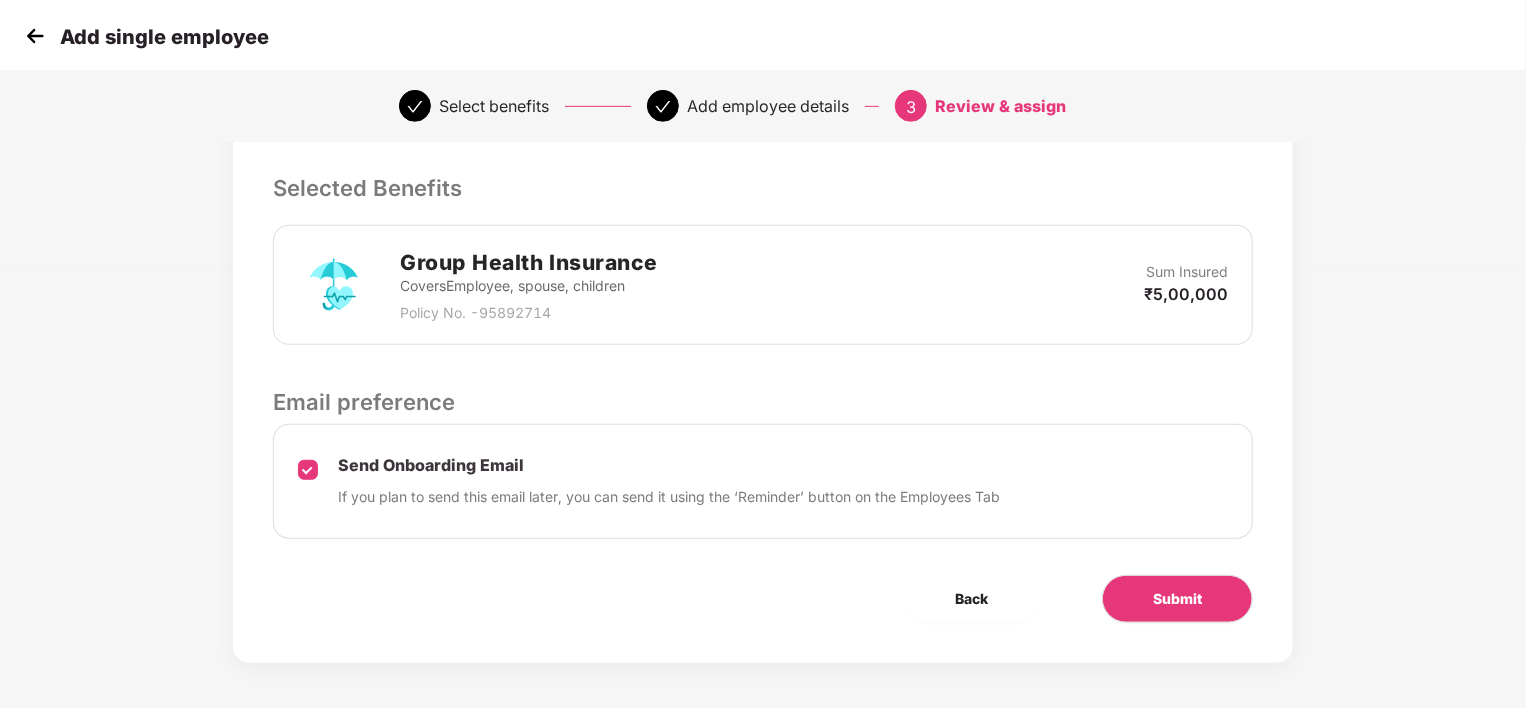 scroll, scrollTop: 443, scrollLeft: 1, axis: both 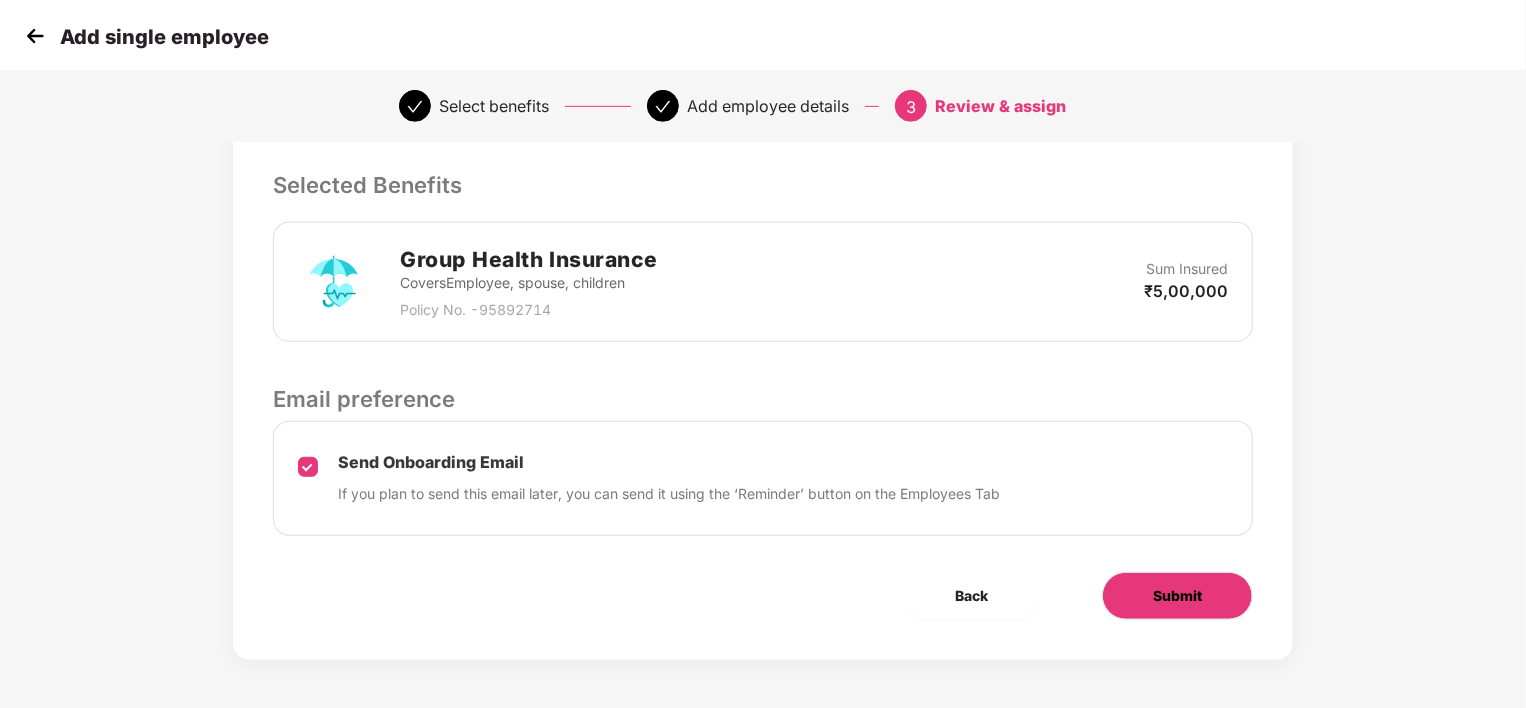 click on "Submit" at bounding box center (1177, 596) 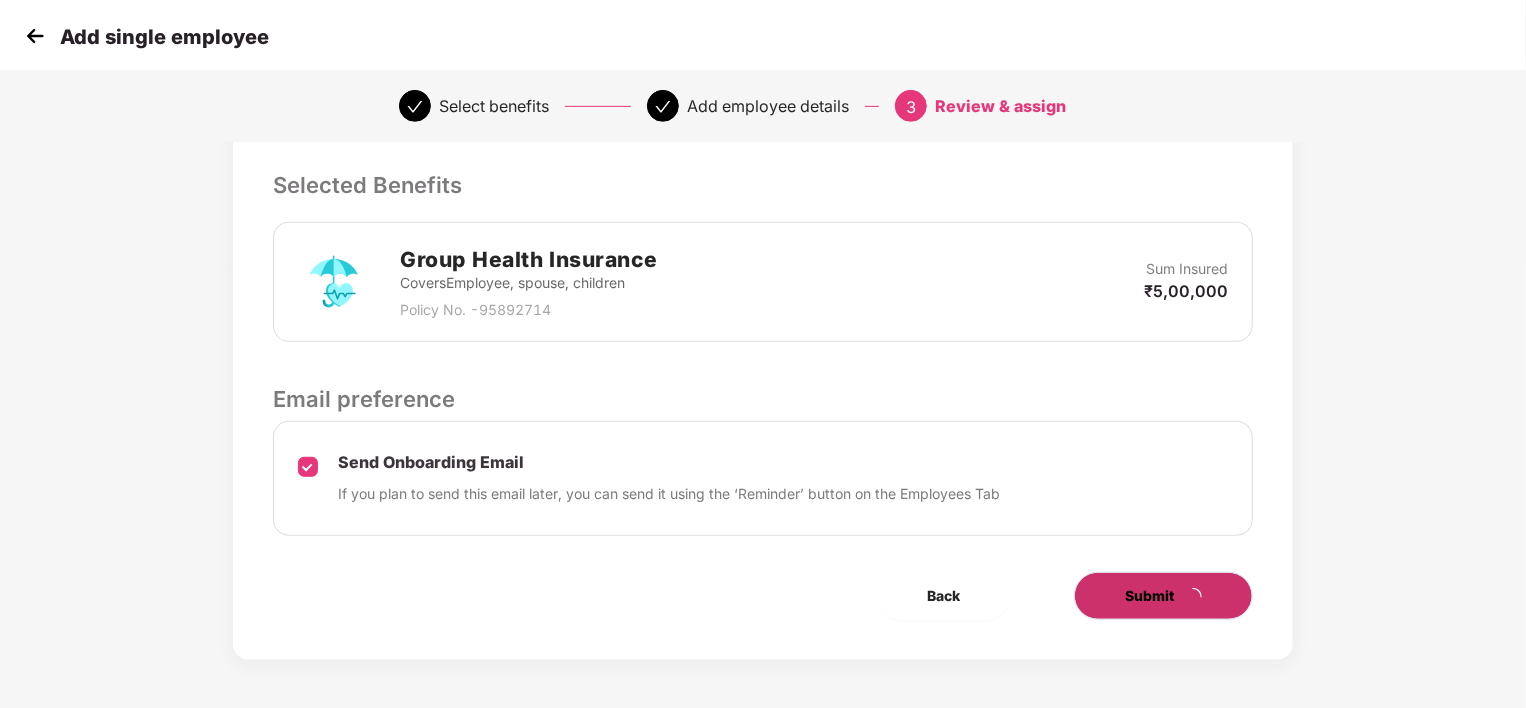 scroll, scrollTop: 0, scrollLeft: 0, axis: both 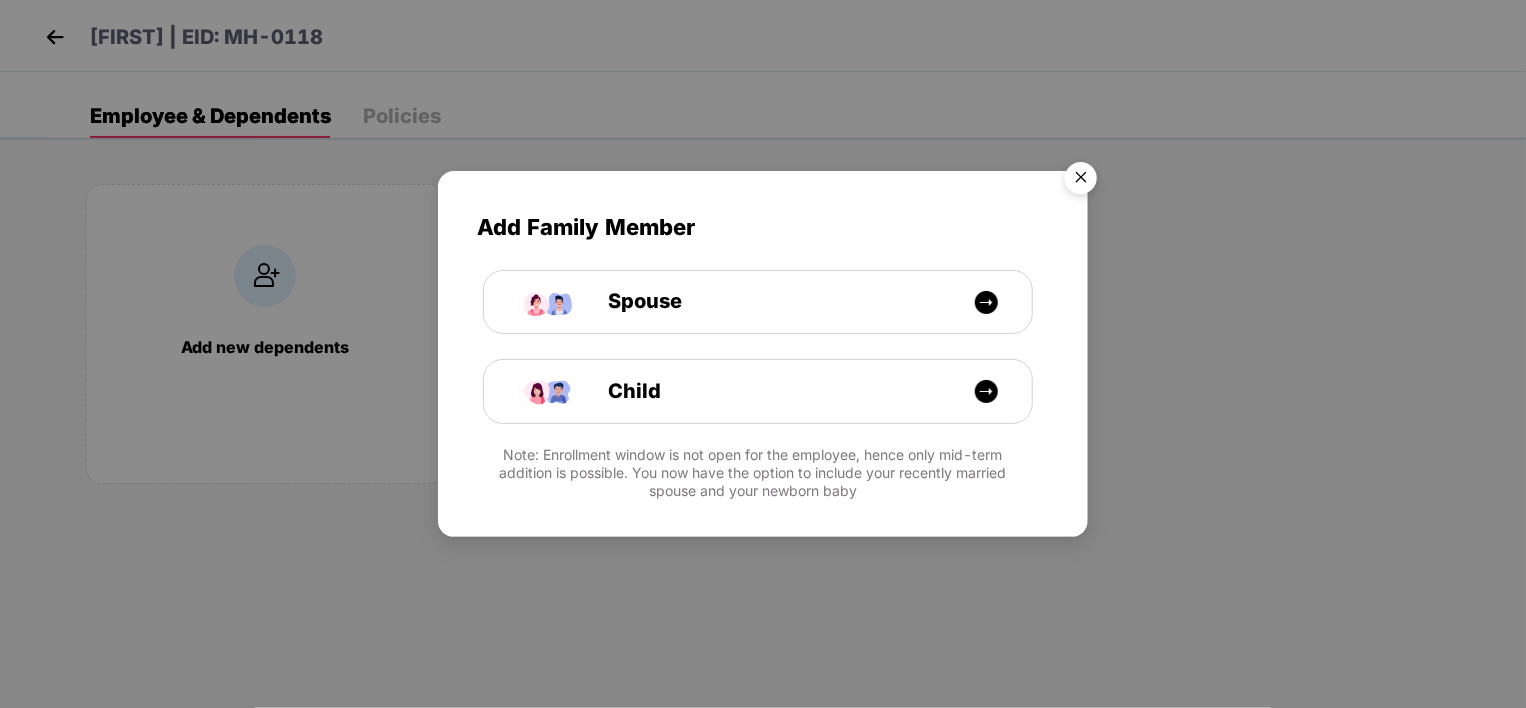 click at bounding box center (1081, 181) 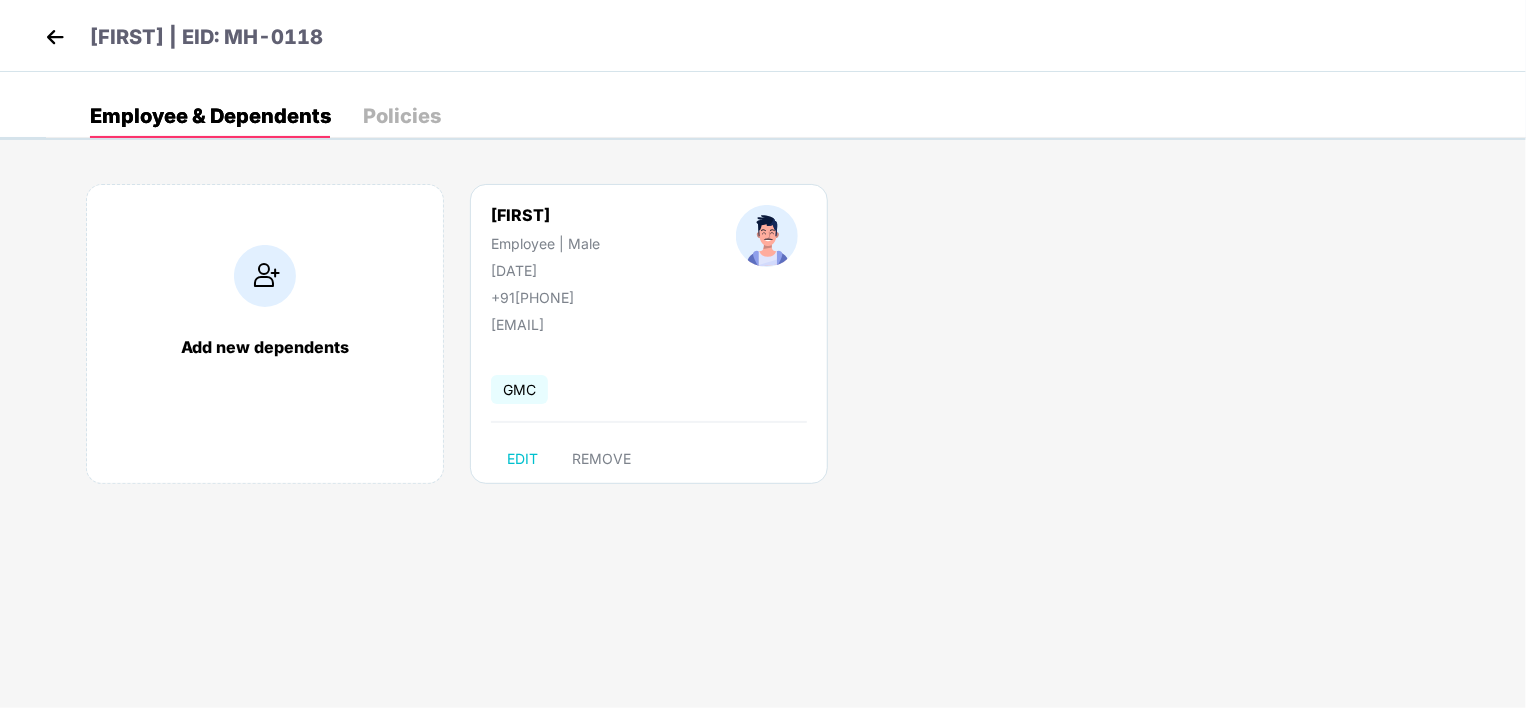 click at bounding box center [55, 37] 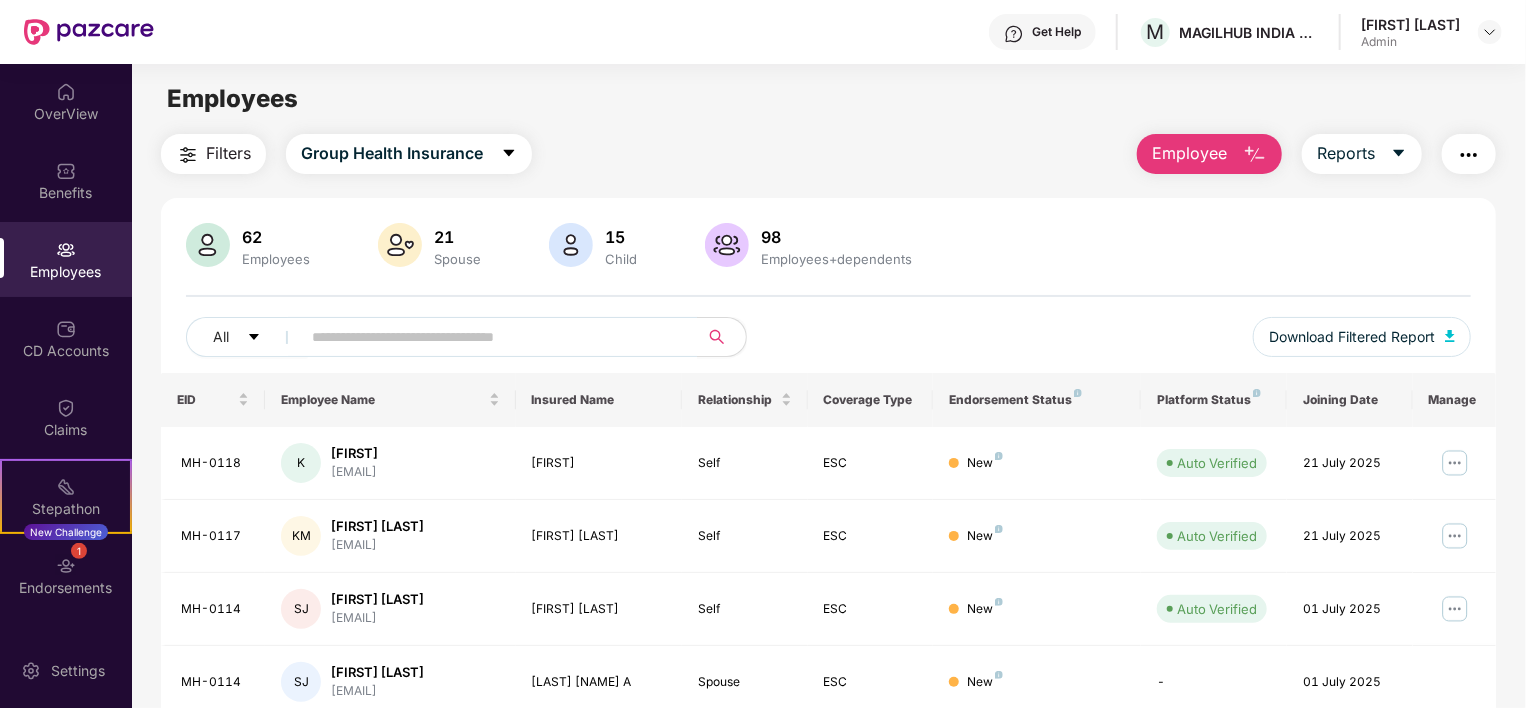 click on "Employee" at bounding box center (1189, 153) 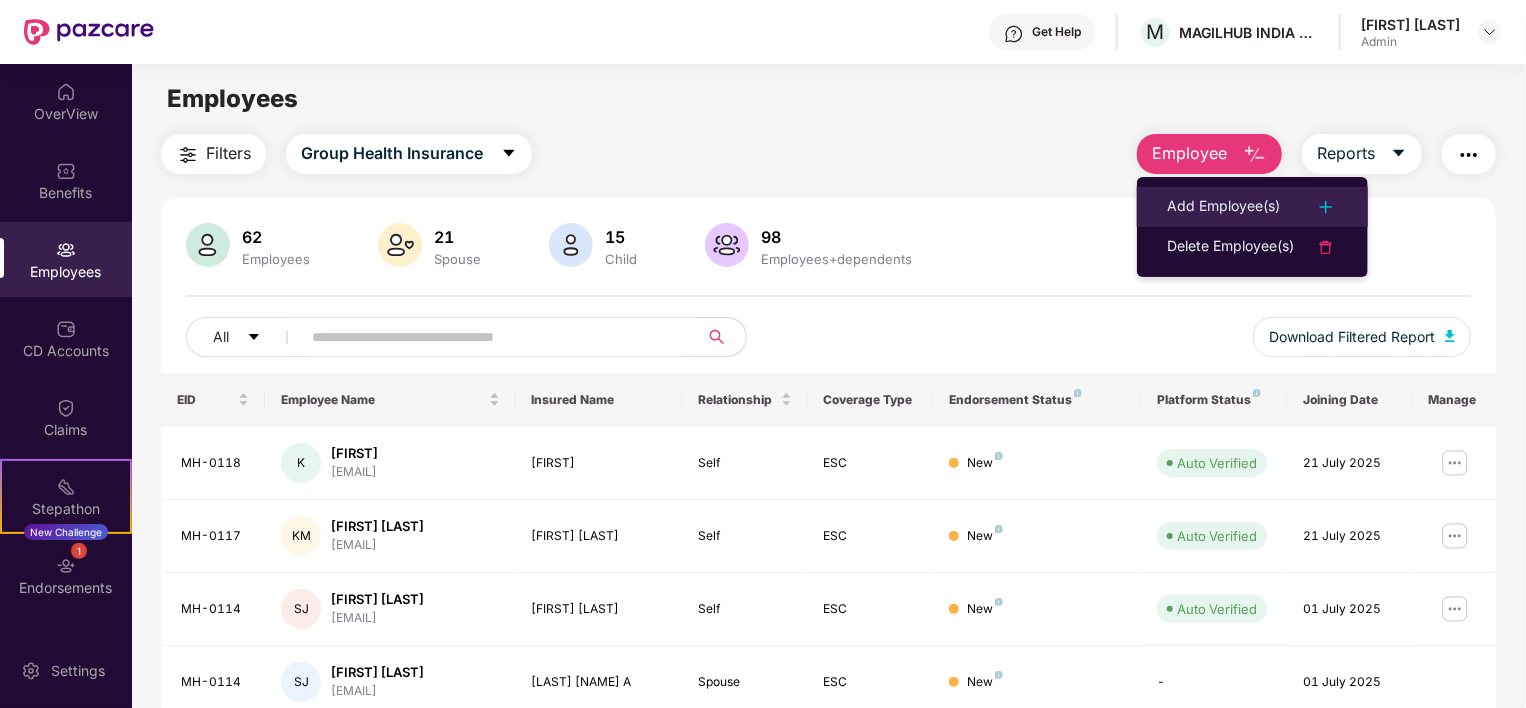 click on "Add Employee(s)" at bounding box center [1223, 207] 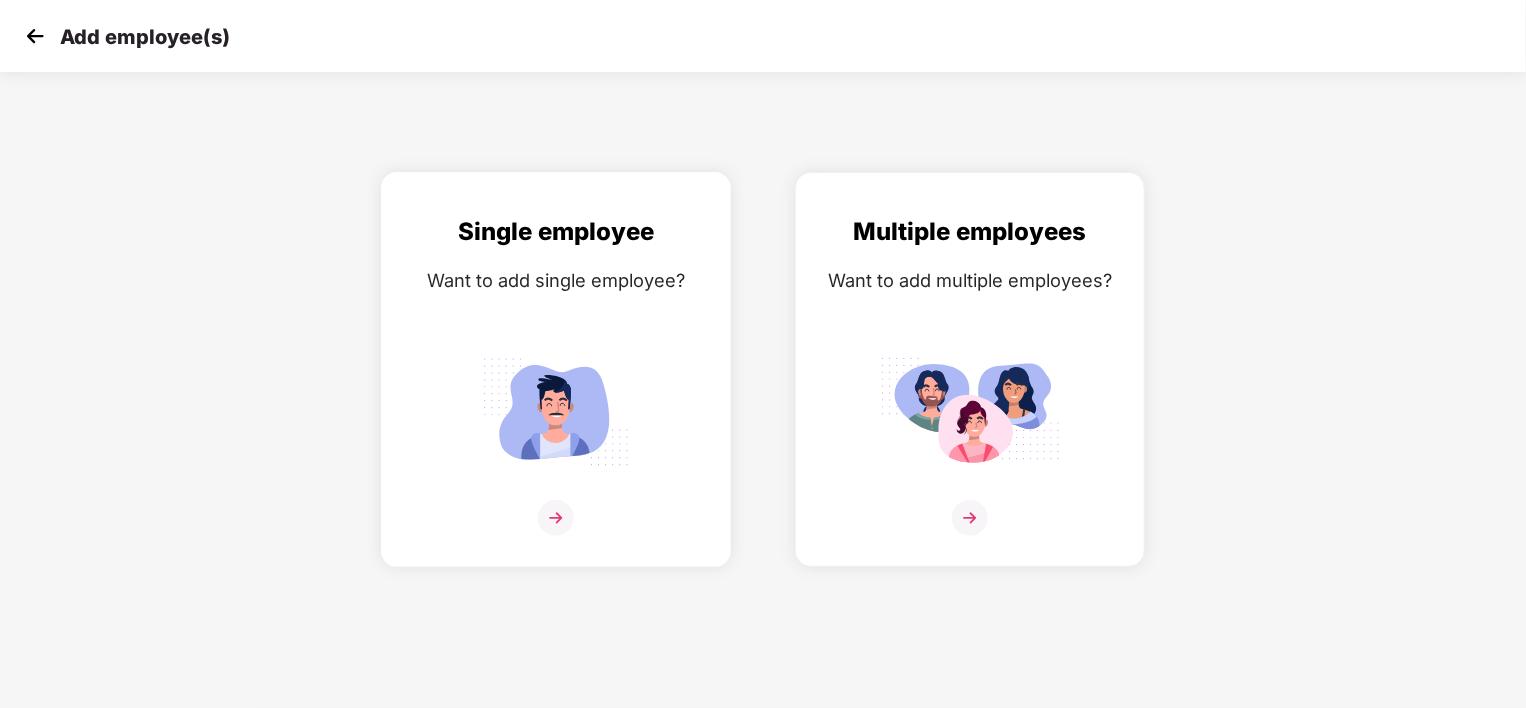 click at bounding box center (556, 518) 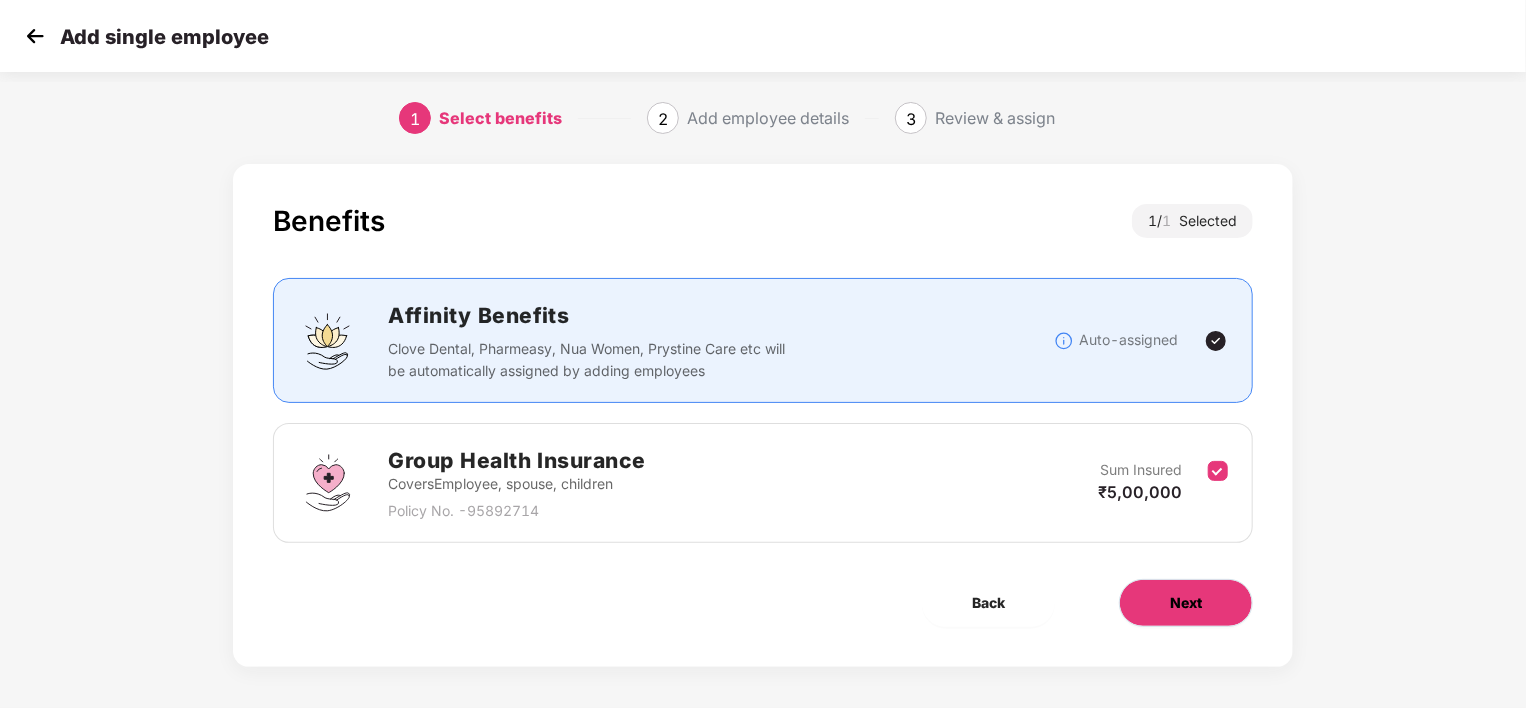 click on "Next" at bounding box center [1186, 603] 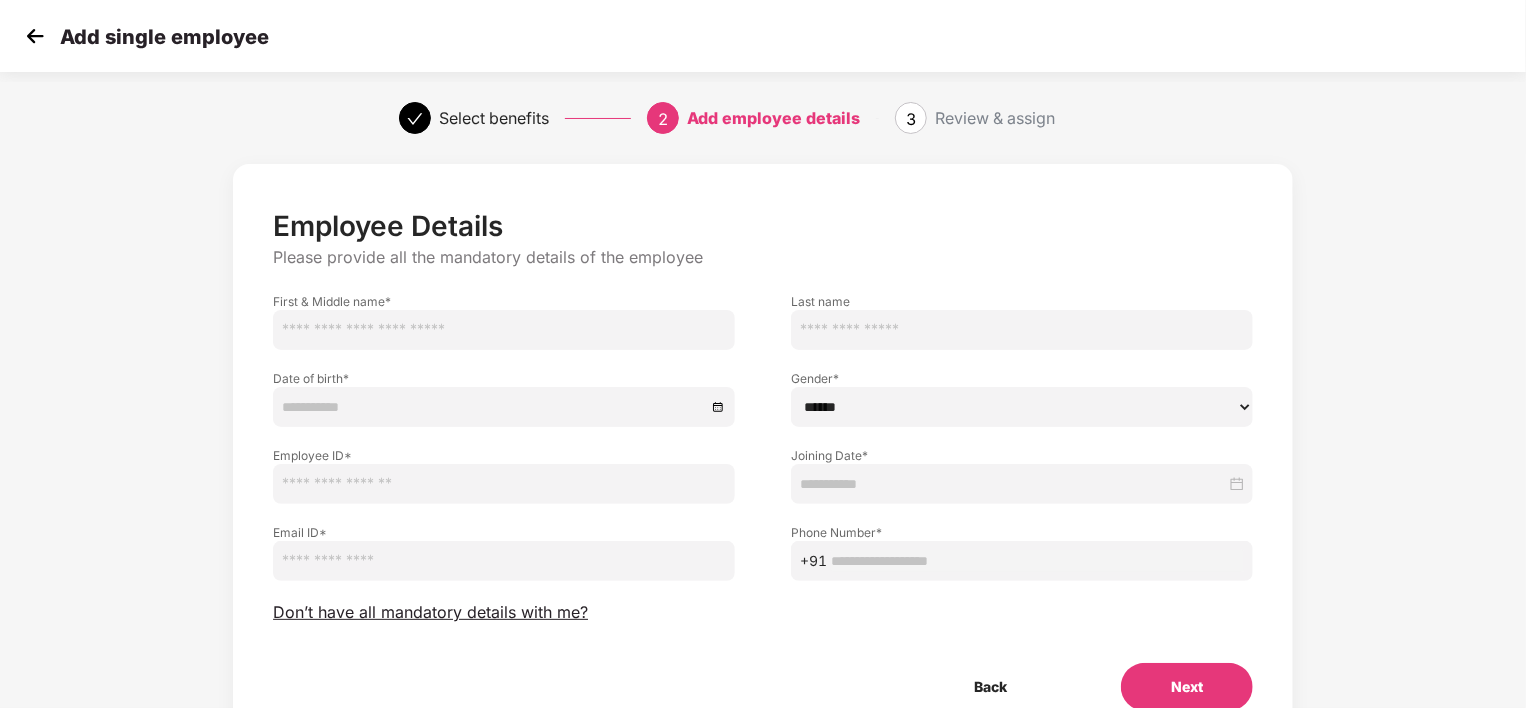 click at bounding box center [504, 330] 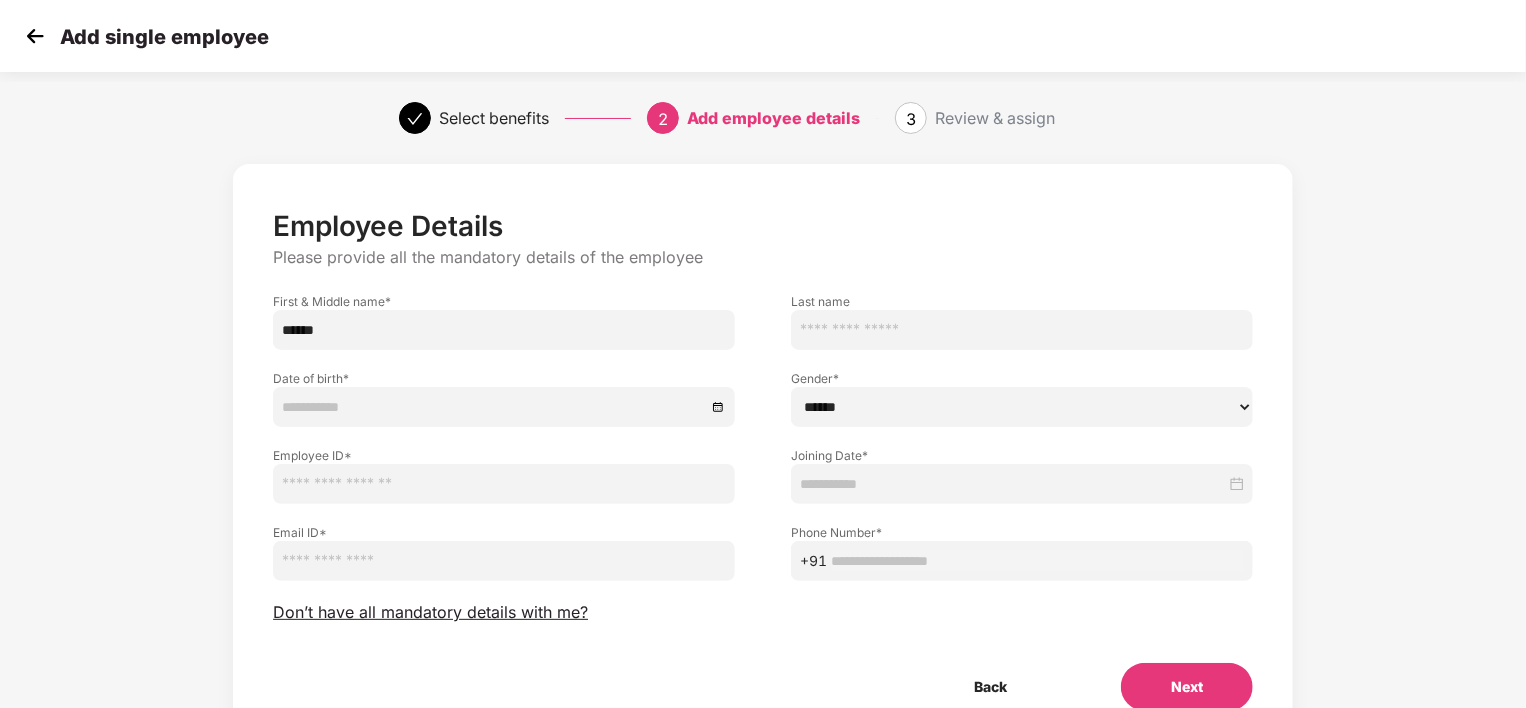 type on "******" 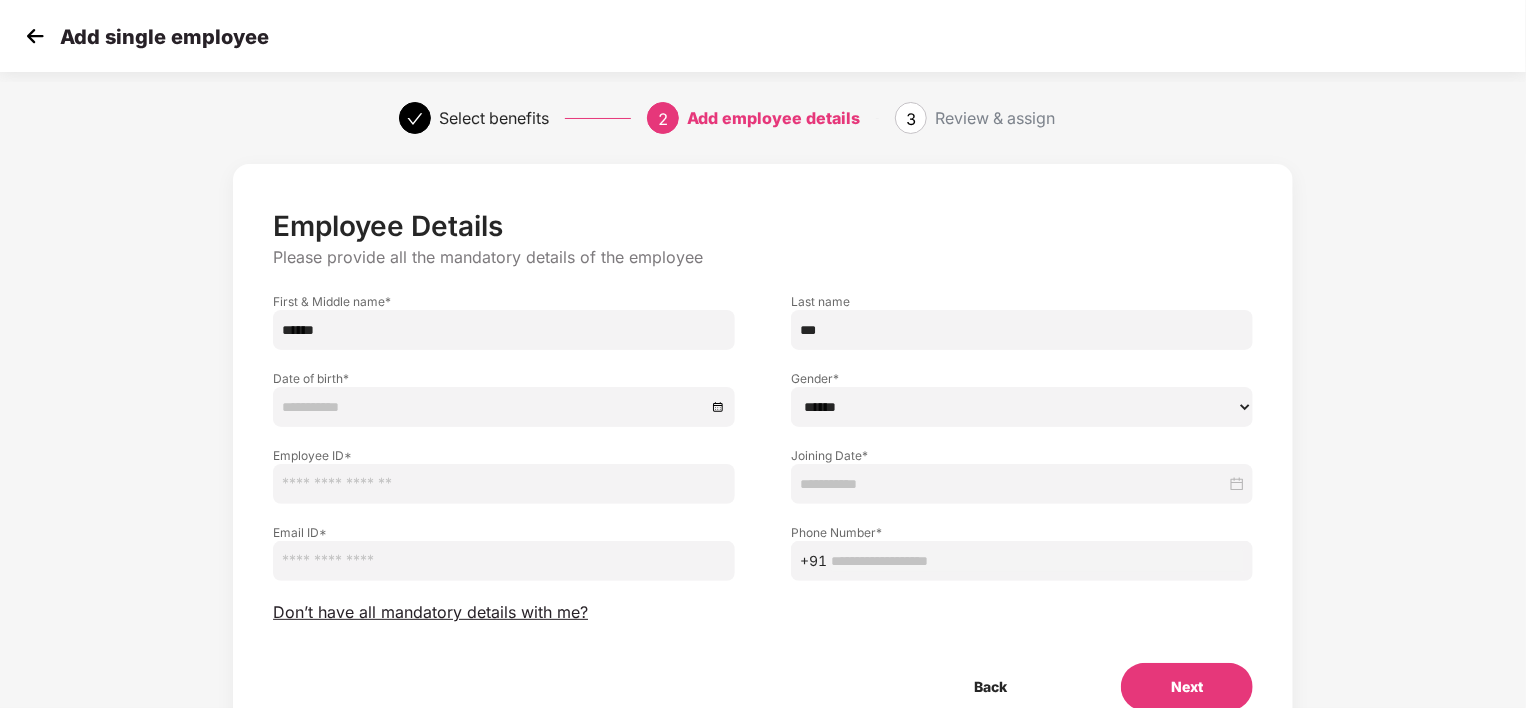 type on "***" 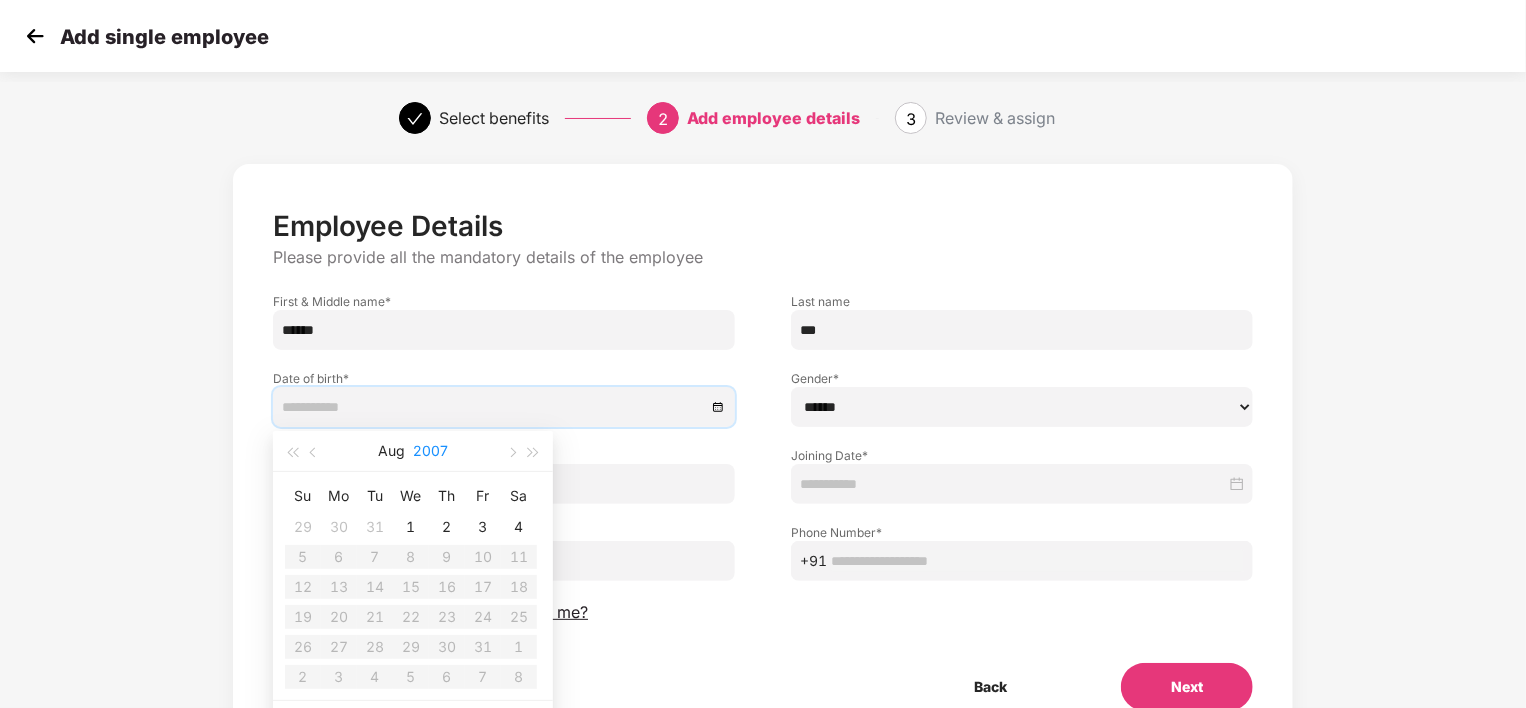 click on "2007" at bounding box center [430, 451] 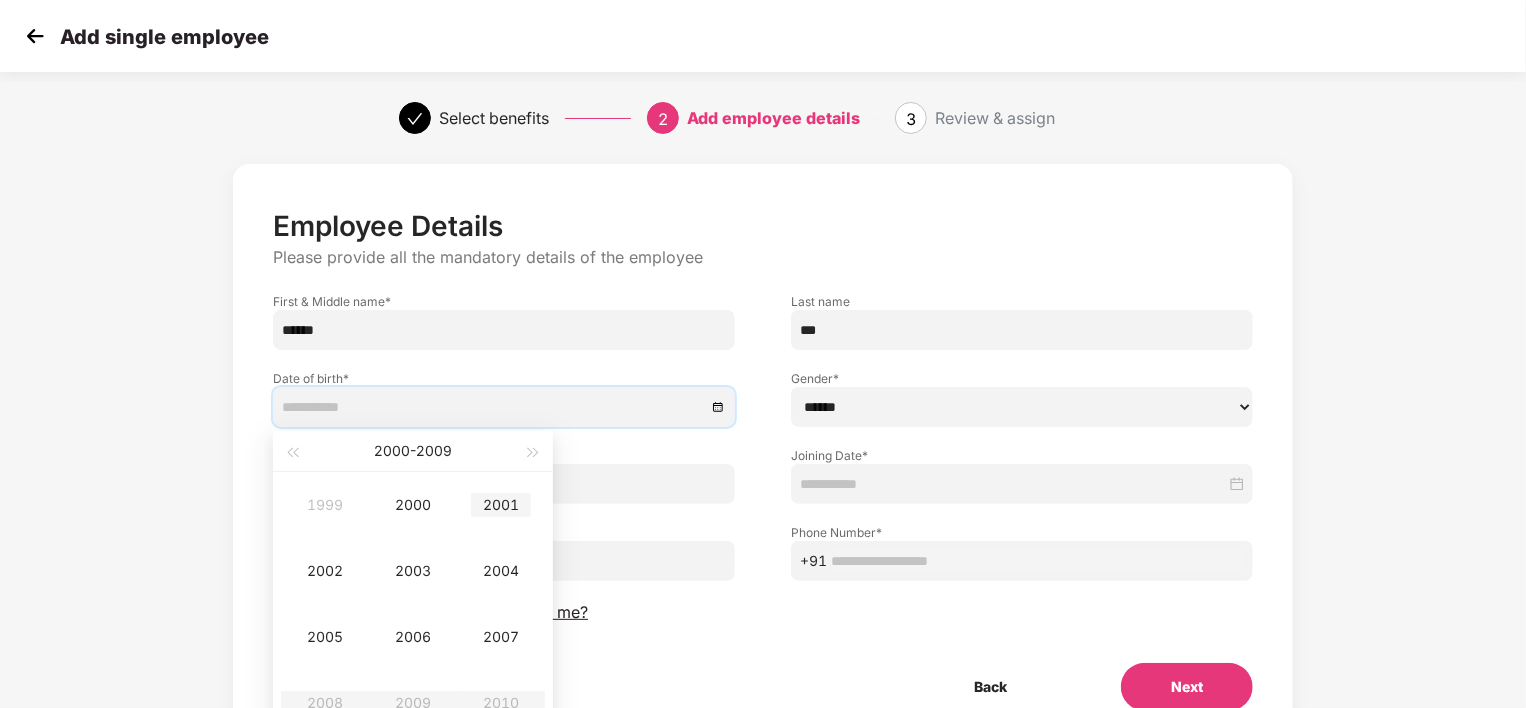 type on "**********" 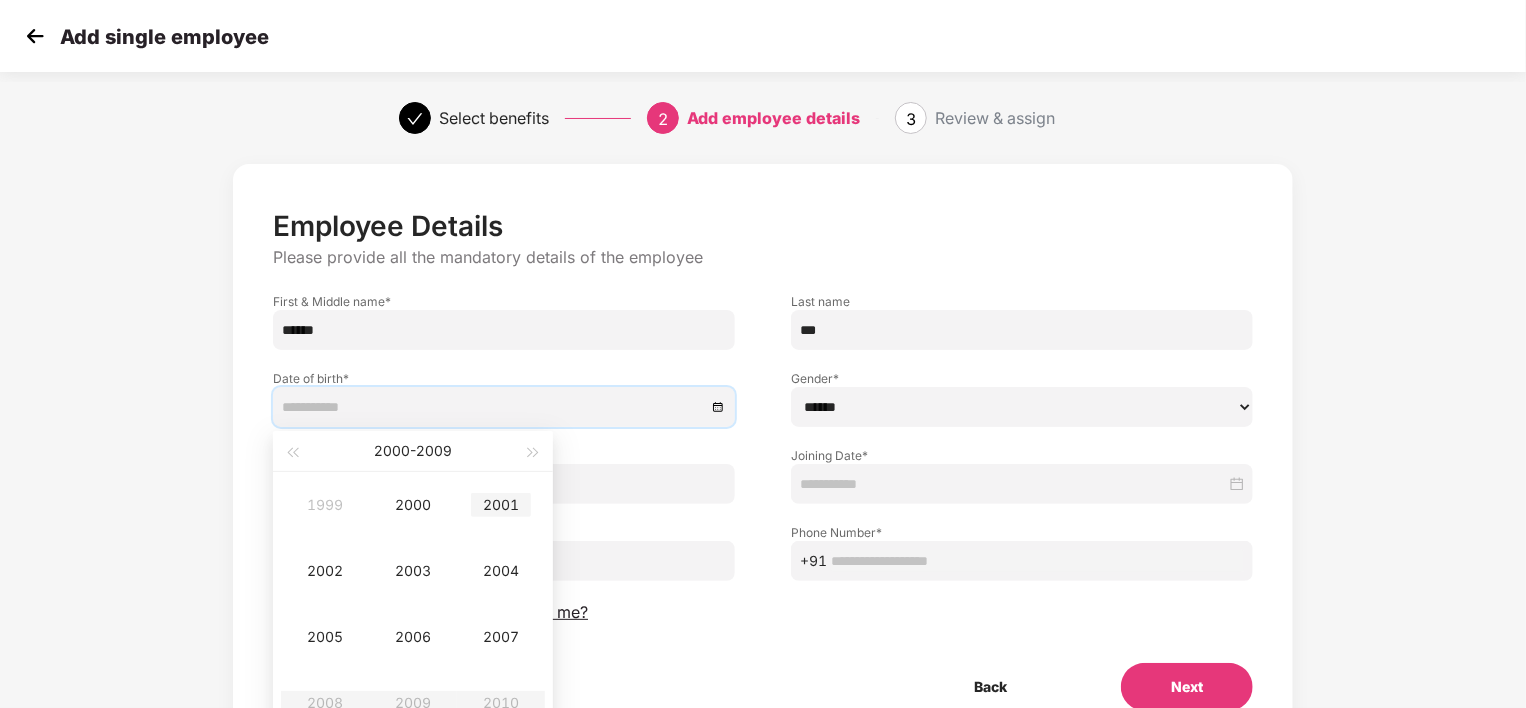 click on "2001" at bounding box center (501, 505) 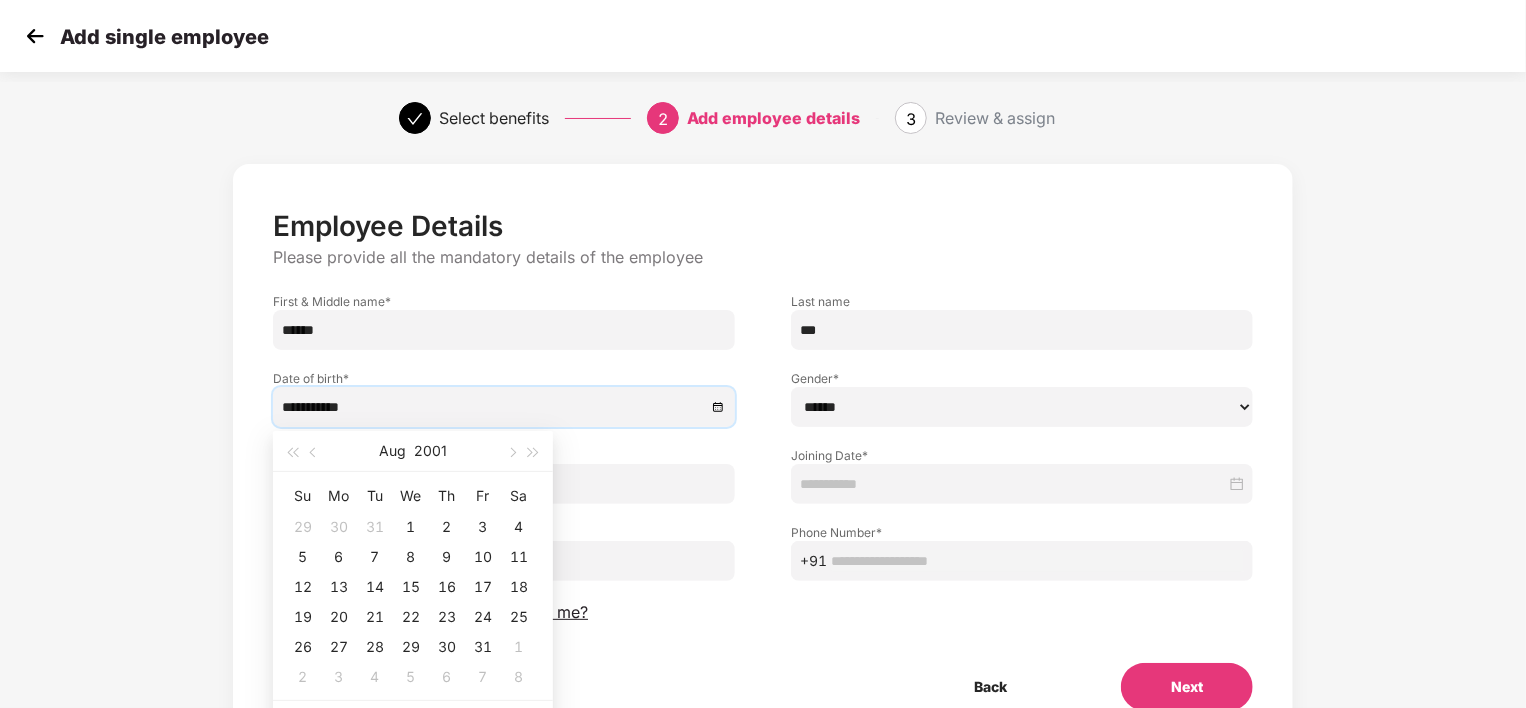 type on "**********" 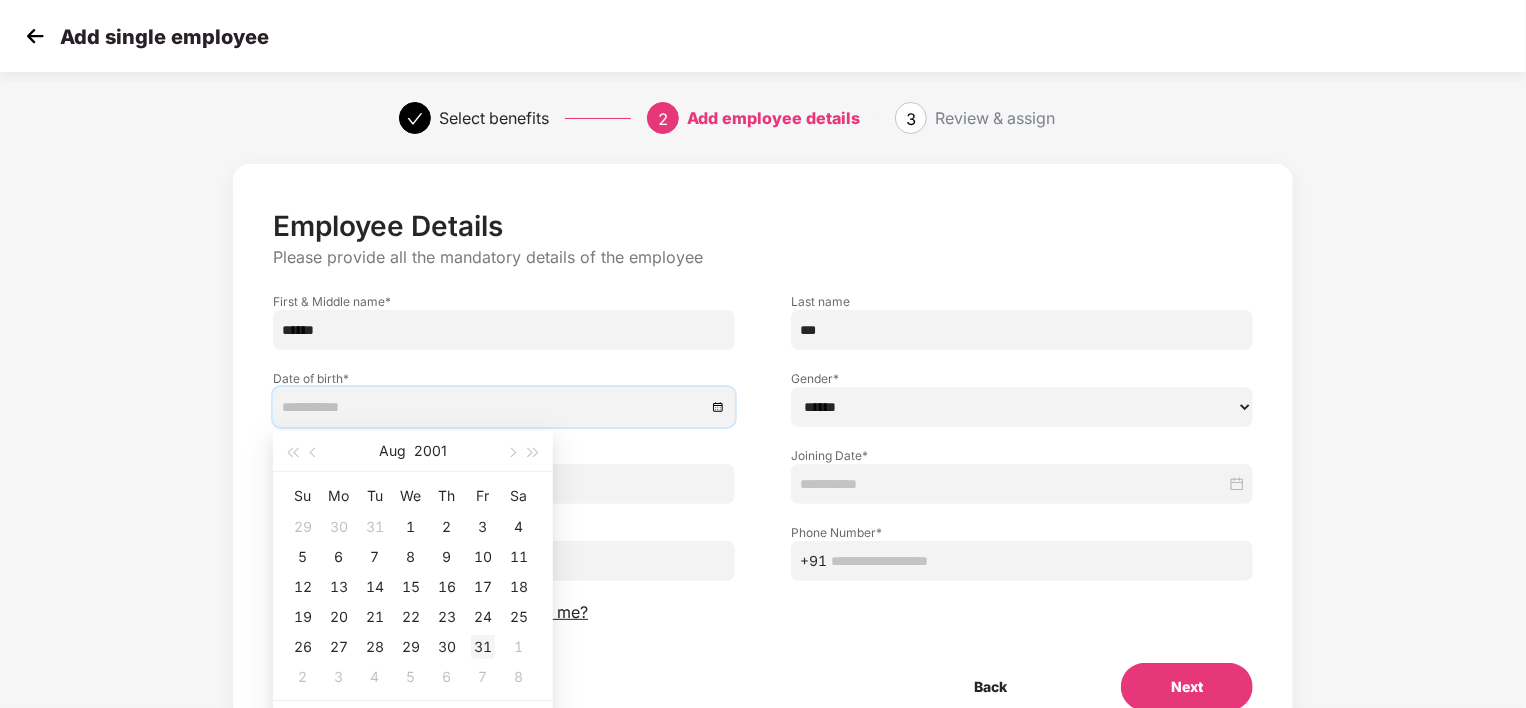 type on "**********" 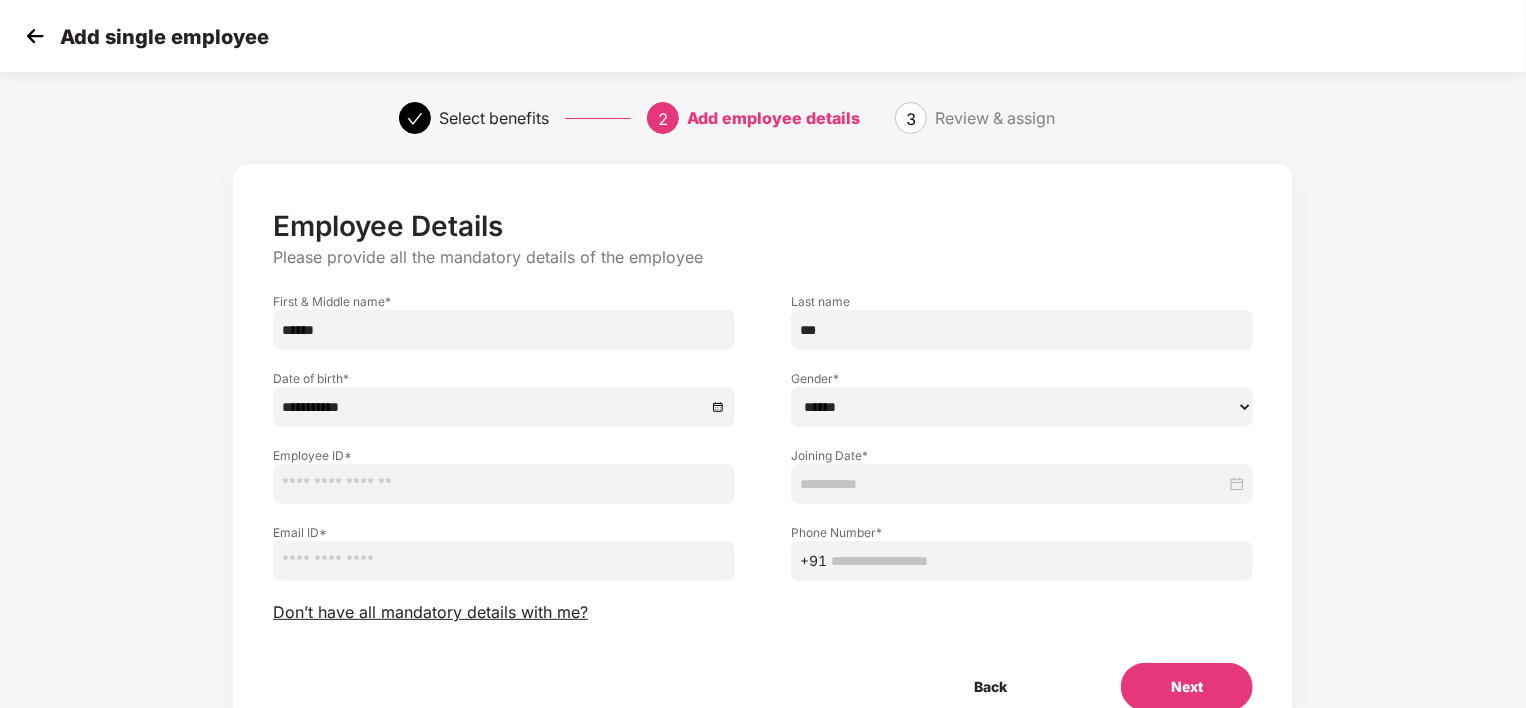 click on "****** **** ******" at bounding box center [1022, 407] 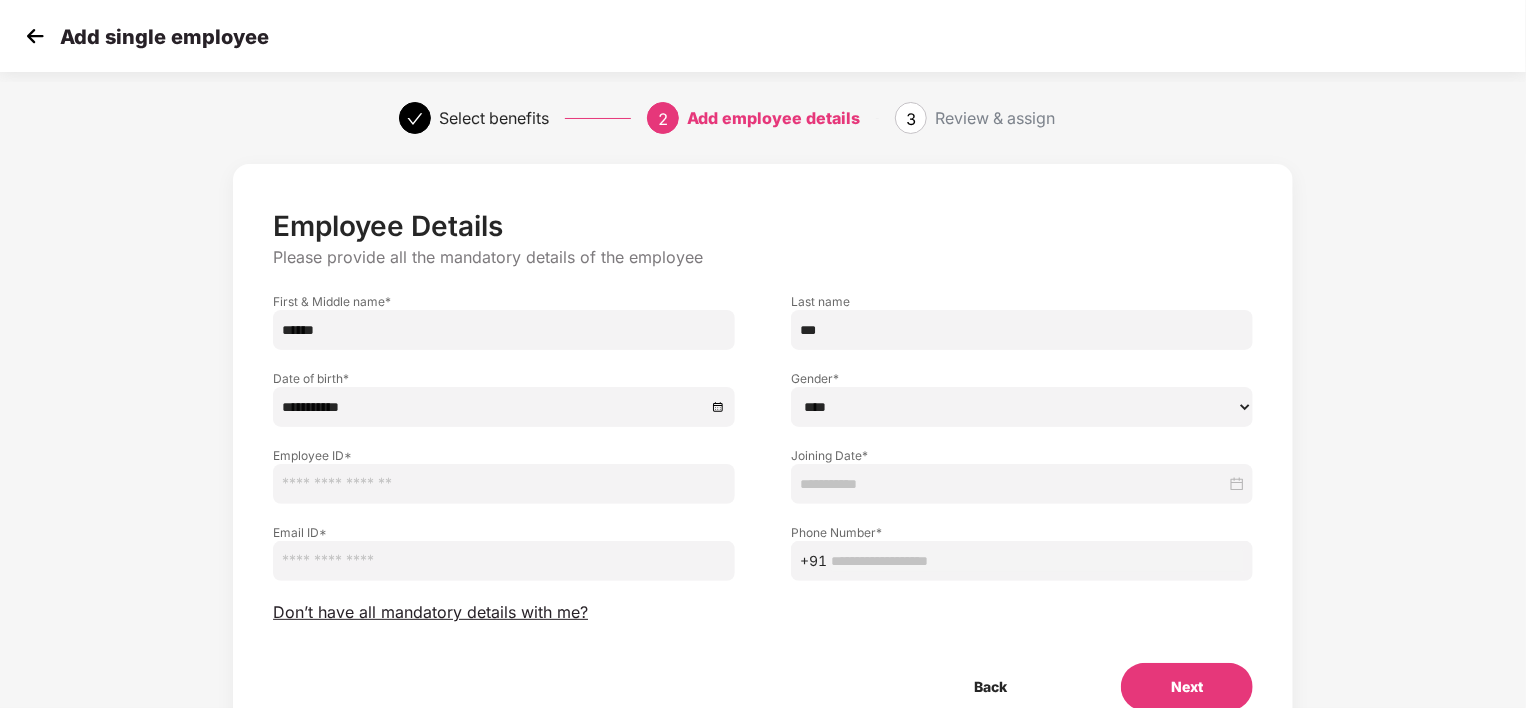click on "****** **** ******" at bounding box center [1022, 407] 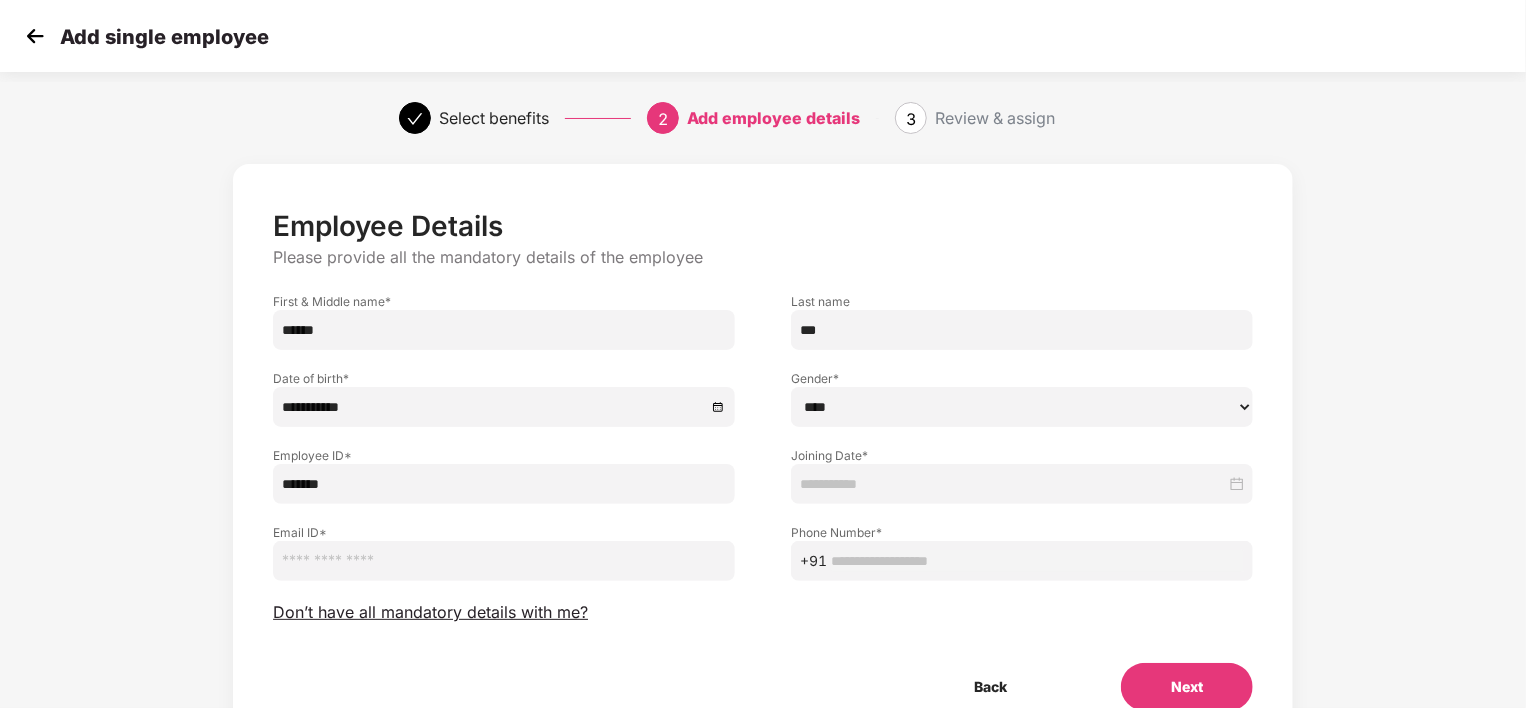 type on "*******" 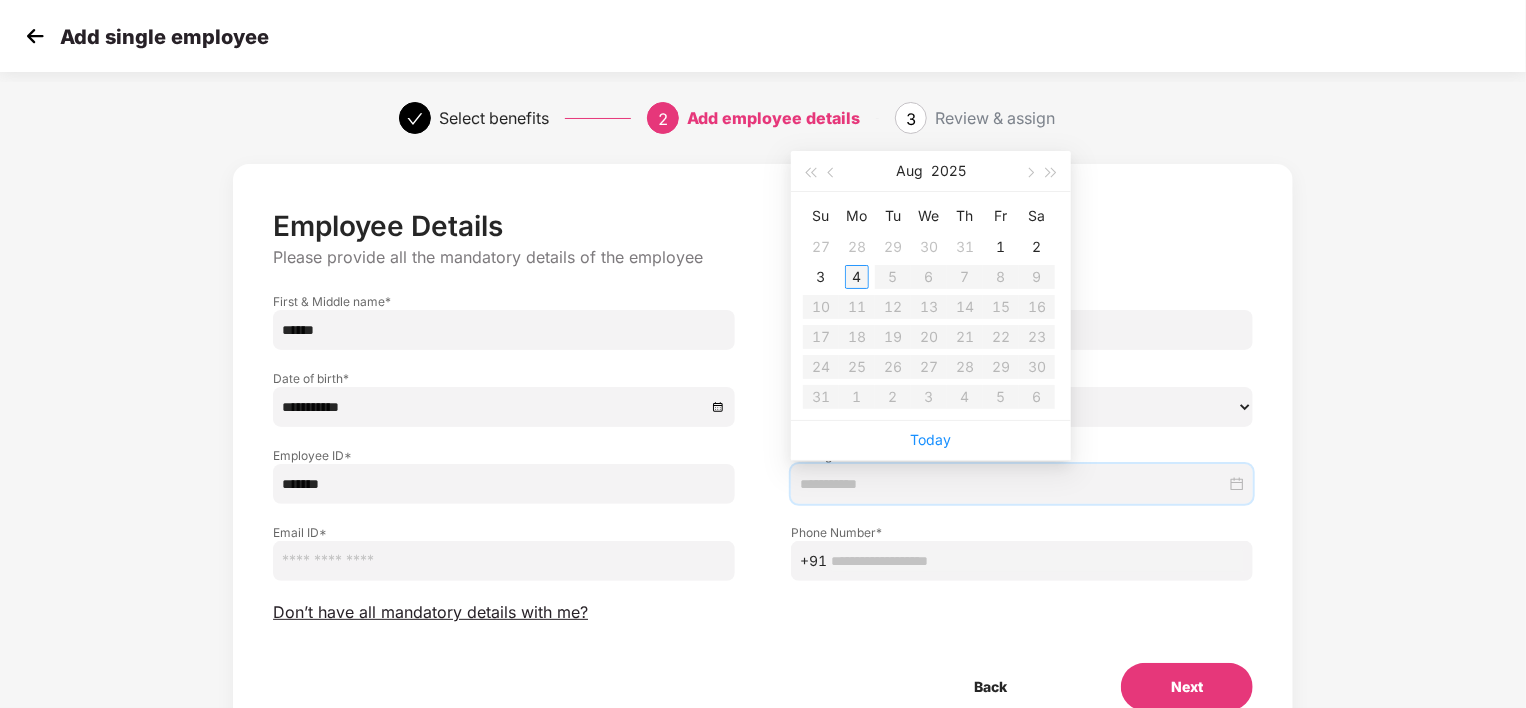 type on "**********" 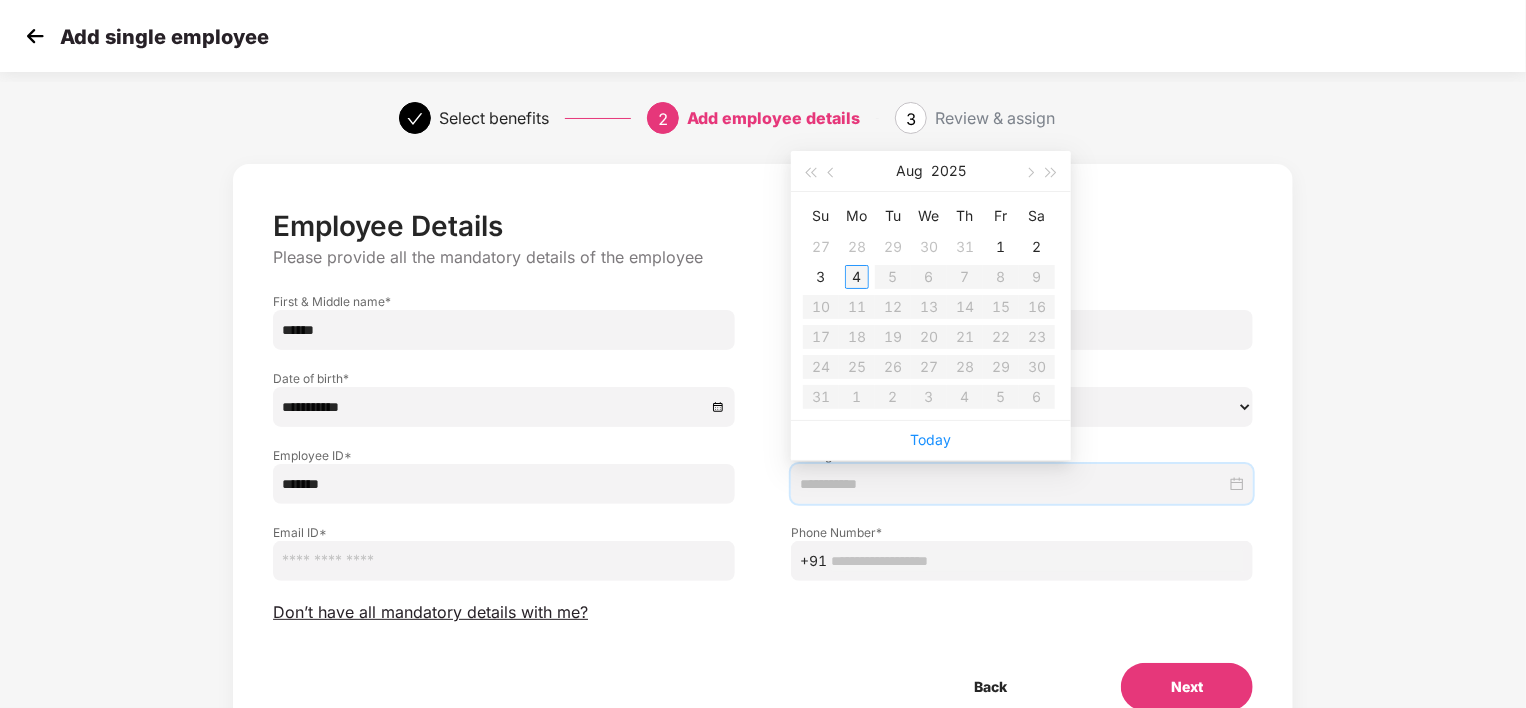 click on "4" at bounding box center [857, 277] 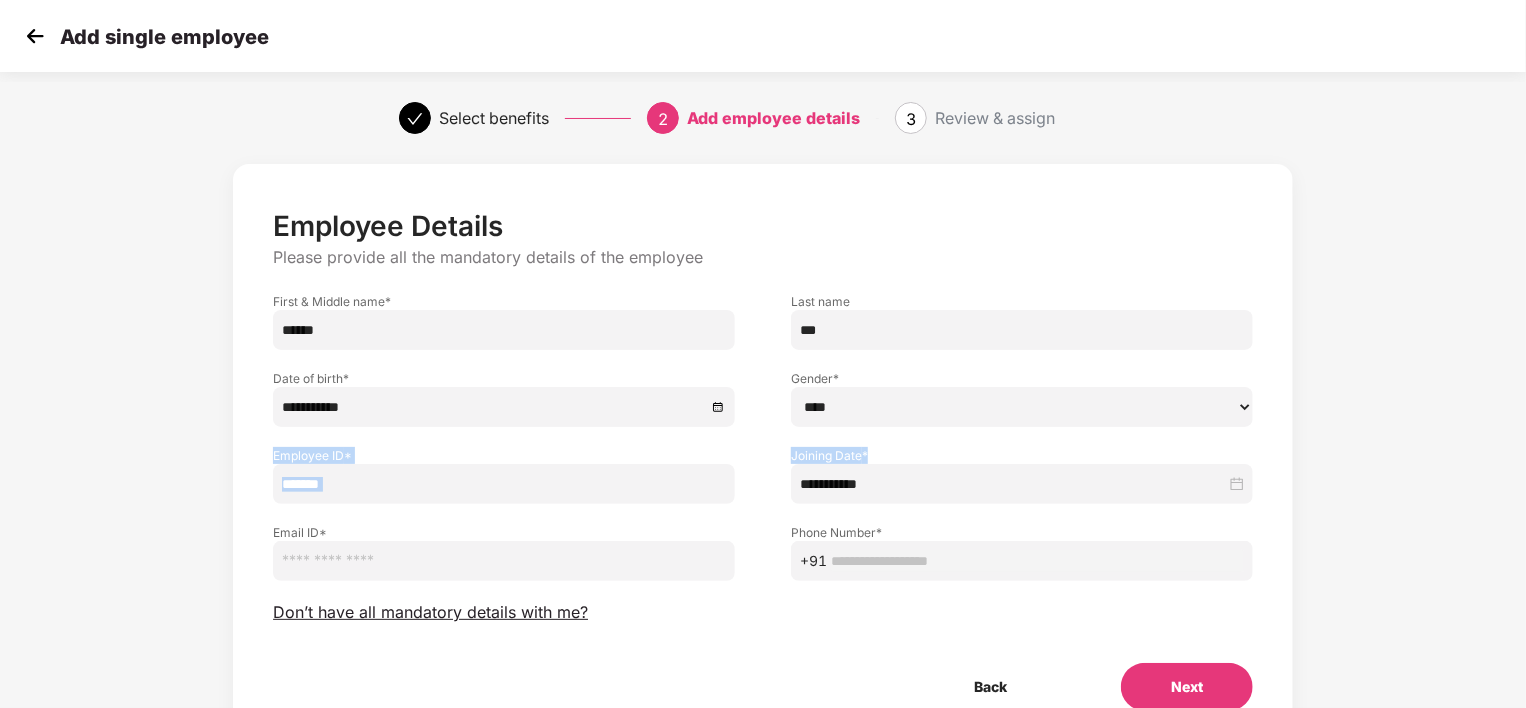 scroll, scrollTop: 0, scrollLeft: 1, axis: horizontal 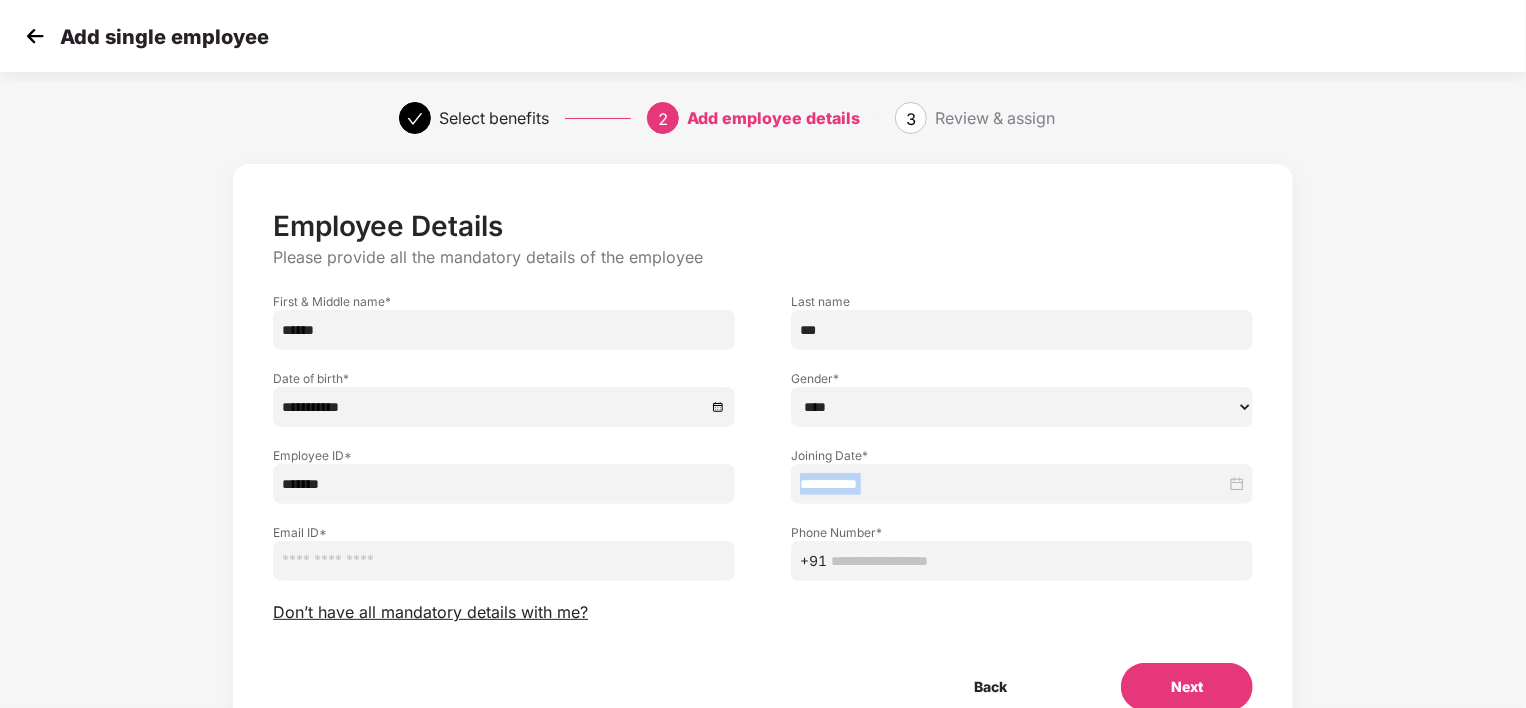 click on "Employee Details Please provide all the mandatory details of the employee First & Middle name  * [FIRST] Last name * [LAST] Date of birth  * [DATE] Gender  * [GENDER] [GENDER] Employee ID  * [EMPLOYEE_ID] Joining Date  * [DATE] Email ID  * [EMAIL] Phone Number  * +91 [PHONE] Don’t have all mandatory details with me? Back Next" at bounding box center (763, 477) 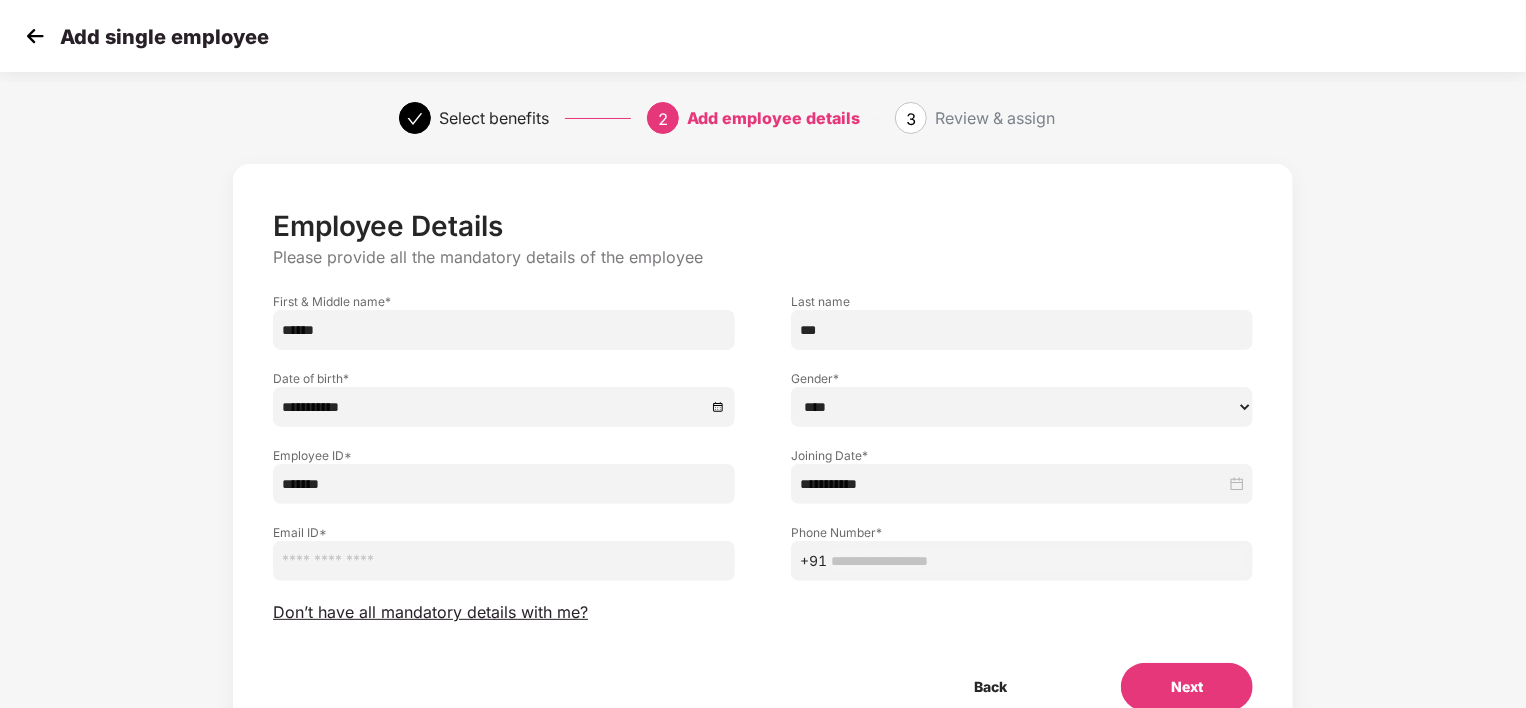 drag, startPoint x: 1343, startPoint y: 497, endPoint x: 1184, endPoint y: 527, distance: 161.80544 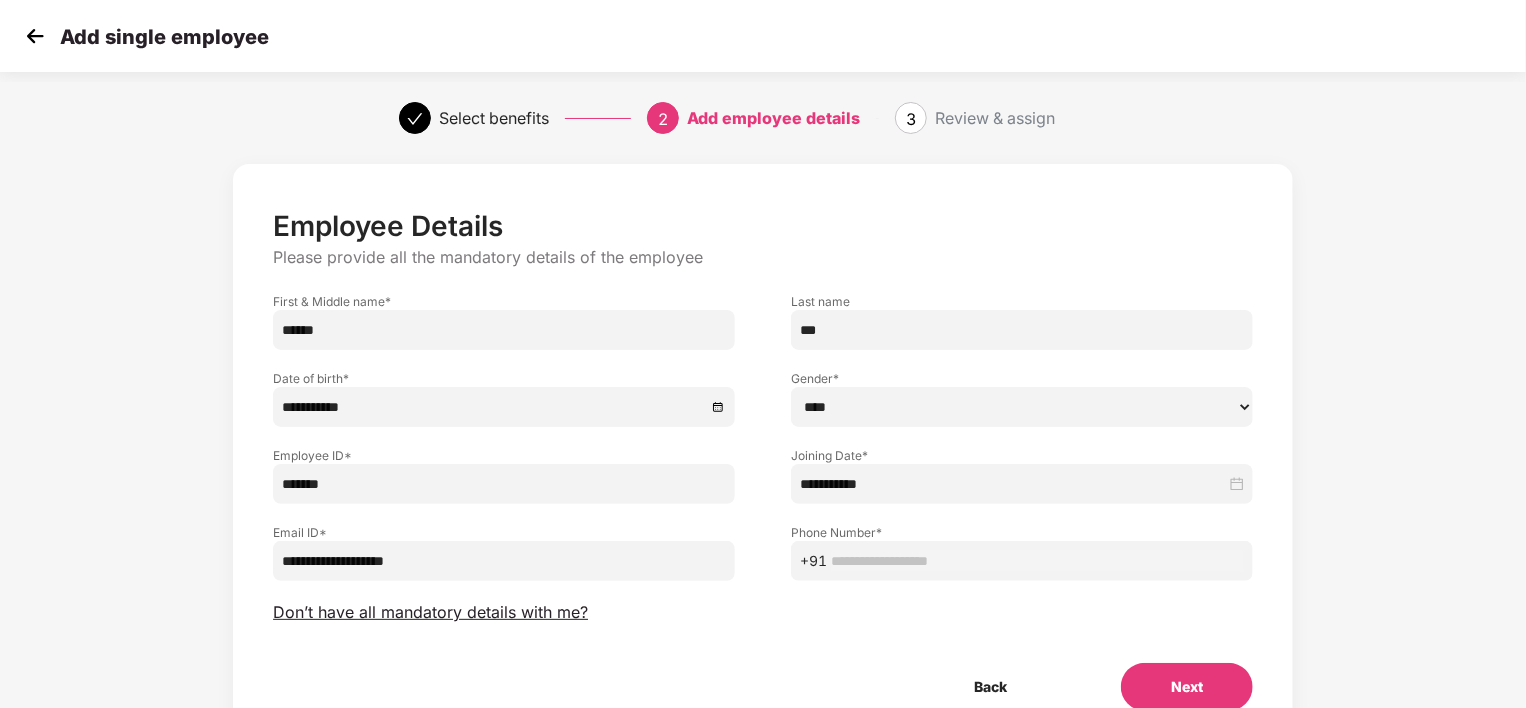 type on "**********" 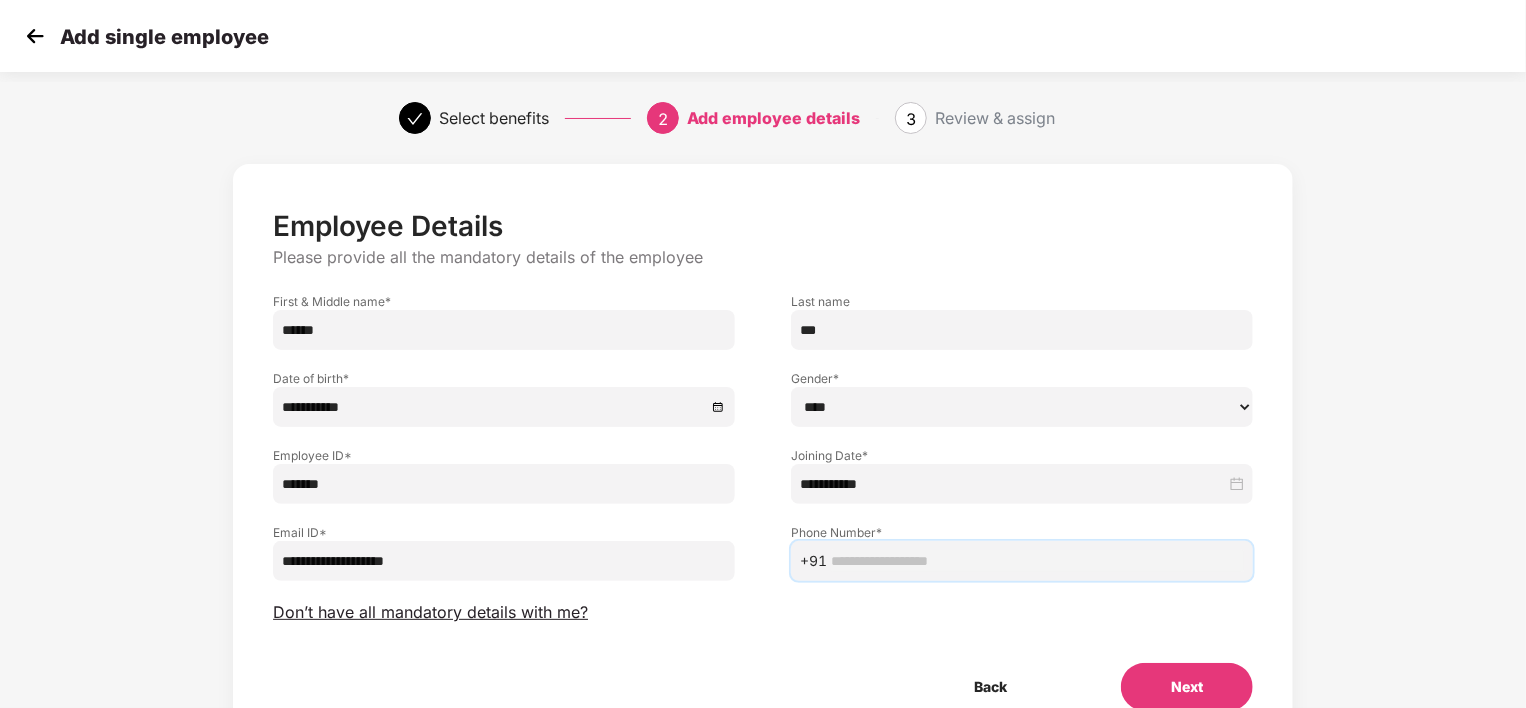 click at bounding box center (1037, 561) 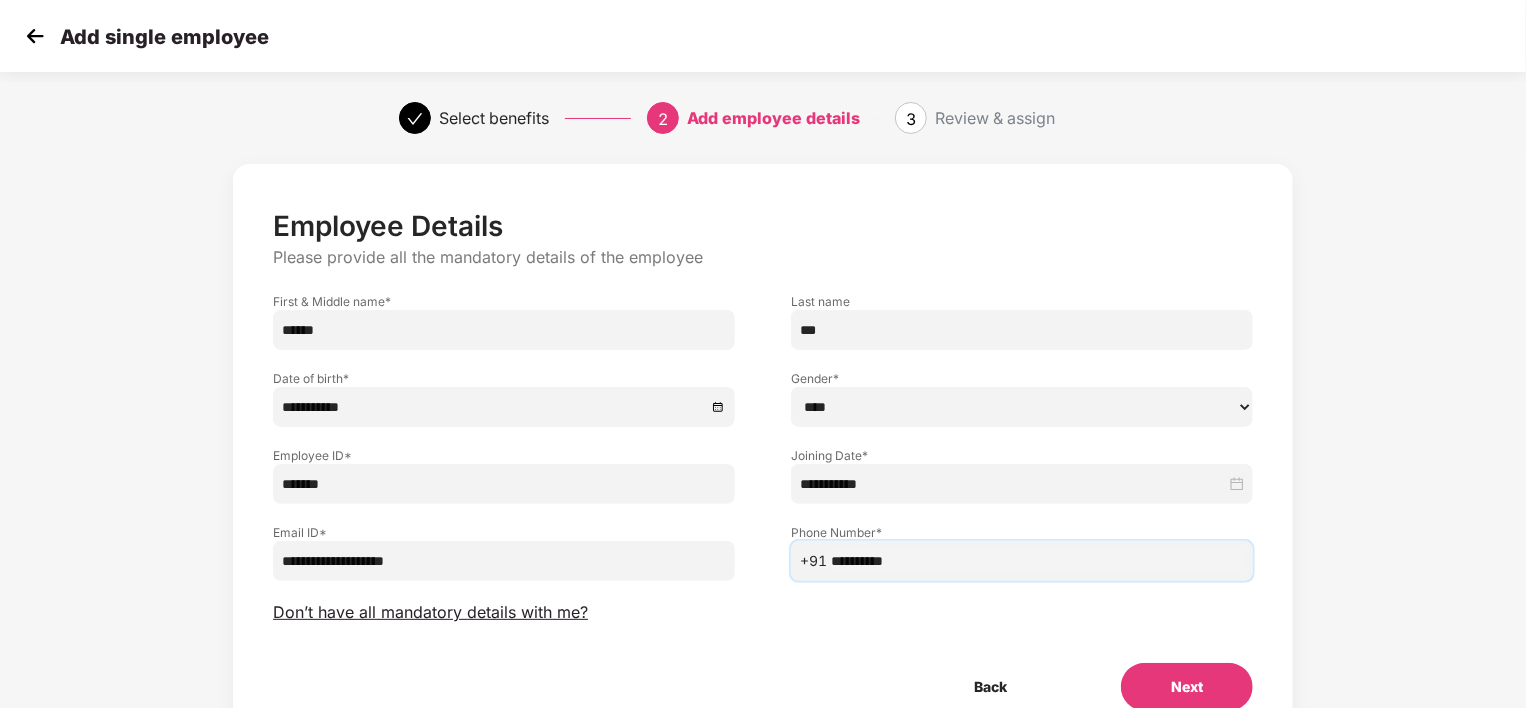 type on "**********" 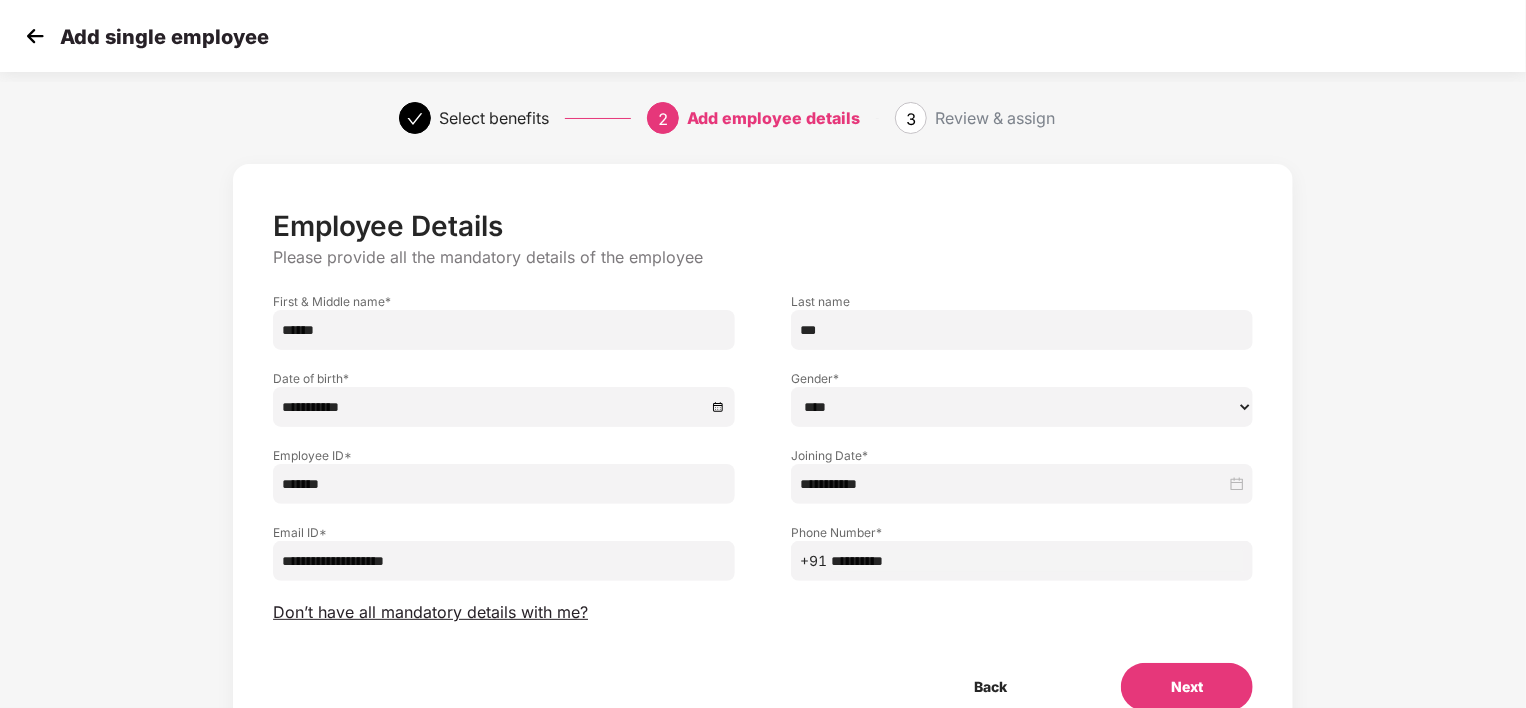 click on "Employee Details Please provide all the mandatory details of the employee First & Middle name  * [FIRST] Last name * [LAST] Date of birth  * [DATE] Gender  * [GENDER] [GENDER] Employee ID  * [EMPLOYEE_ID] Joining Date  * [DATE] Email ID  * [EMAIL] Phone Number  * +91 [PHONE] Don’t have all mandatory details with me? Back Next" at bounding box center [763, 460] 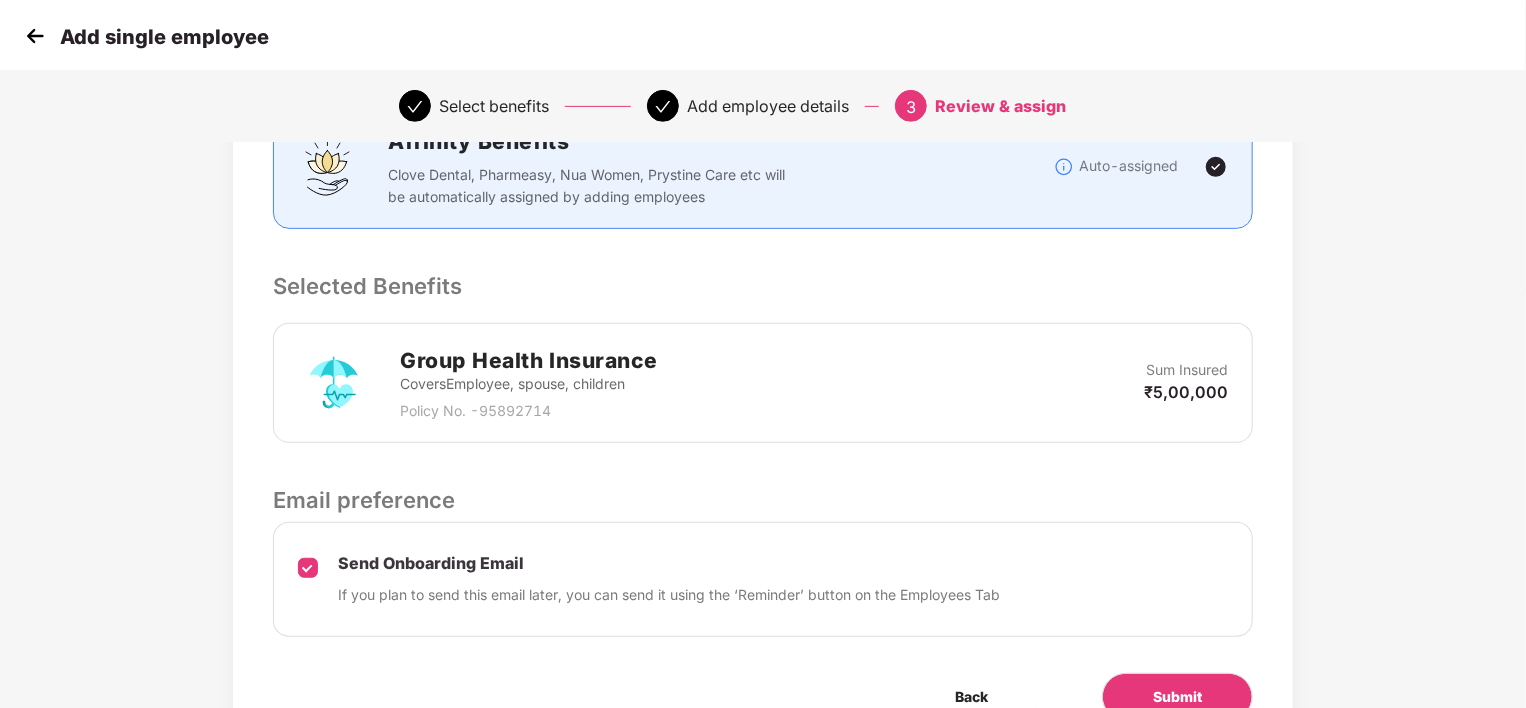 scroll, scrollTop: 515, scrollLeft: 1, axis: both 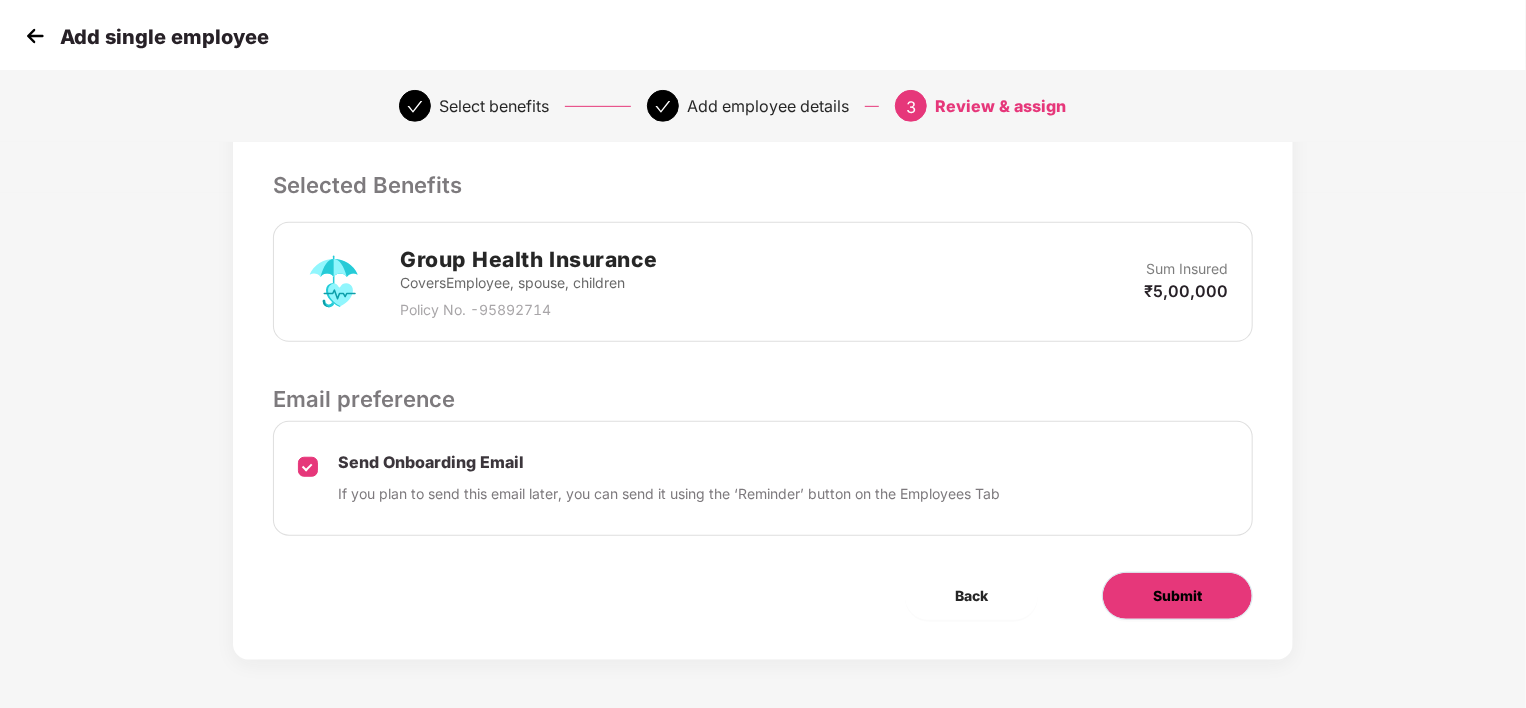 click on "Submit" at bounding box center [1177, 596] 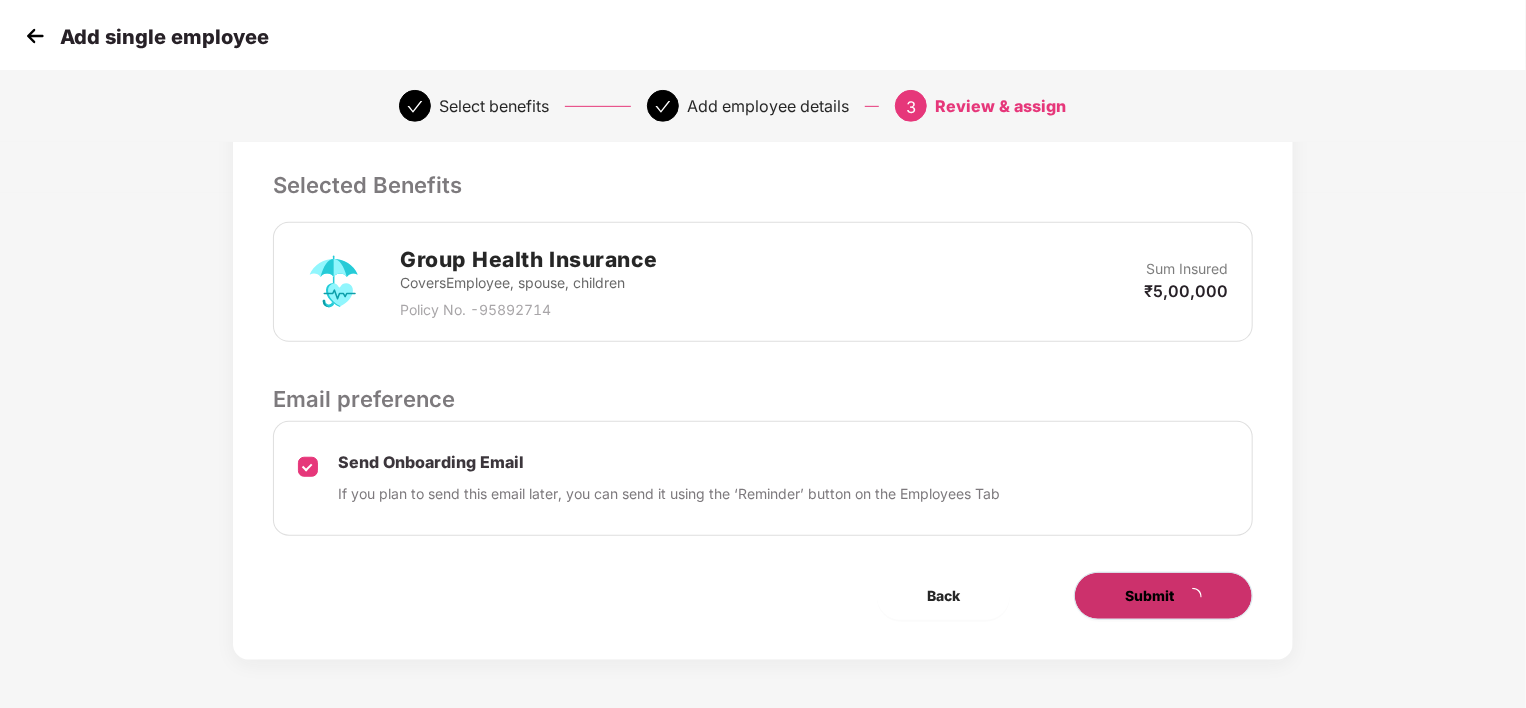 scroll, scrollTop: 0, scrollLeft: 0, axis: both 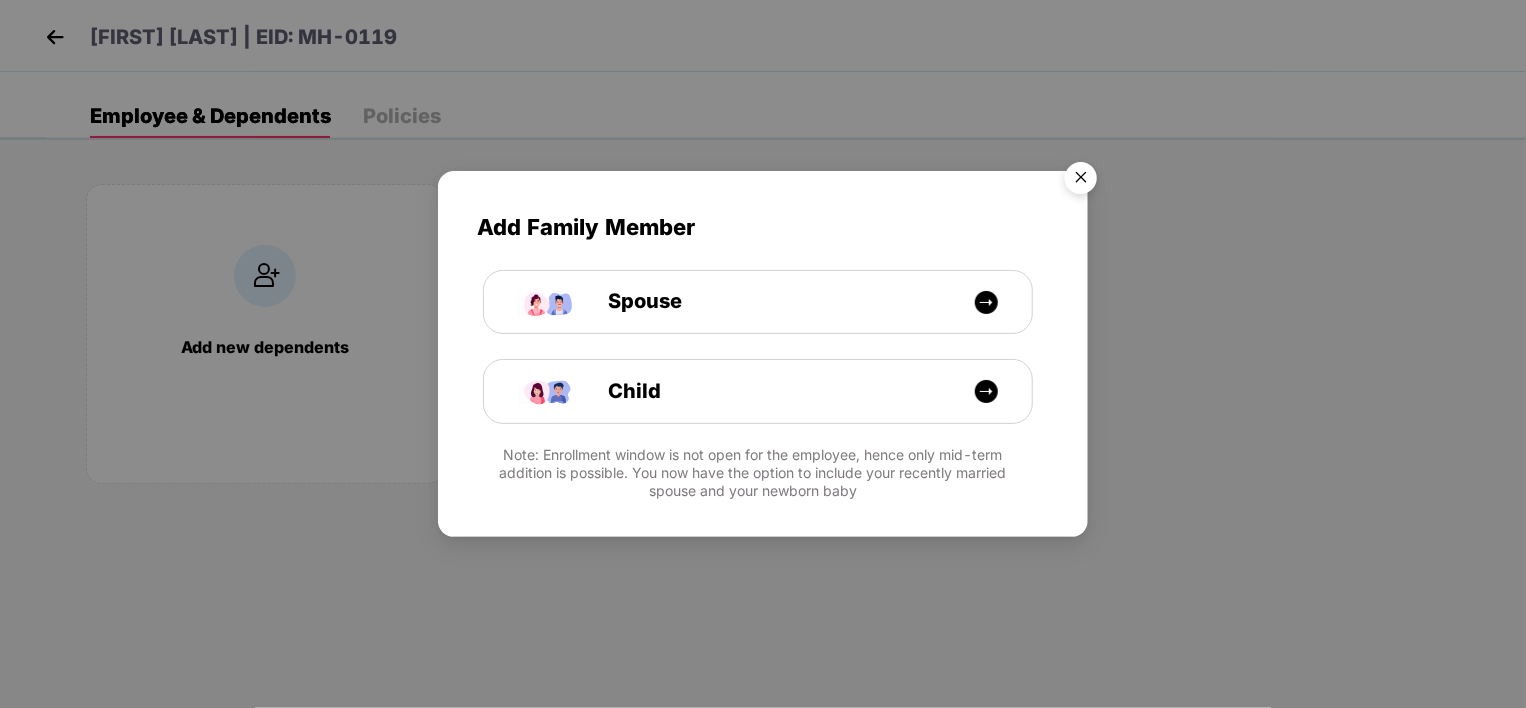 click at bounding box center (1081, 181) 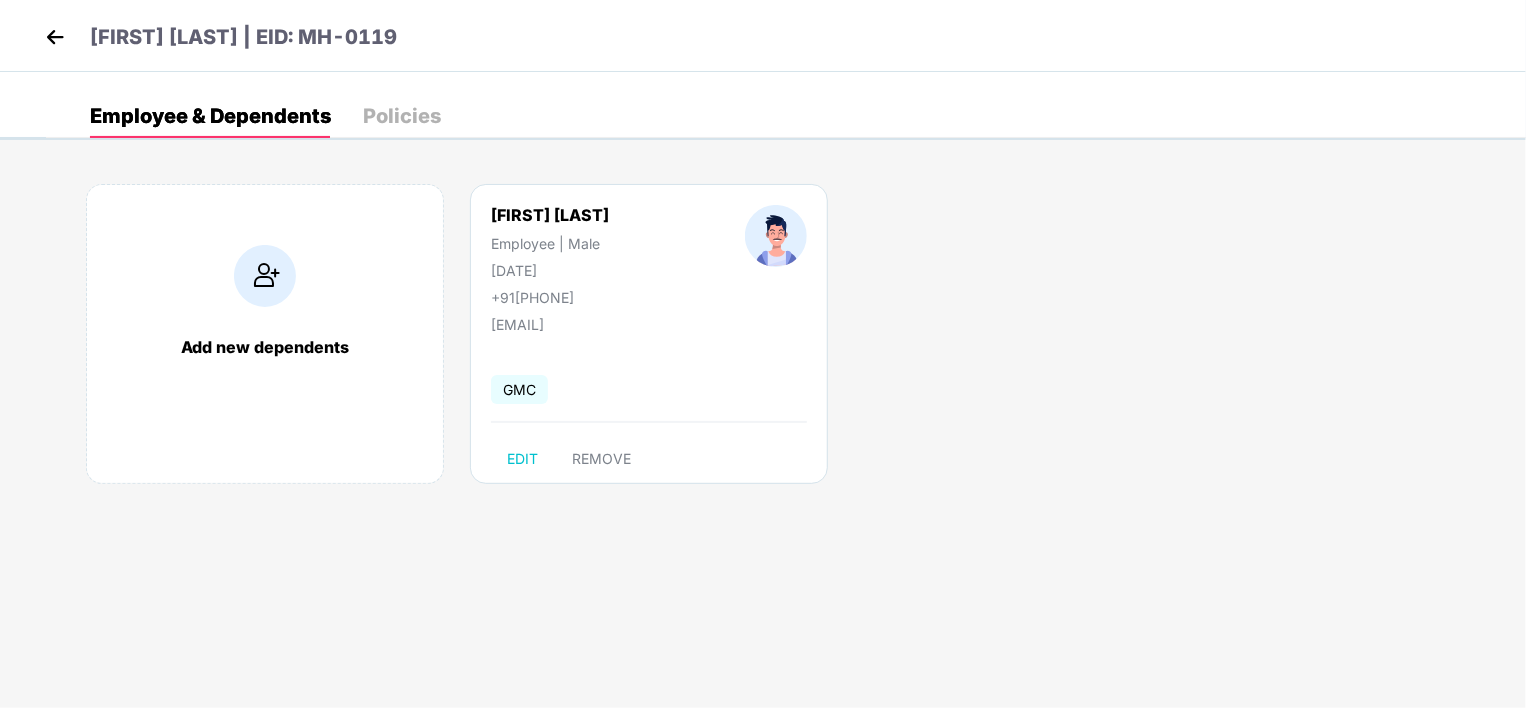 click at bounding box center (55, 37) 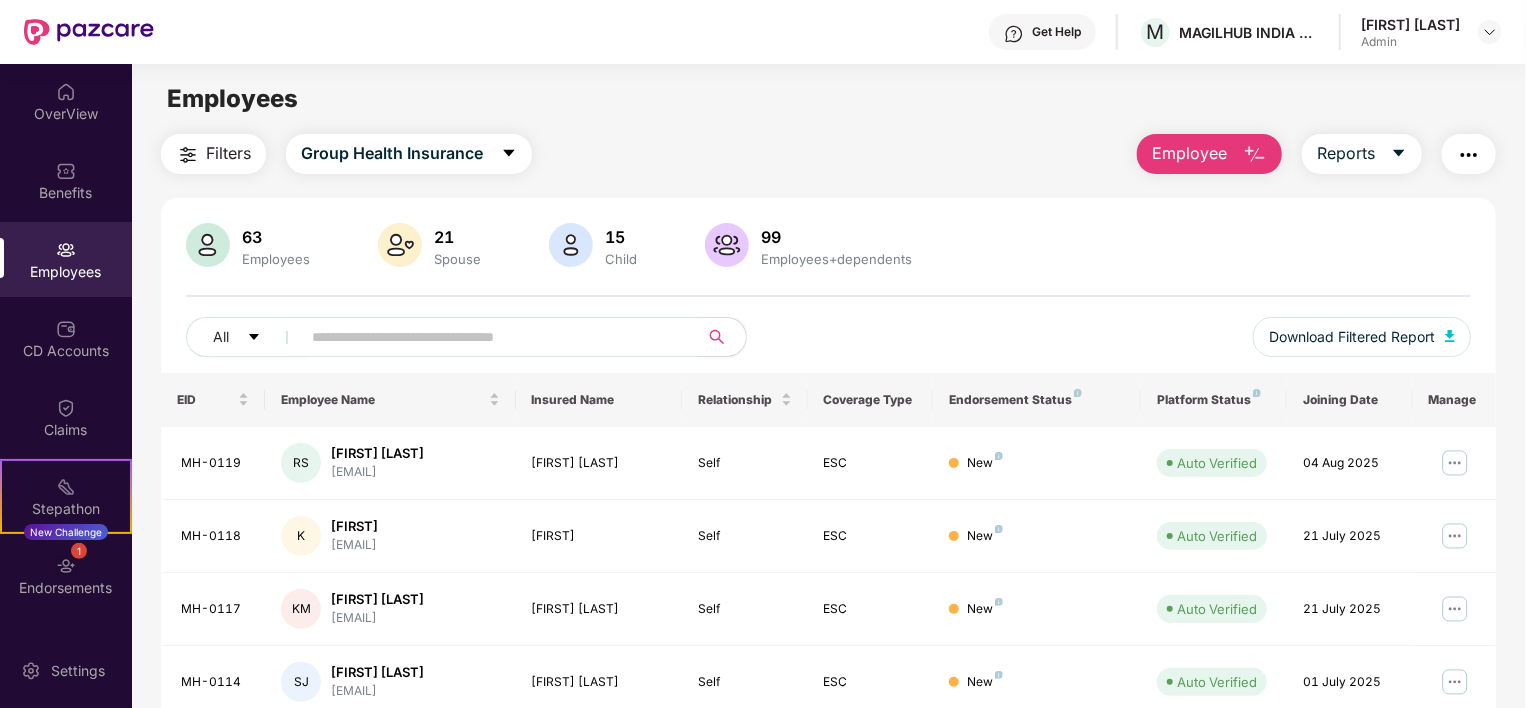 click on "Employee" at bounding box center (1189, 153) 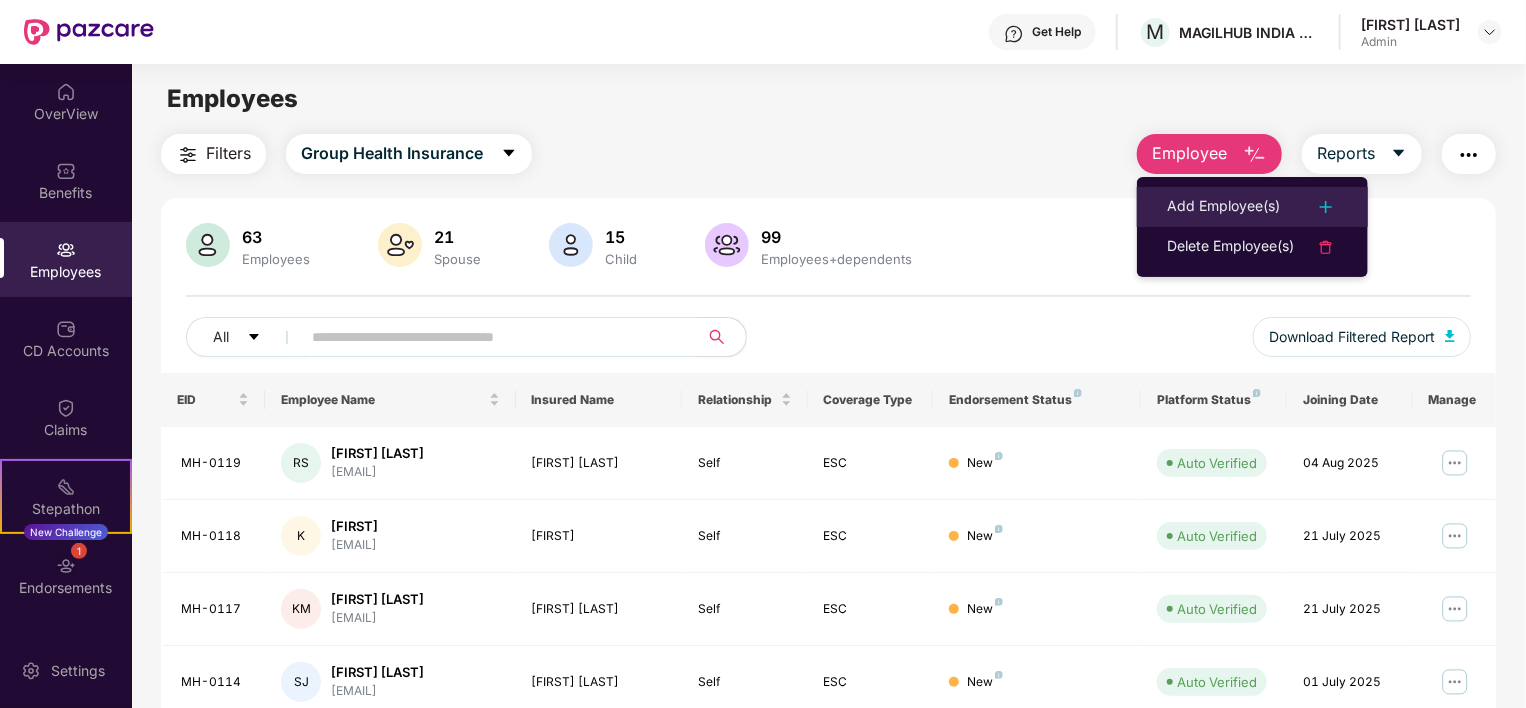 click on "Add Employee(s)" at bounding box center [1223, 207] 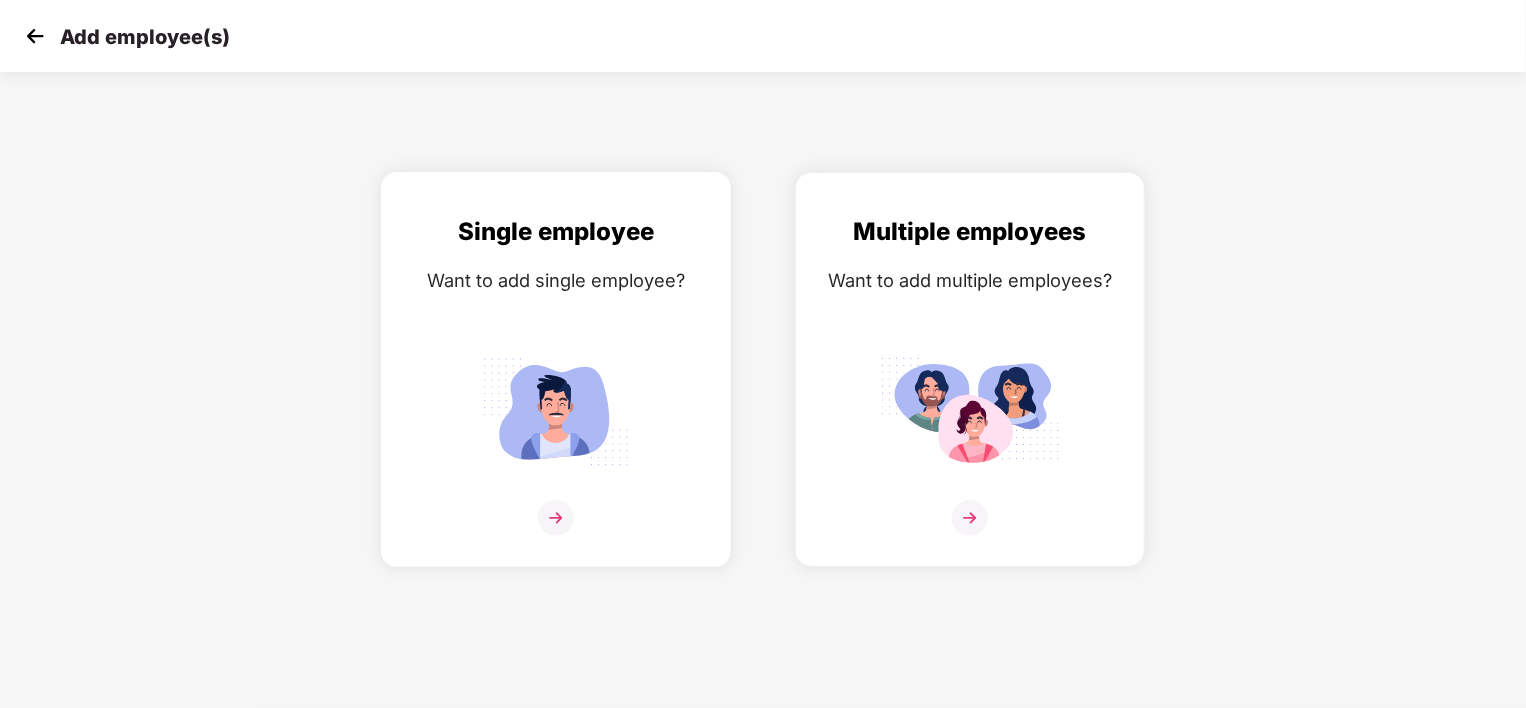 click at bounding box center (556, 518) 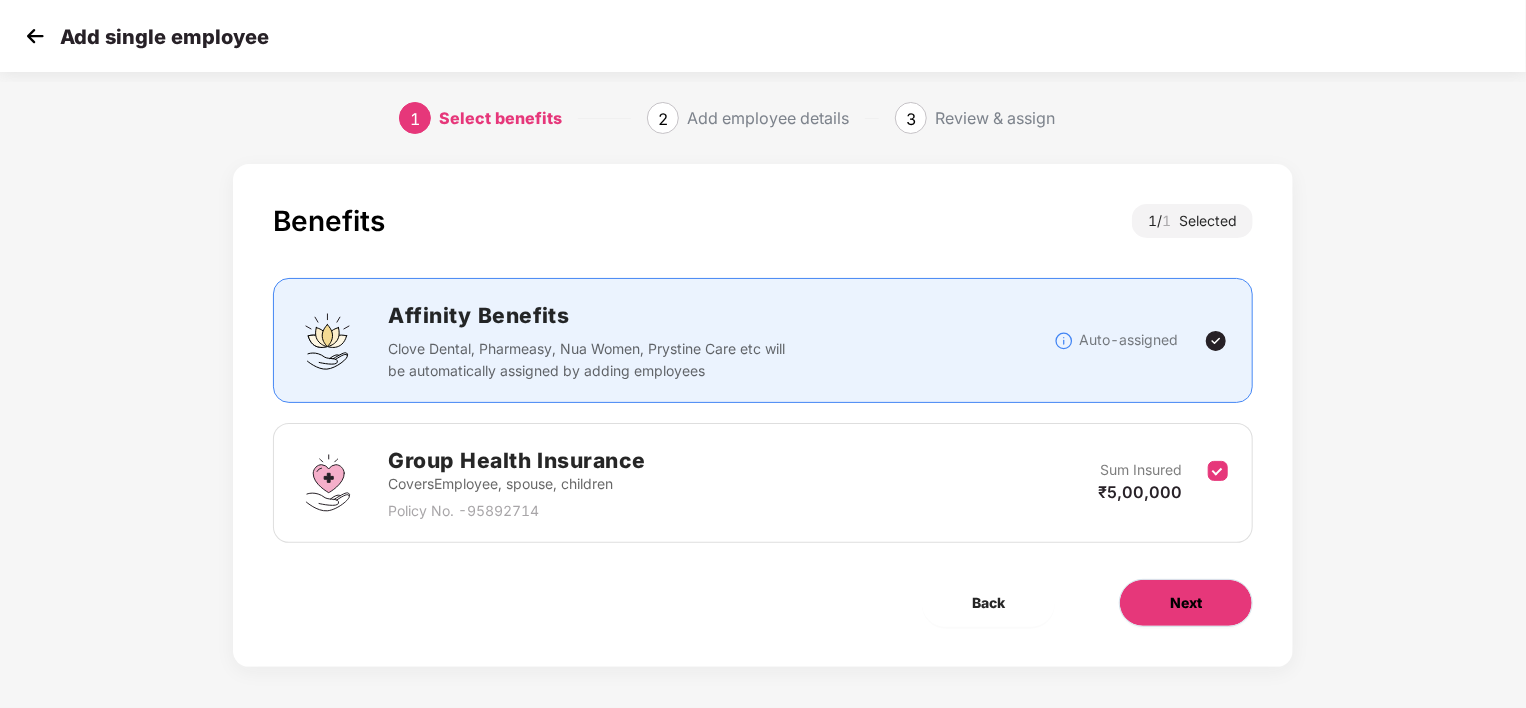 click on "Next" at bounding box center (1186, 603) 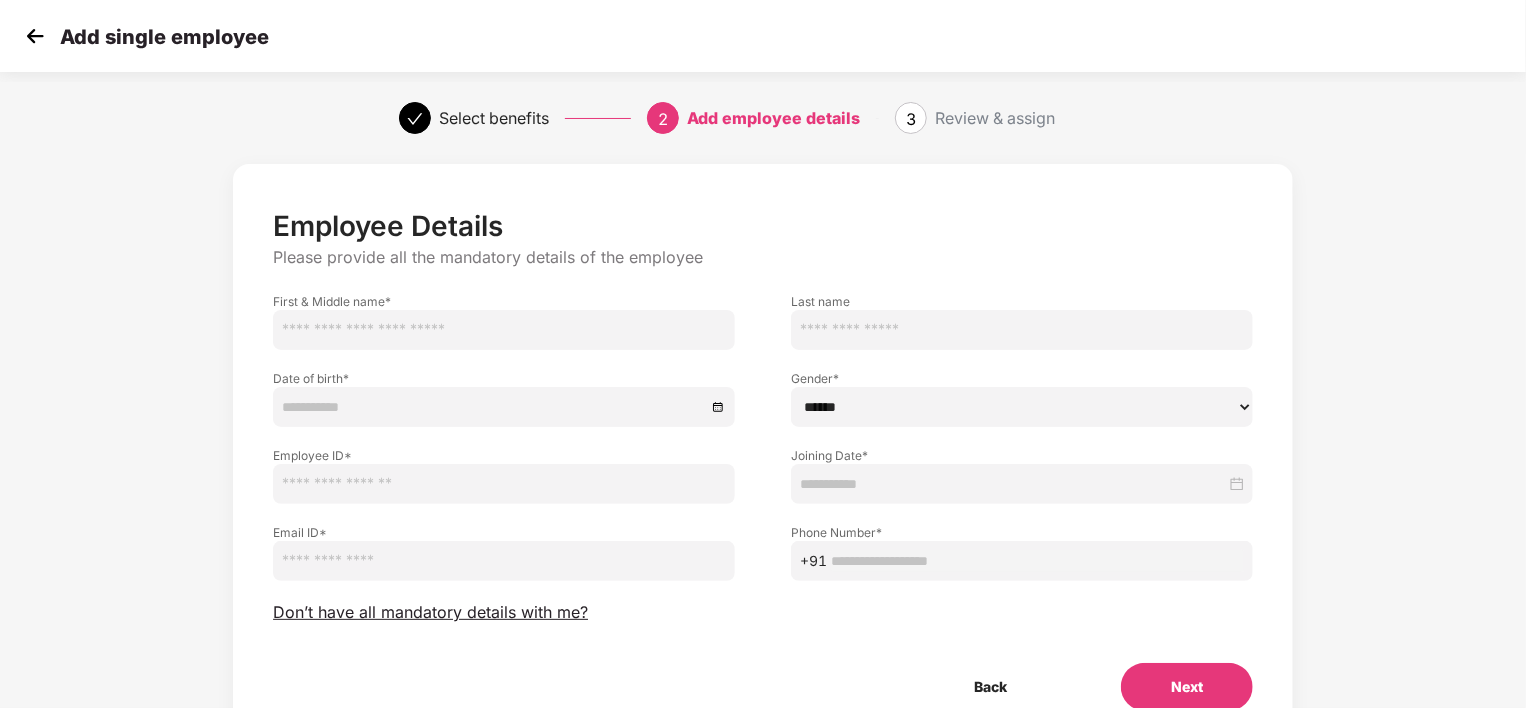 click at bounding box center [504, 330] 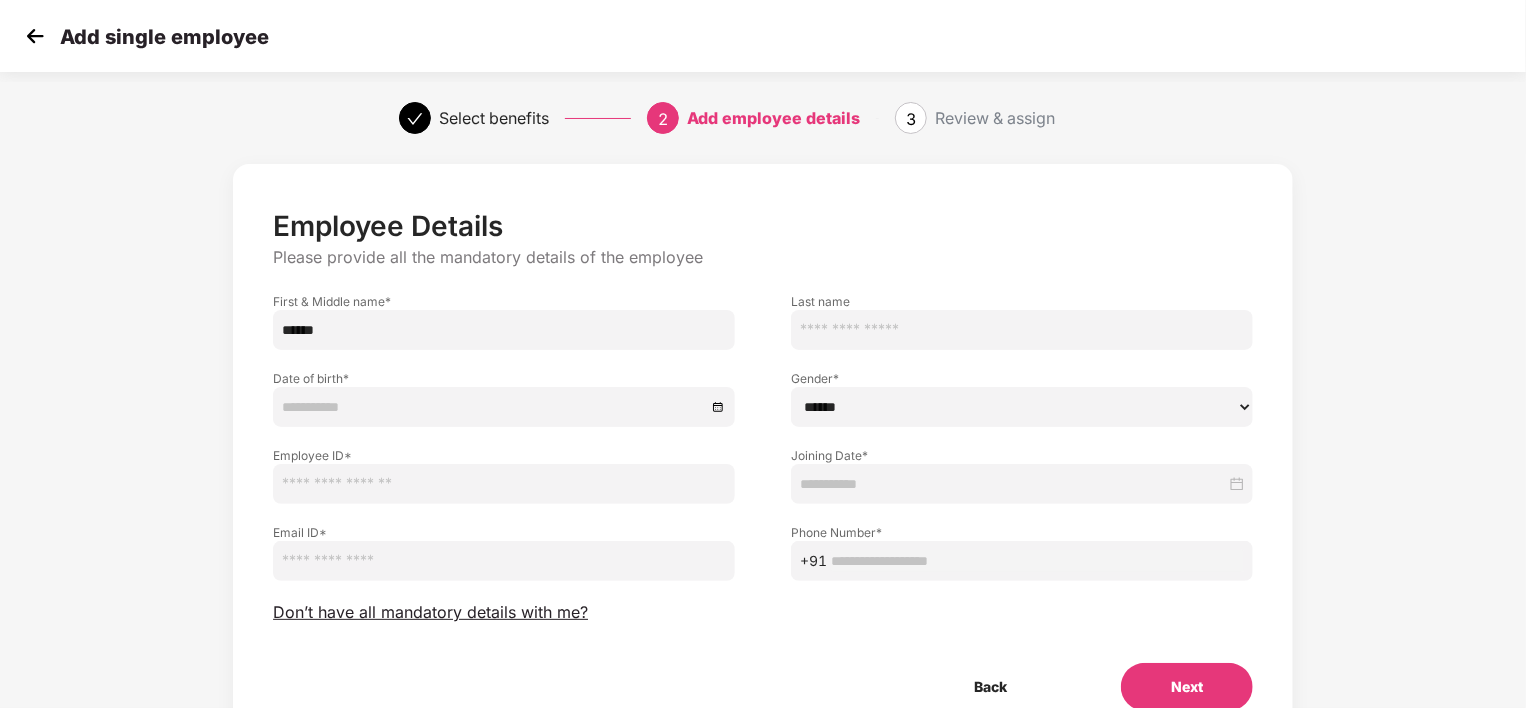 type on "******" 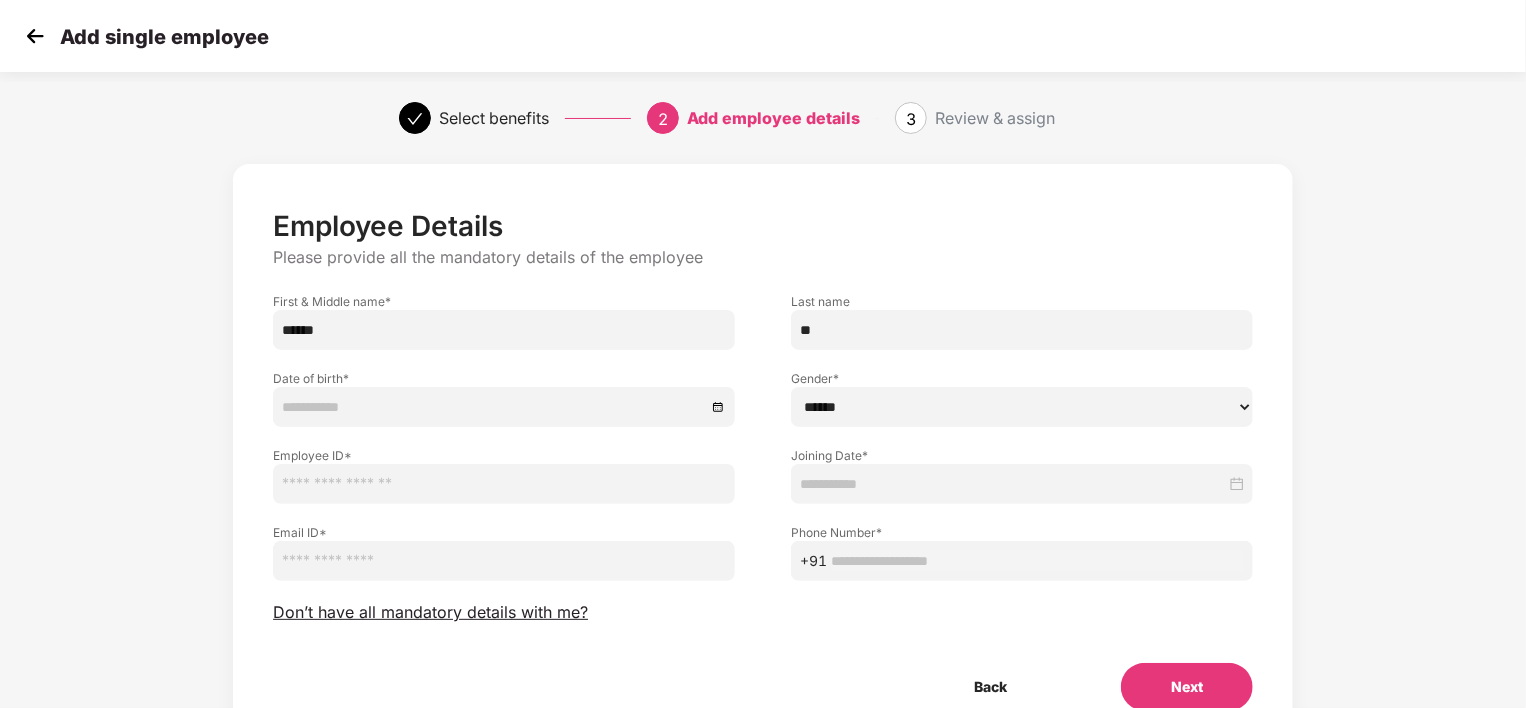 type on "*" 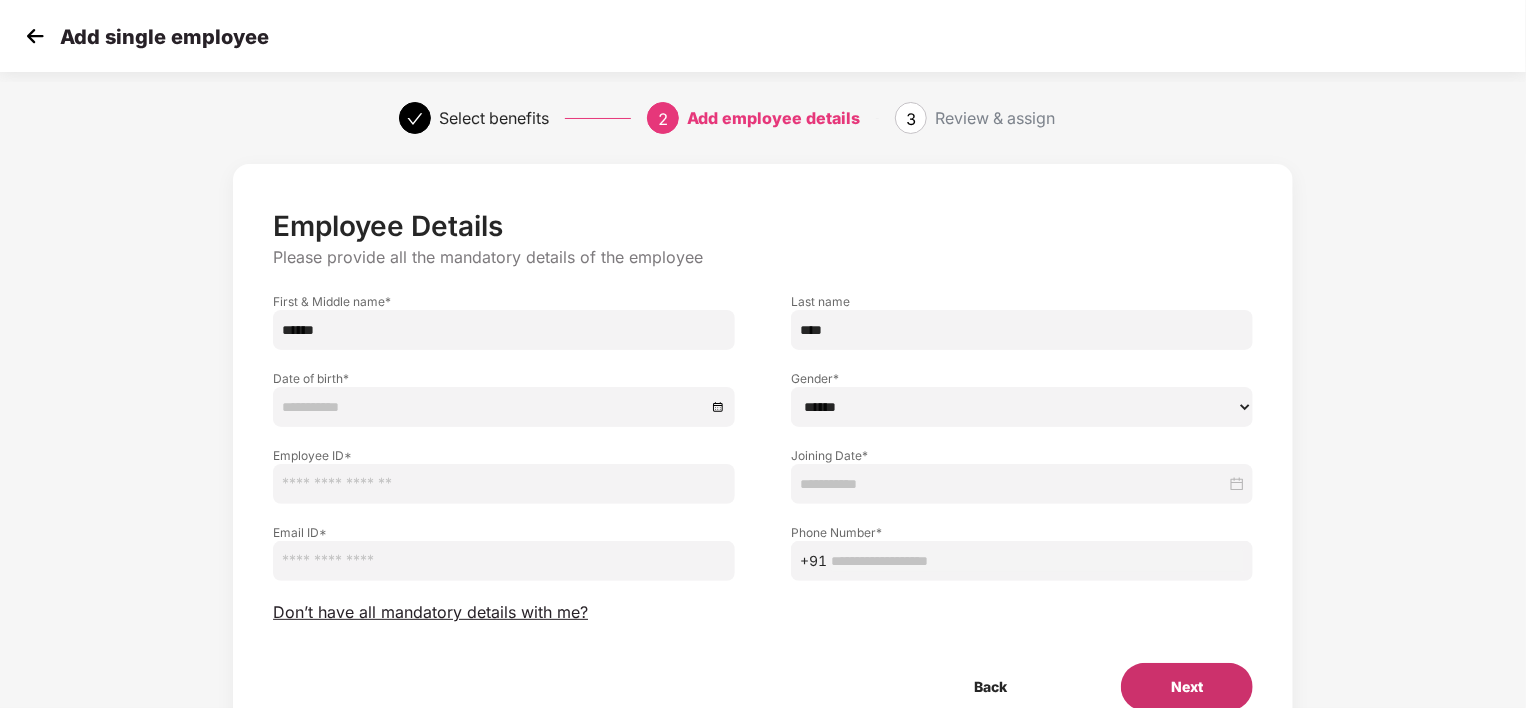 type on "****" 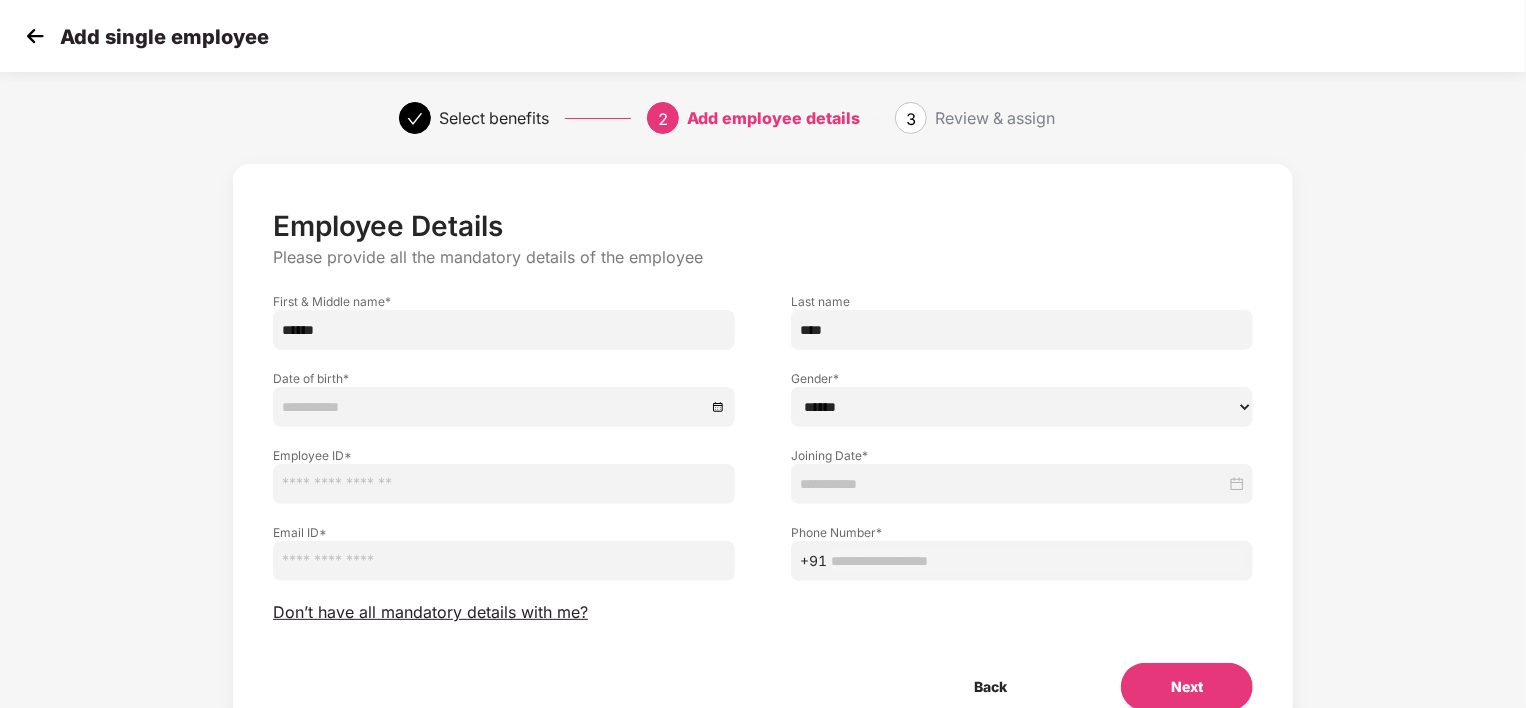 click at bounding box center (504, 407) 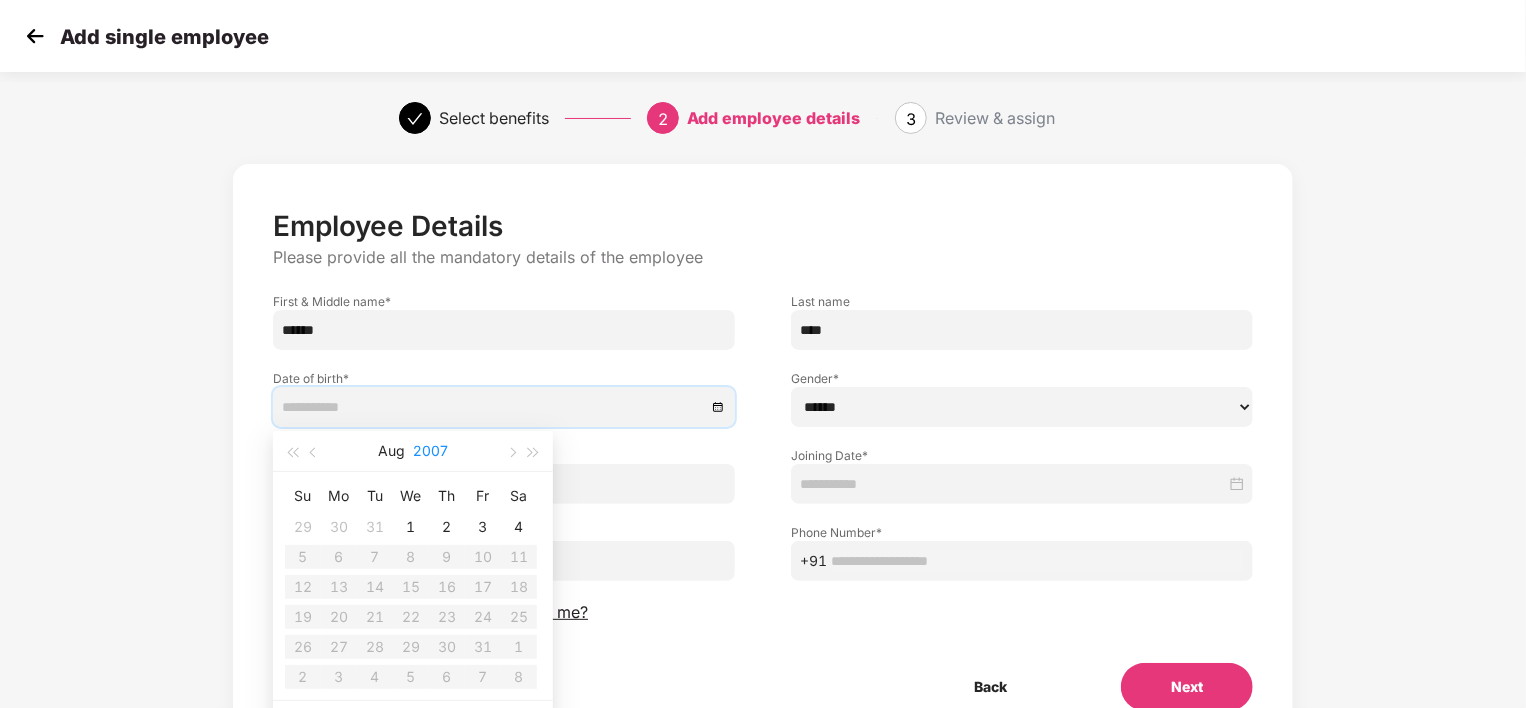 click on "2007" at bounding box center (430, 451) 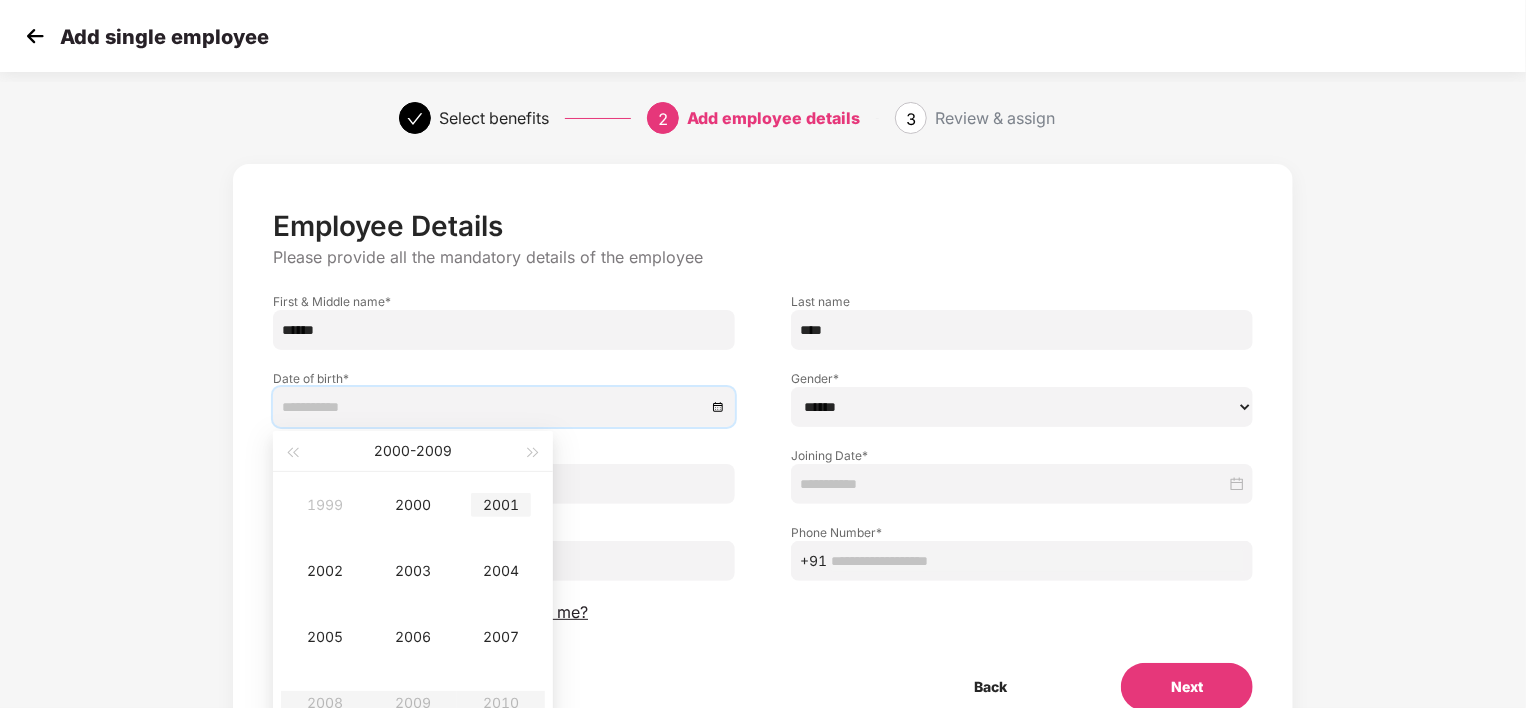 type on "**********" 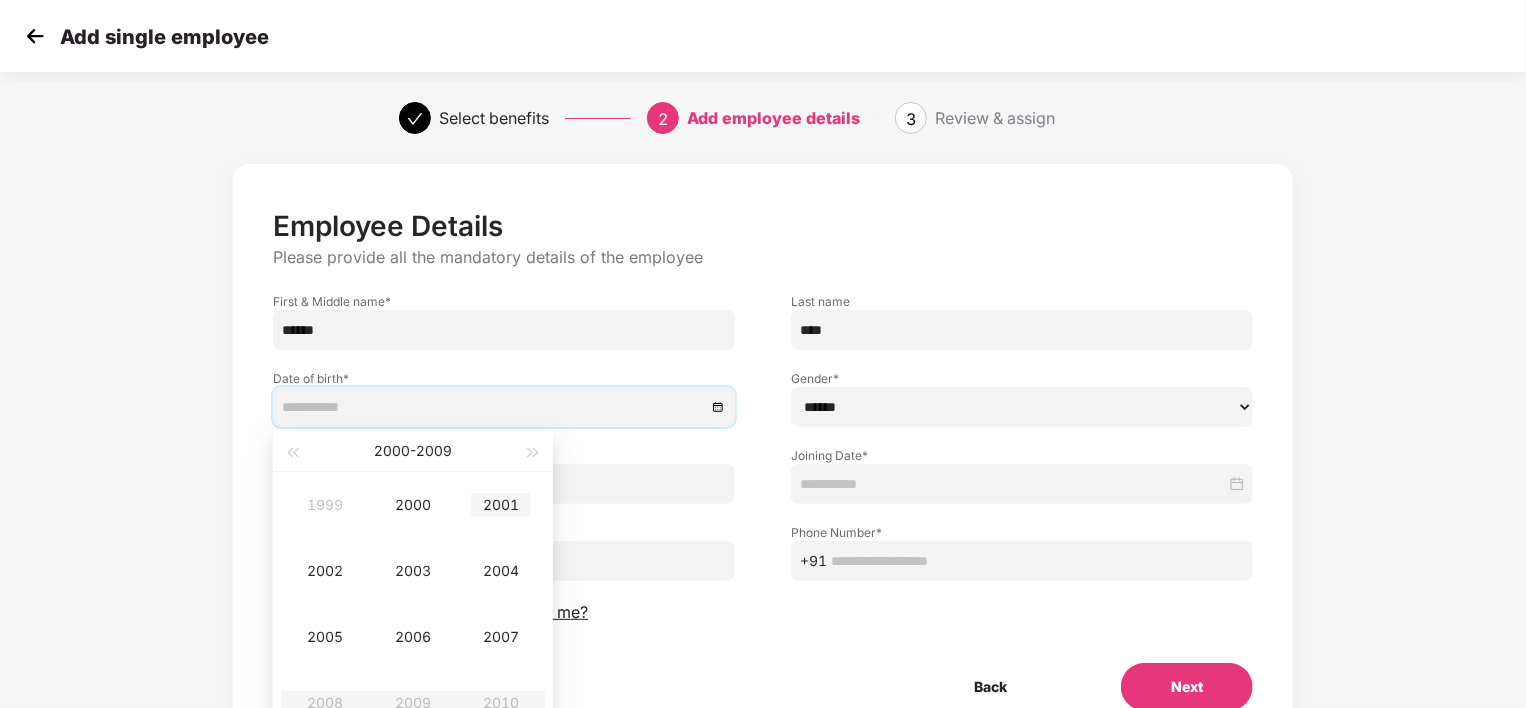 click on "2001" at bounding box center (501, 505) 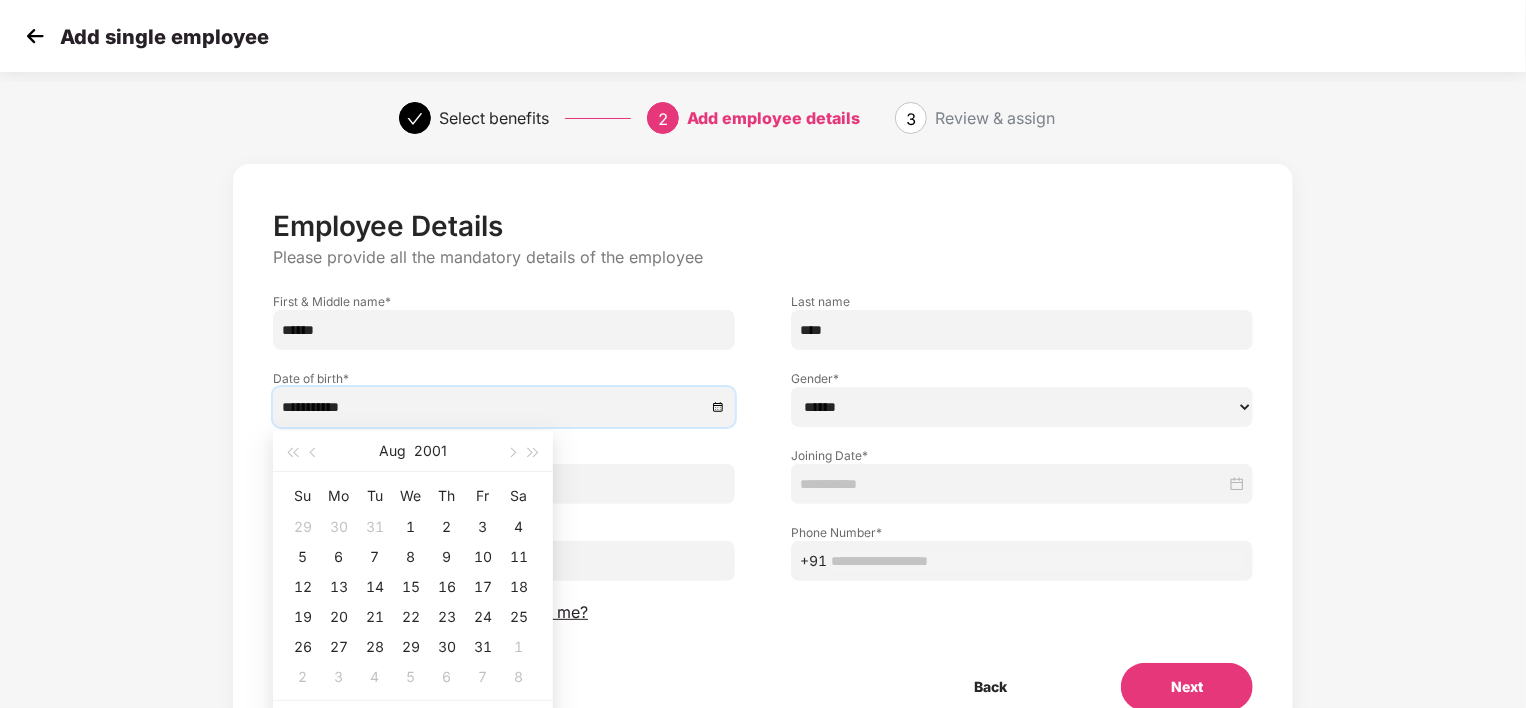 type on "**********" 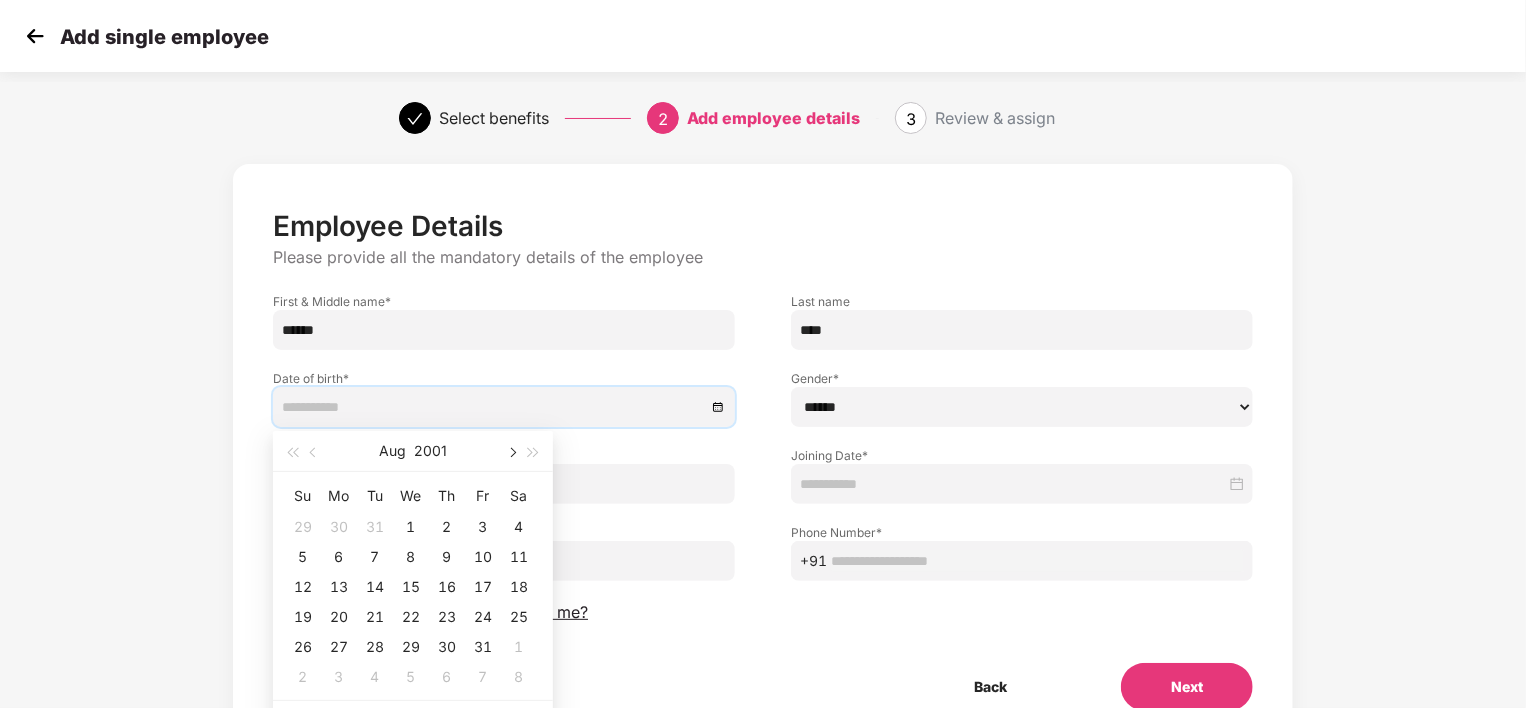 click at bounding box center (511, 453) 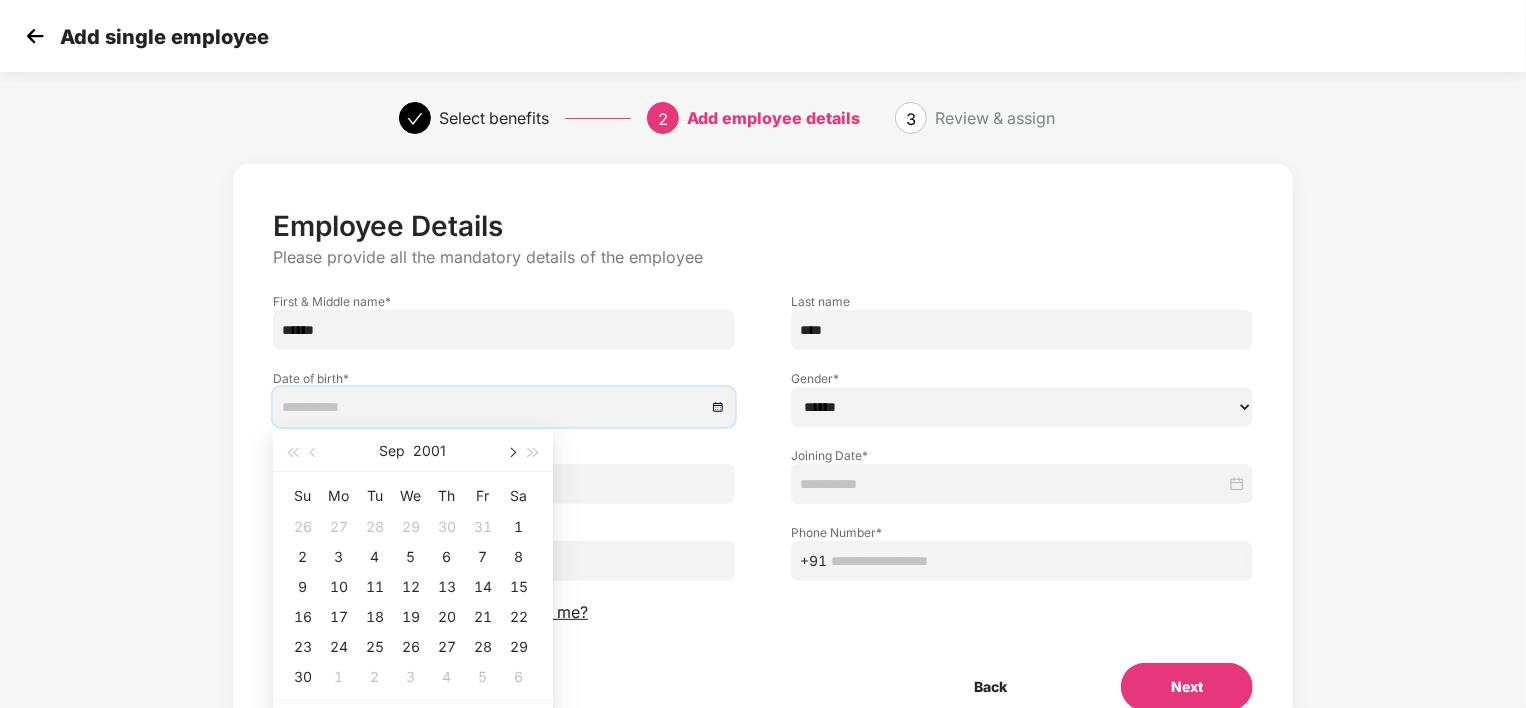 click at bounding box center (511, 453) 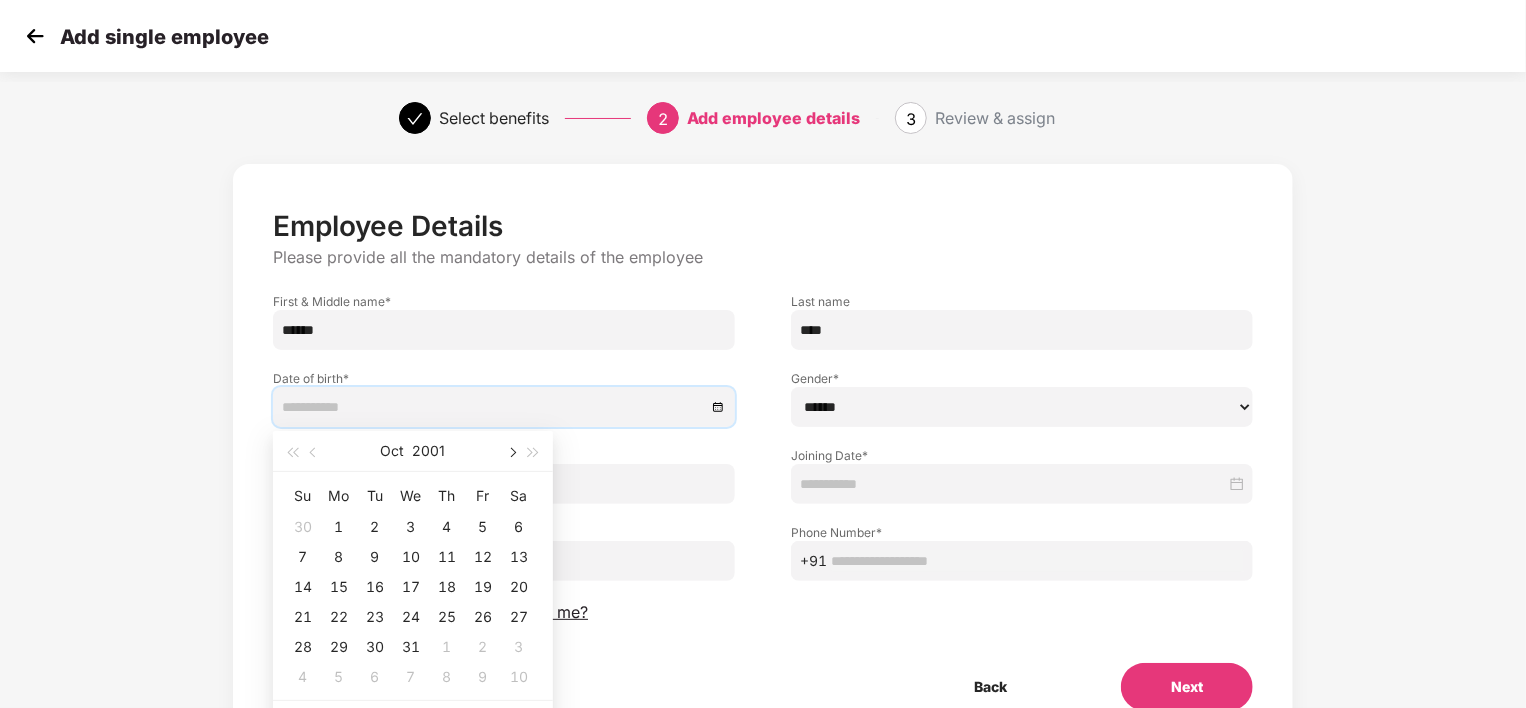 click at bounding box center [511, 453] 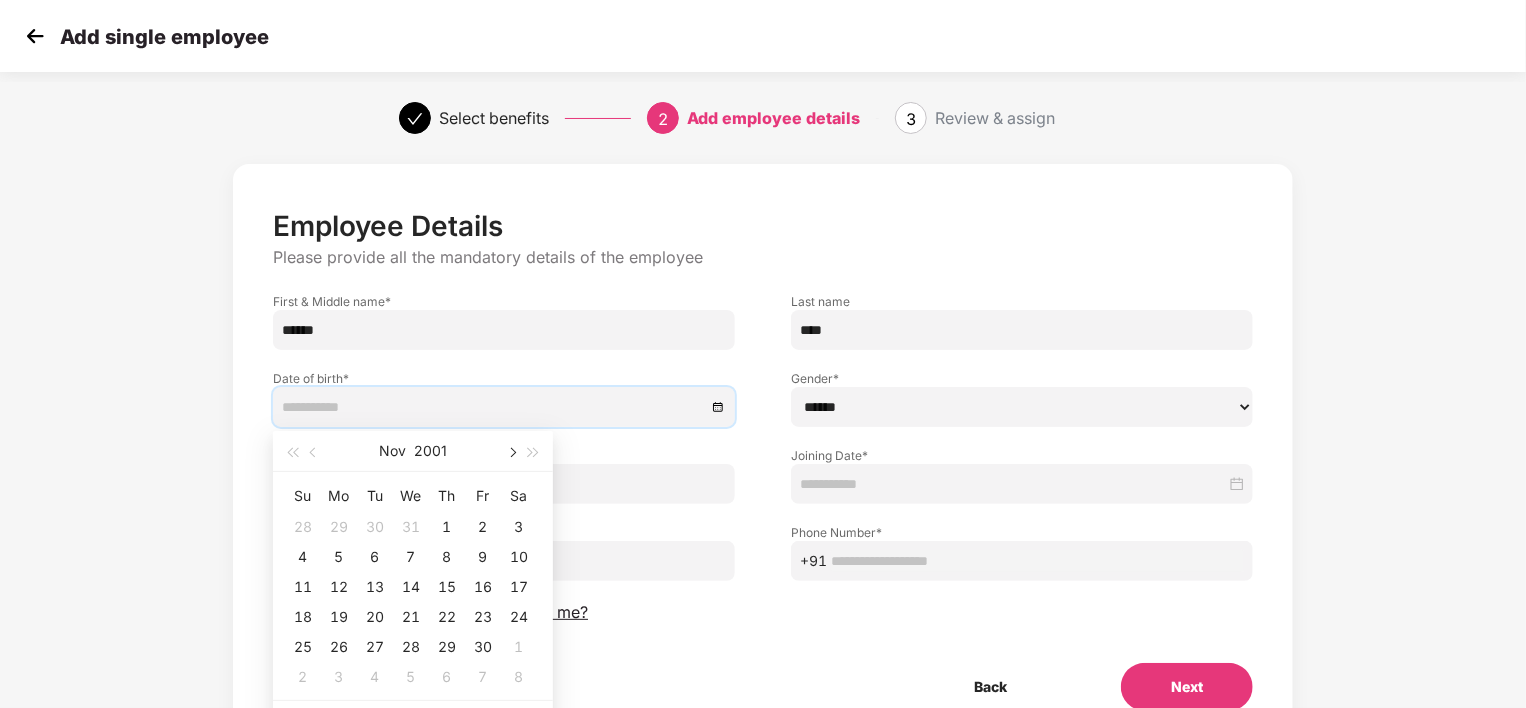 click at bounding box center [511, 453] 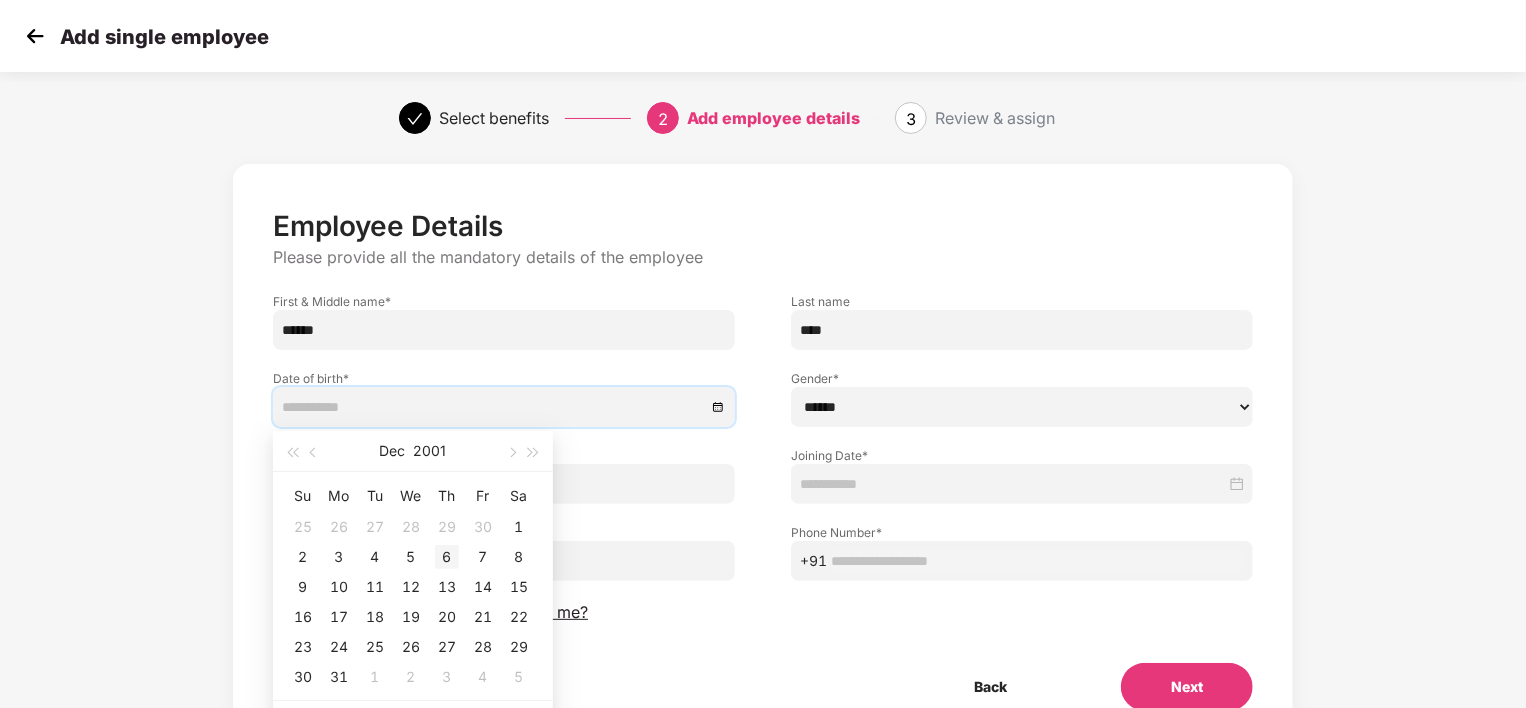 type on "**********" 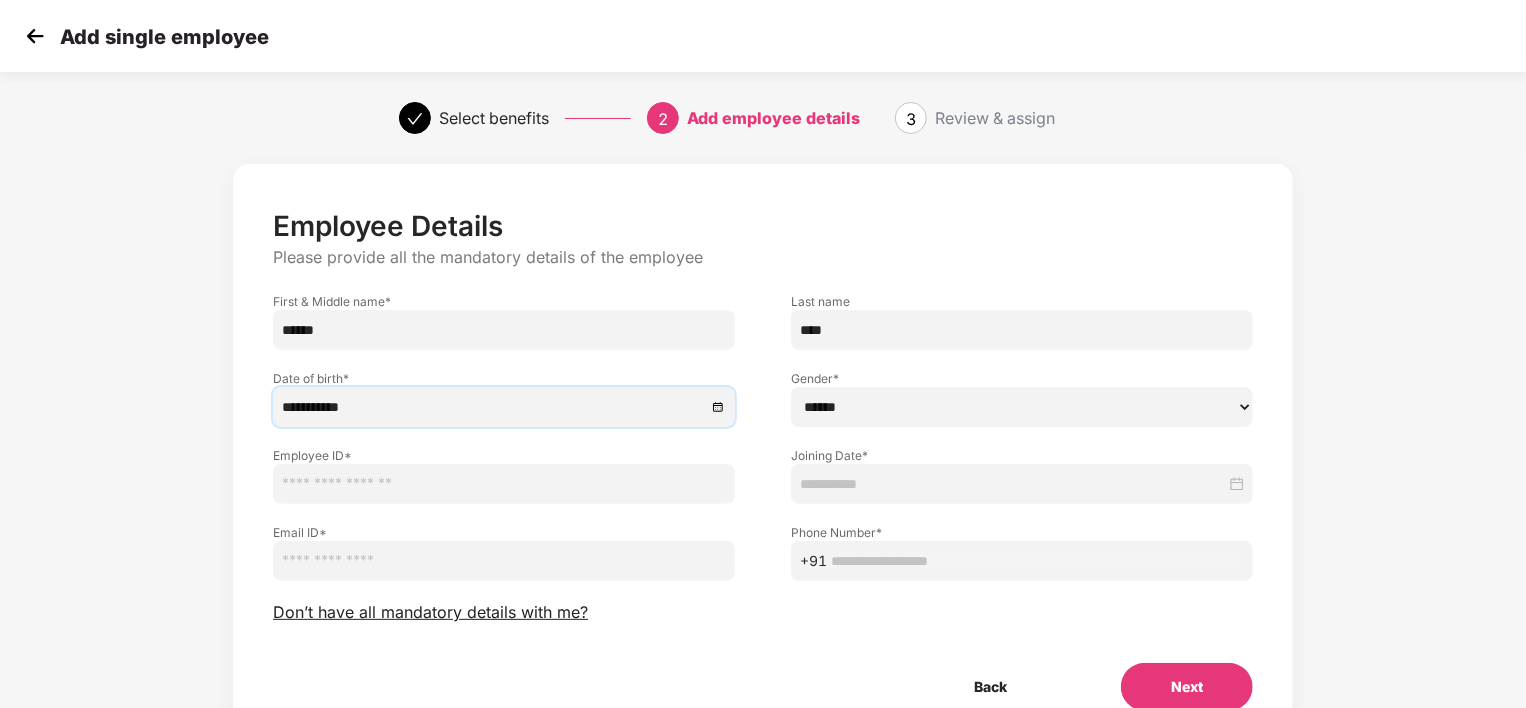 click on "****** **** ******" at bounding box center [1022, 407] 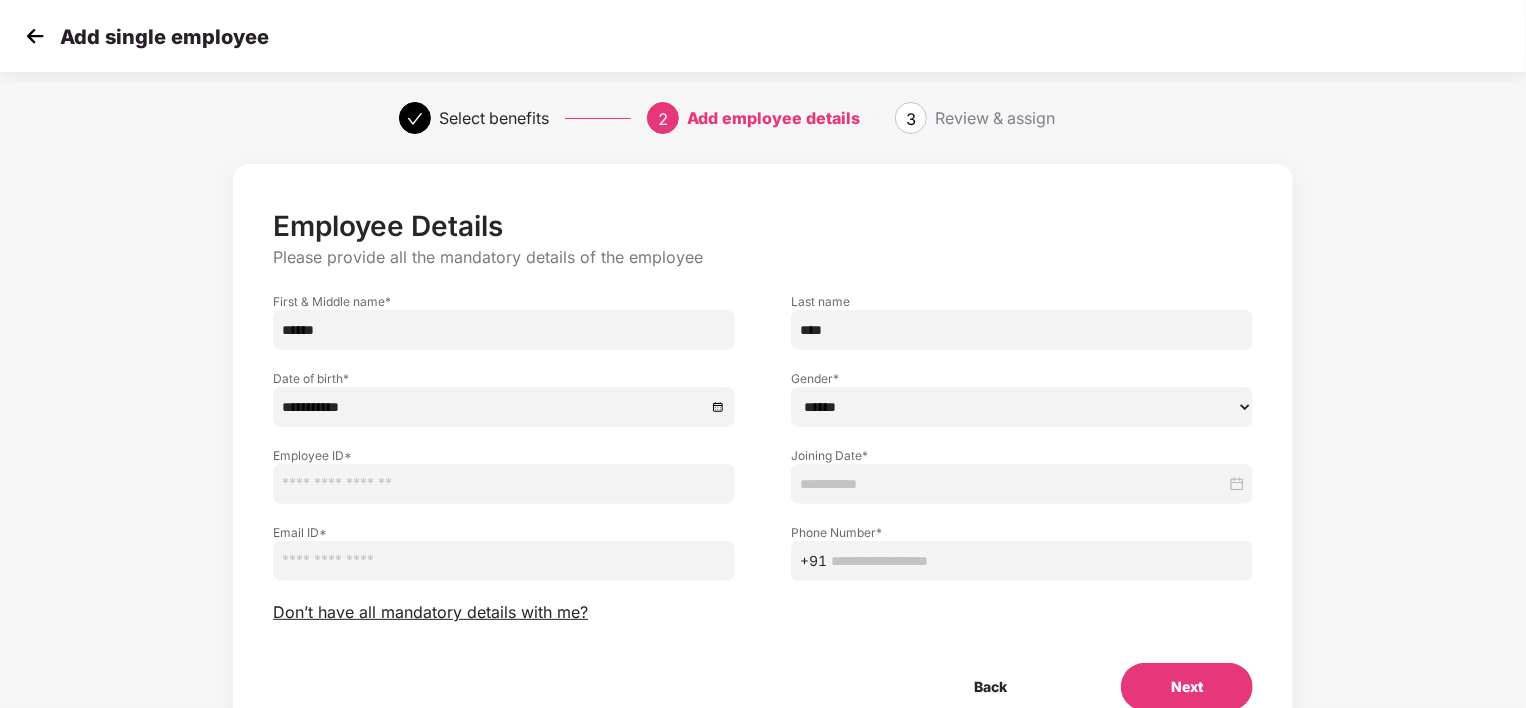 select on "****" 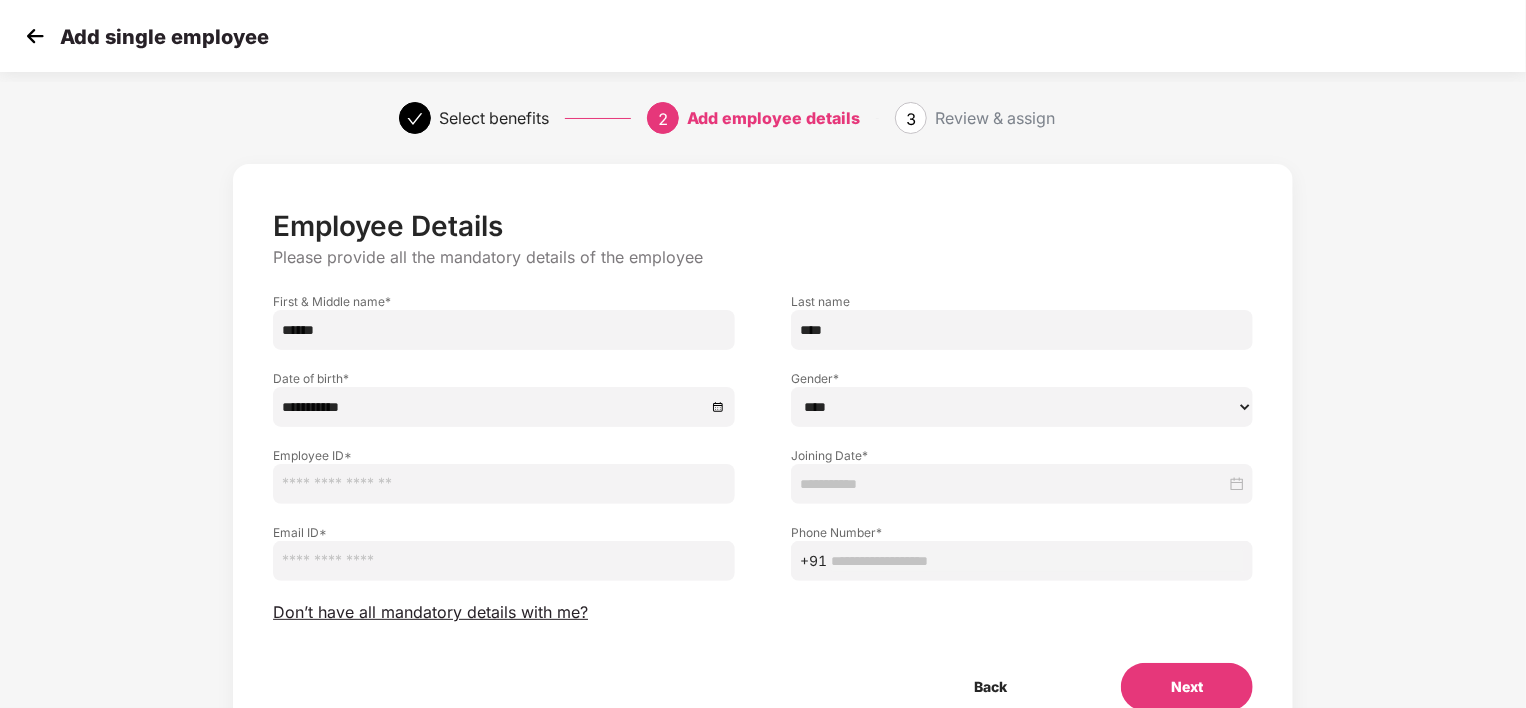 click on "****** **** ******" at bounding box center [1022, 407] 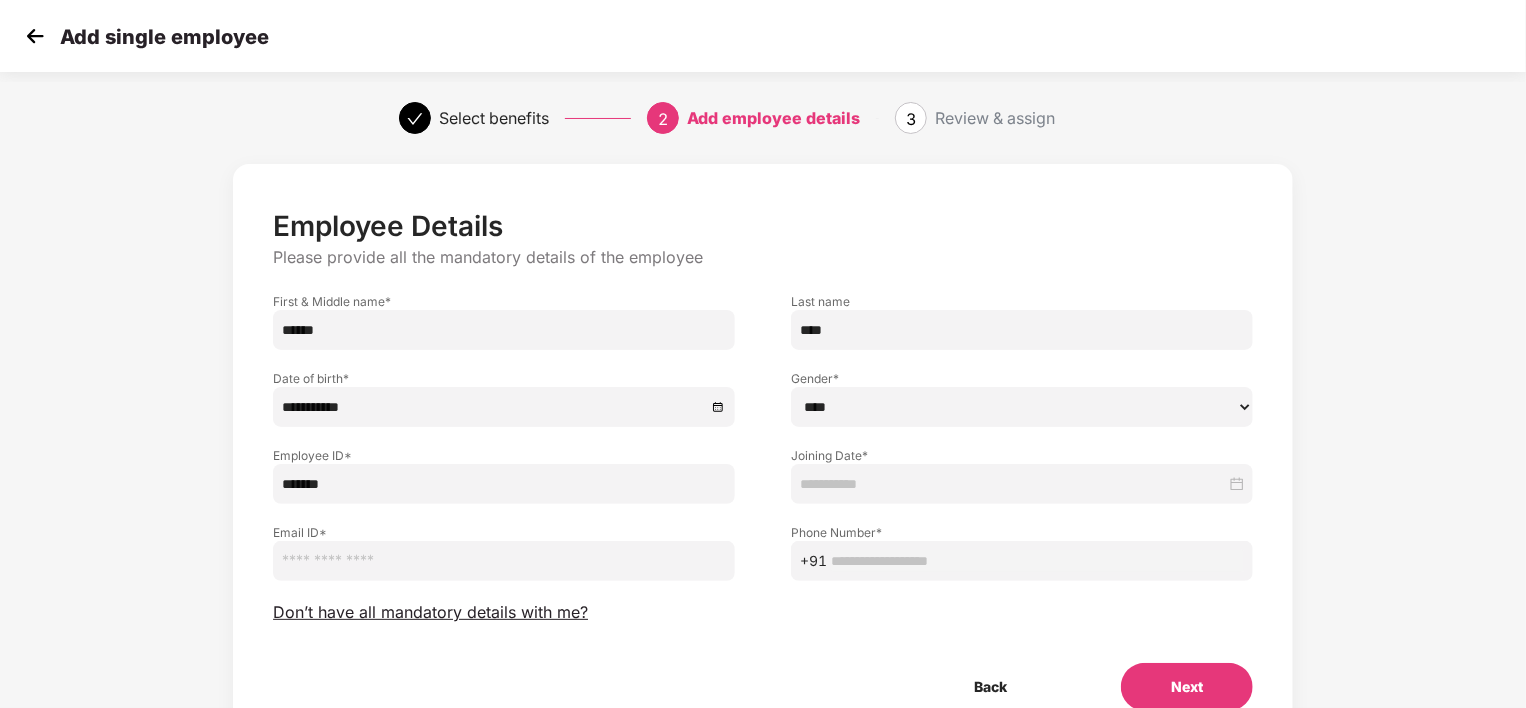 type on "*******" 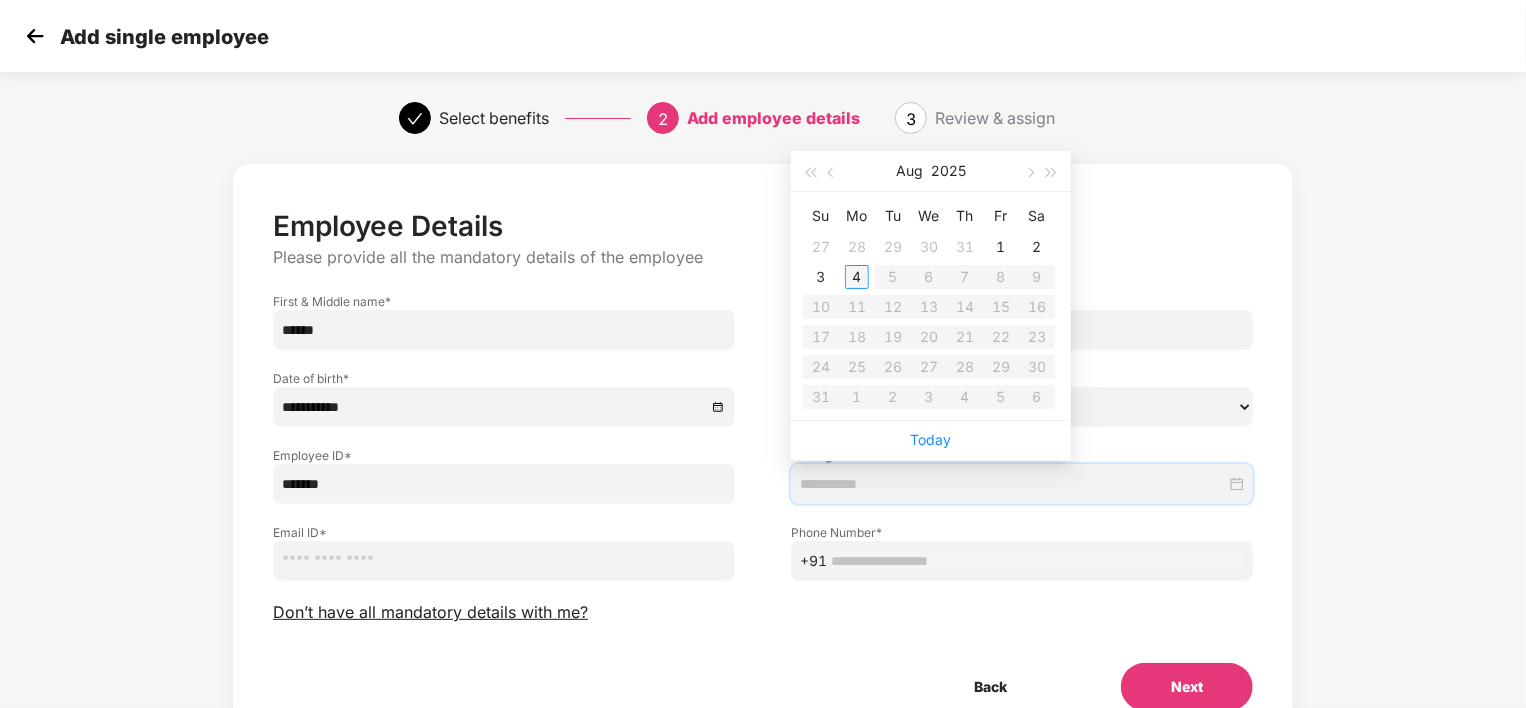 type on "**********" 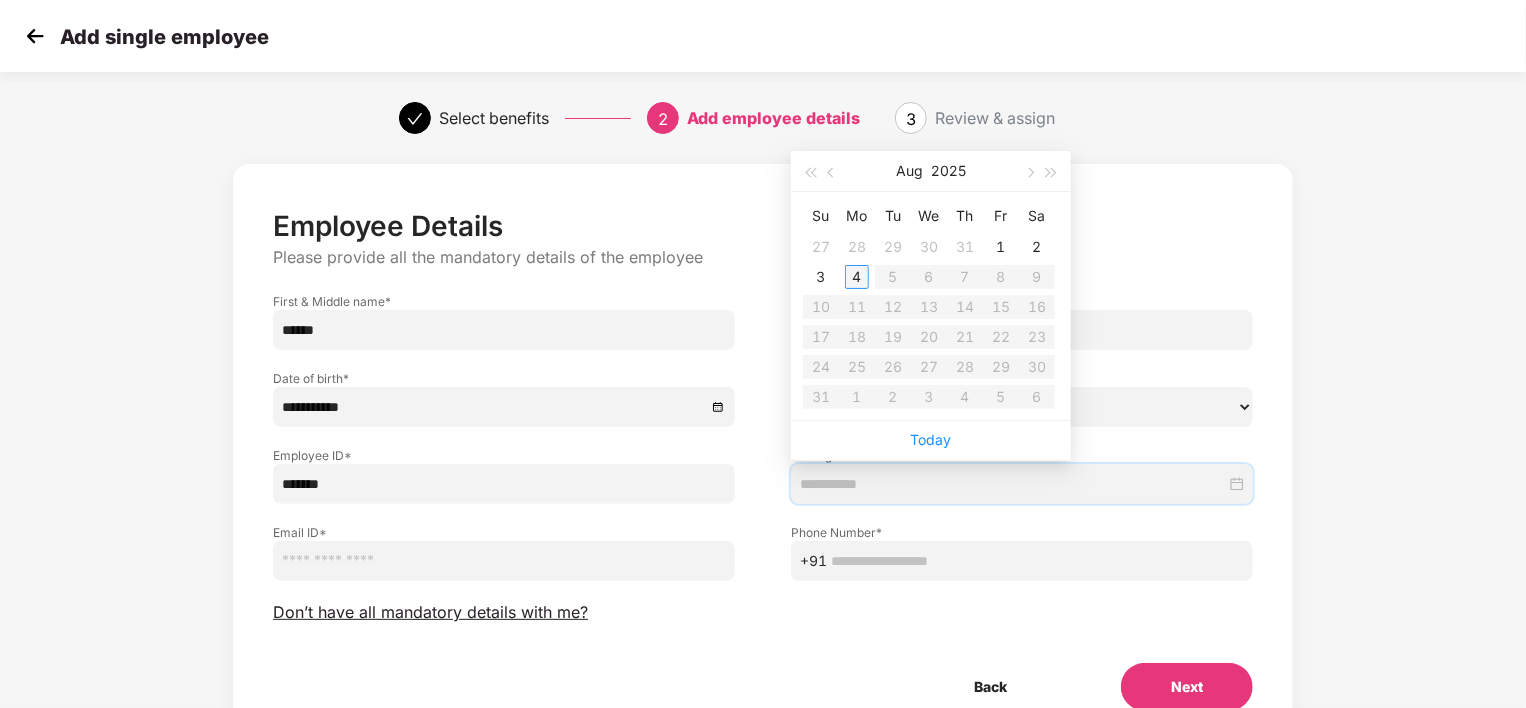 click on "4" at bounding box center [857, 277] 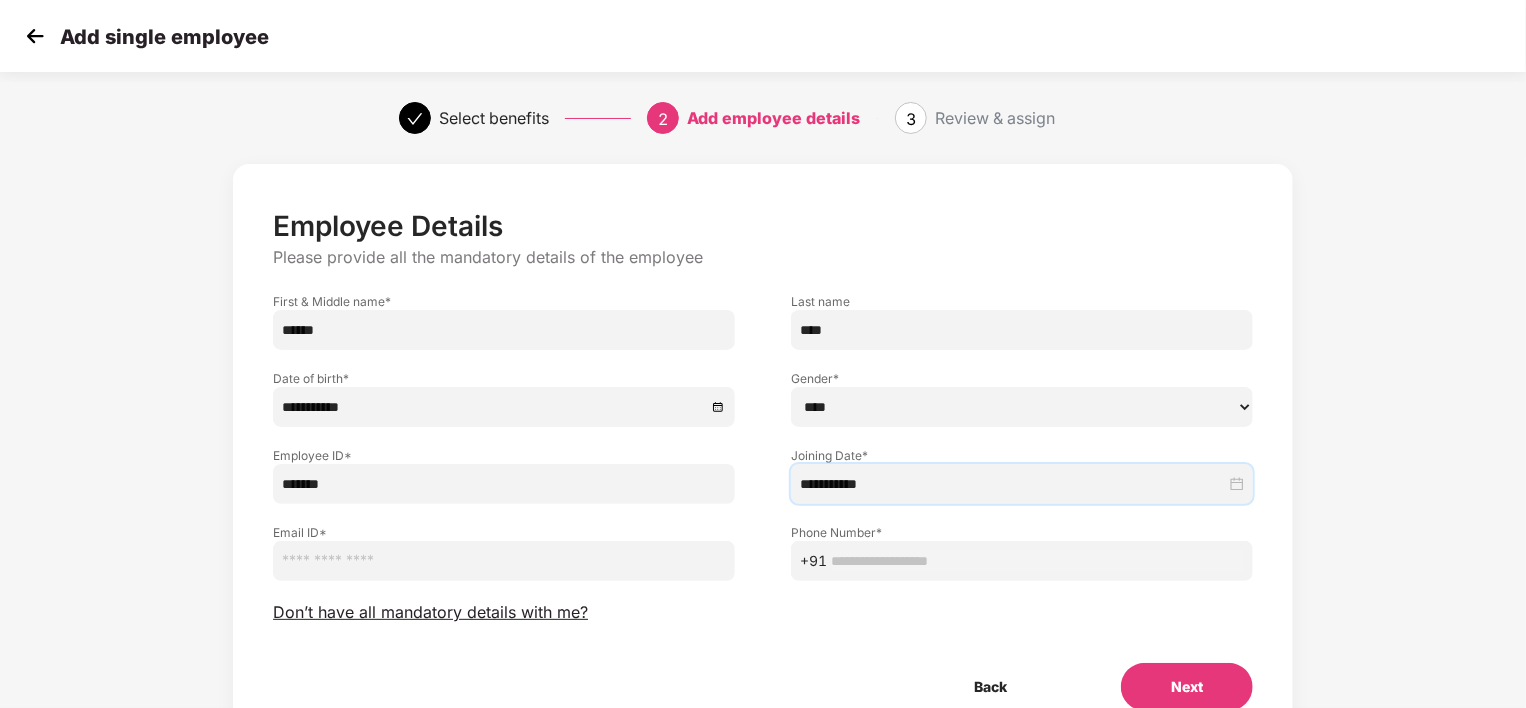 scroll, scrollTop: 92, scrollLeft: 0, axis: vertical 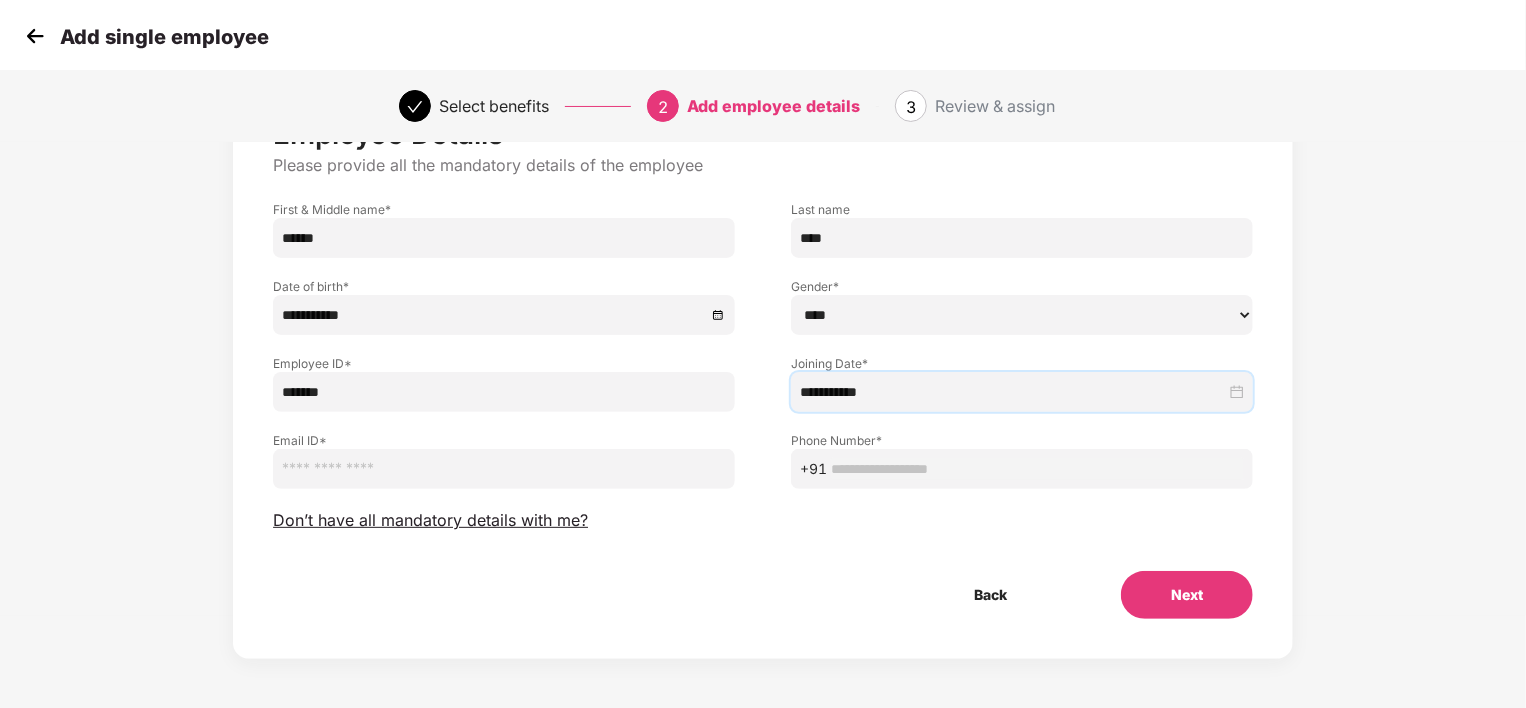 click at bounding box center [504, 469] 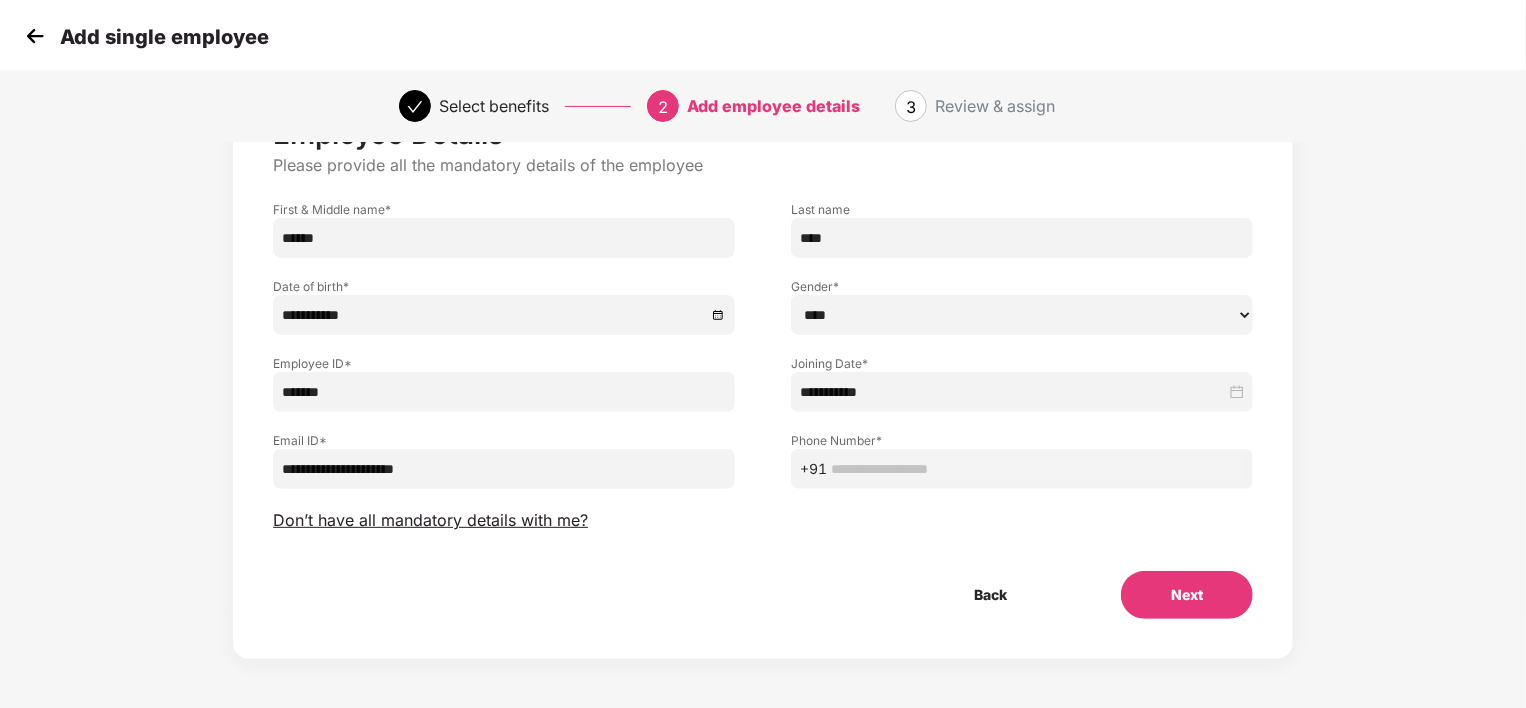 type on "**********" 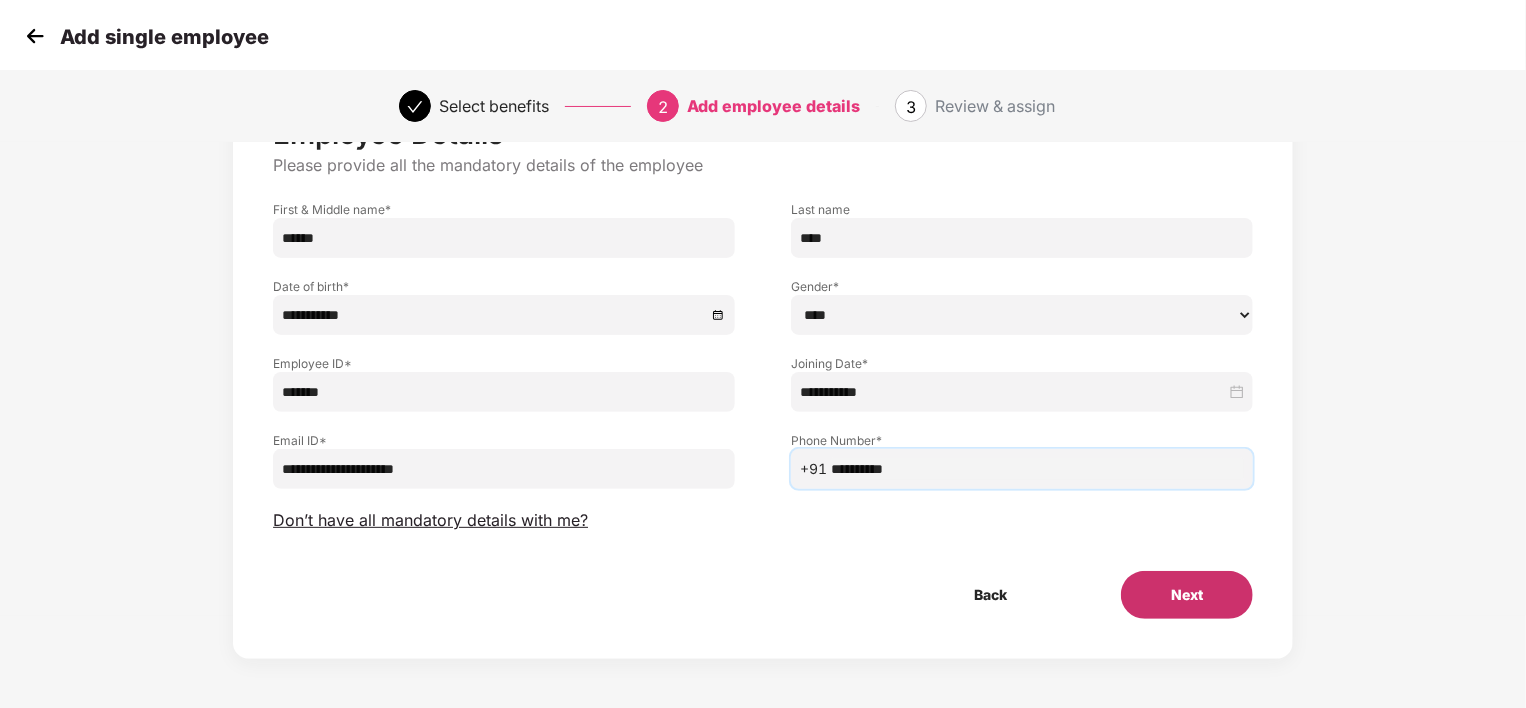 type on "**********" 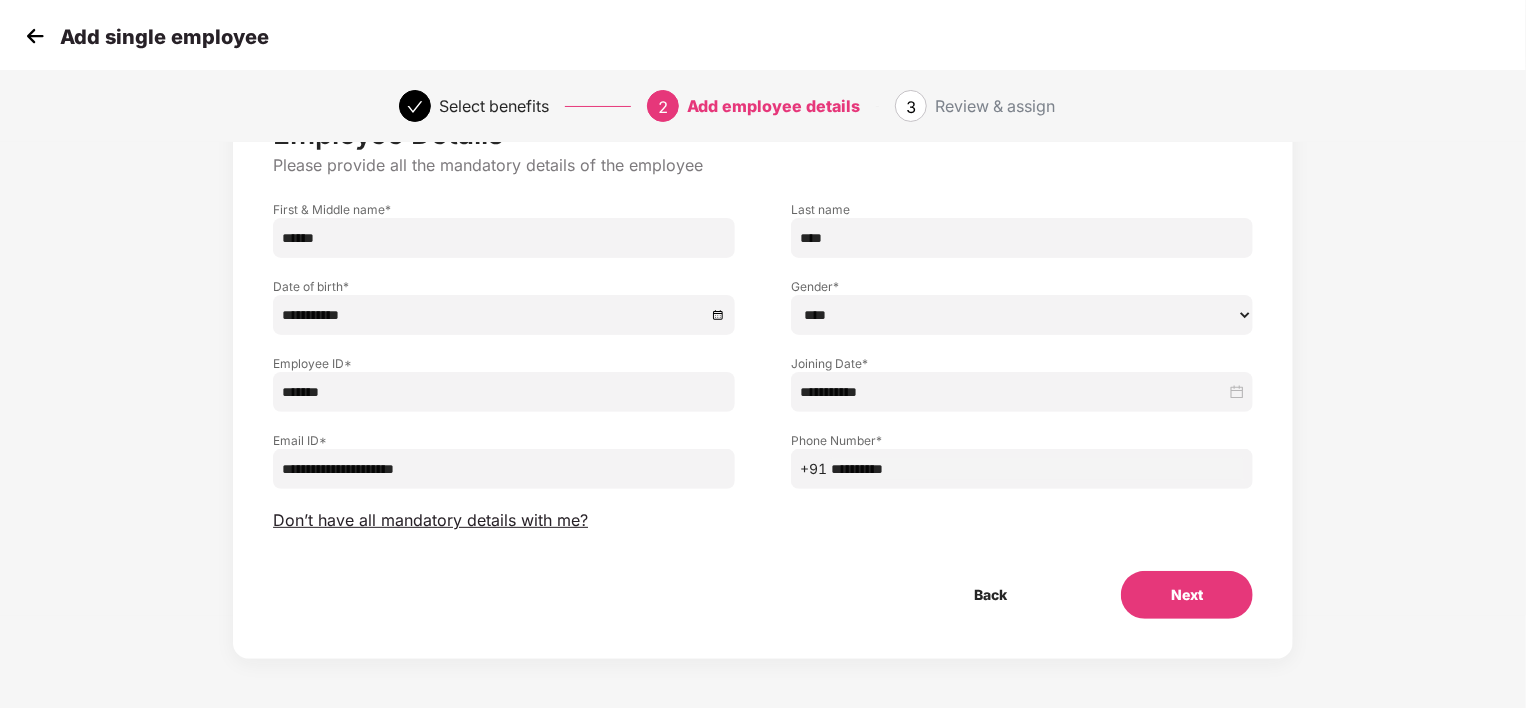click on "Next" at bounding box center (1187, 595) 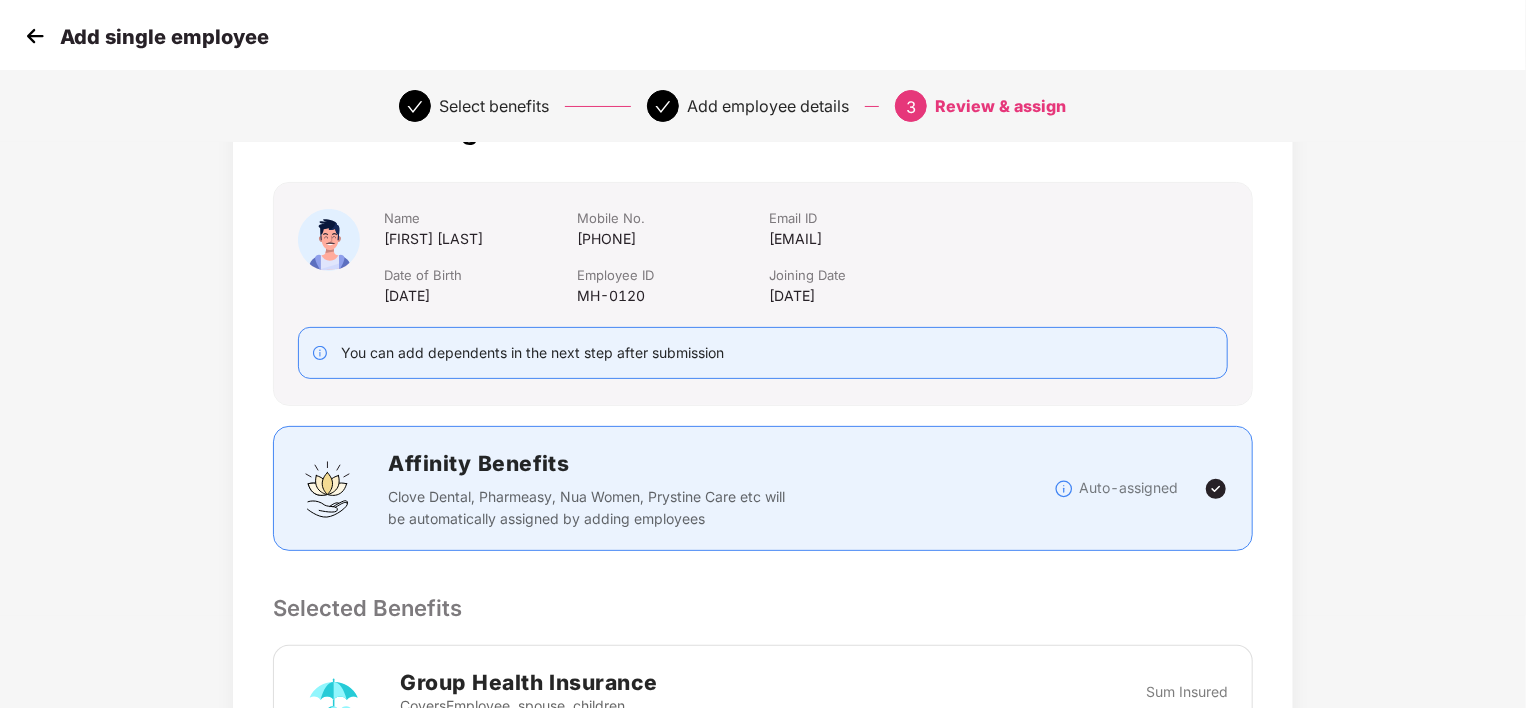 scroll, scrollTop: 0, scrollLeft: 0, axis: both 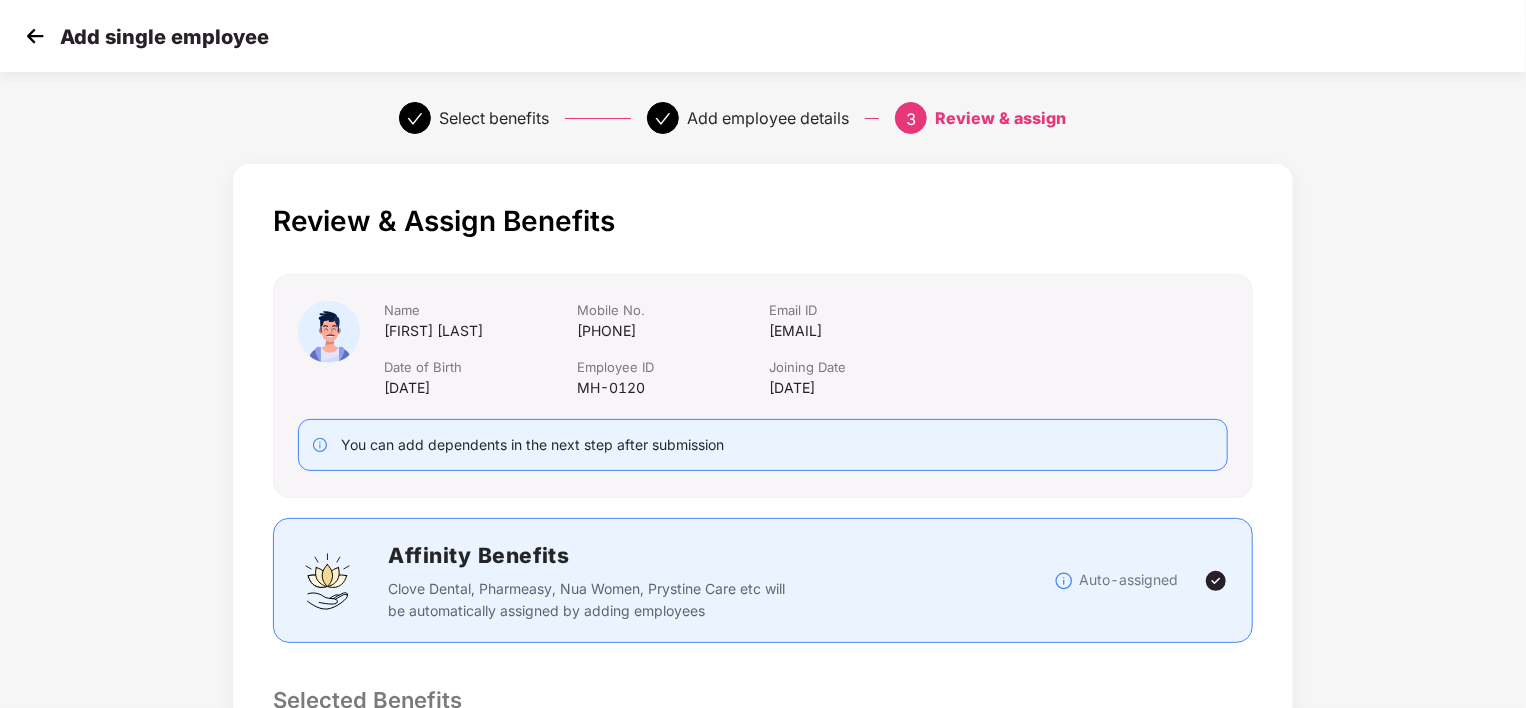 click on "Review & Assign Benefits Name    [FIRST] [LAST] Mobile No.    [PHONE] Email ID    [EMAIL] Date of Birth    [DATE] Employee ID  MH-0120   Joining Date    2025-08-04   You can add dependents in the next step after submission Affinity Benefits Clove Dental, Pharmeasy, Nua Women, Prystine Care etc will be automatically assigned by adding employees Auto-assigned Selected Benefits Group Health Insurance Covers  Employee, spouse, children Policy No. -  95892714 Sum Insured ₹5,00,000 Email preference Send Onboarding Email If you plan to send this email later, you can send it using the ‘Reminder’ button on the Employees Tab Back Submit" at bounding box center [763, 689] 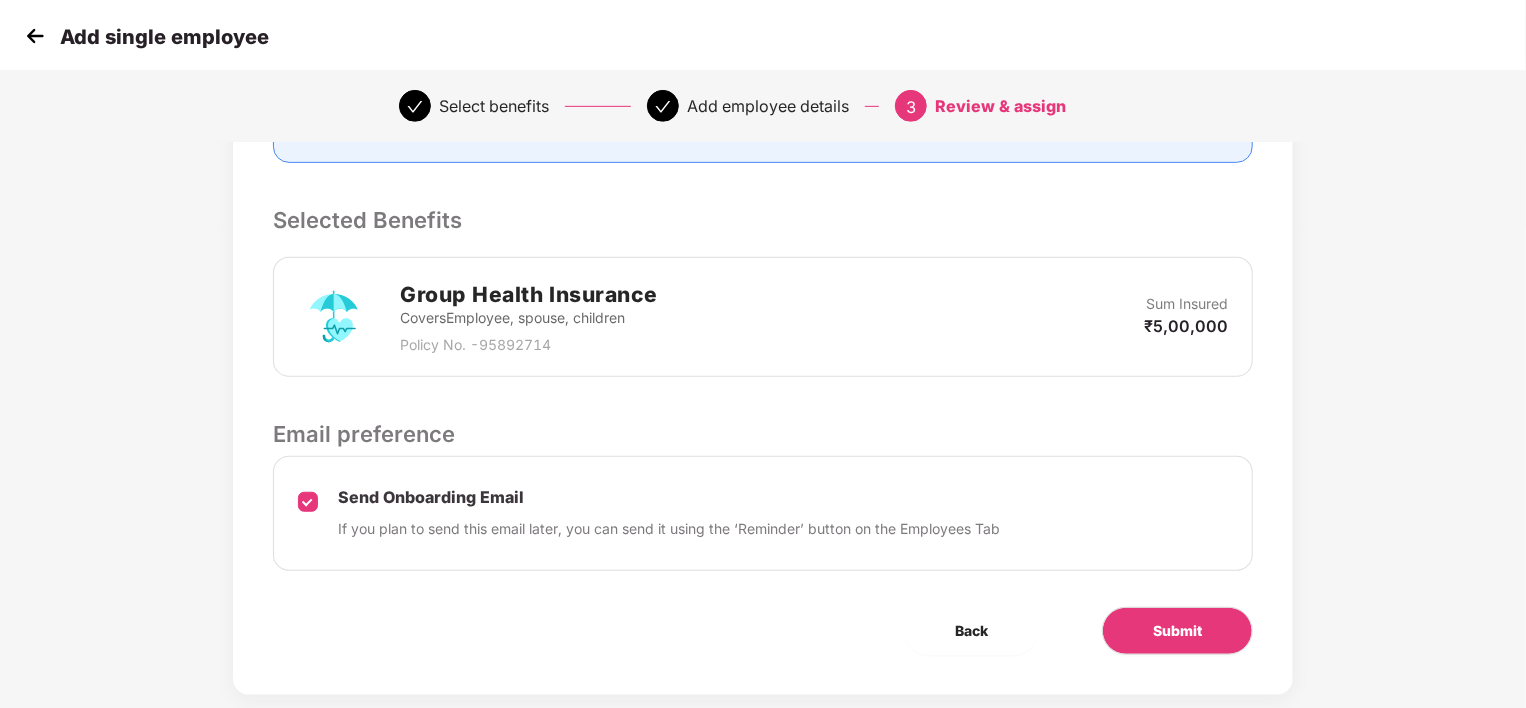 scroll, scrollTop: 515, scrollLeft: 0, axis: vertical 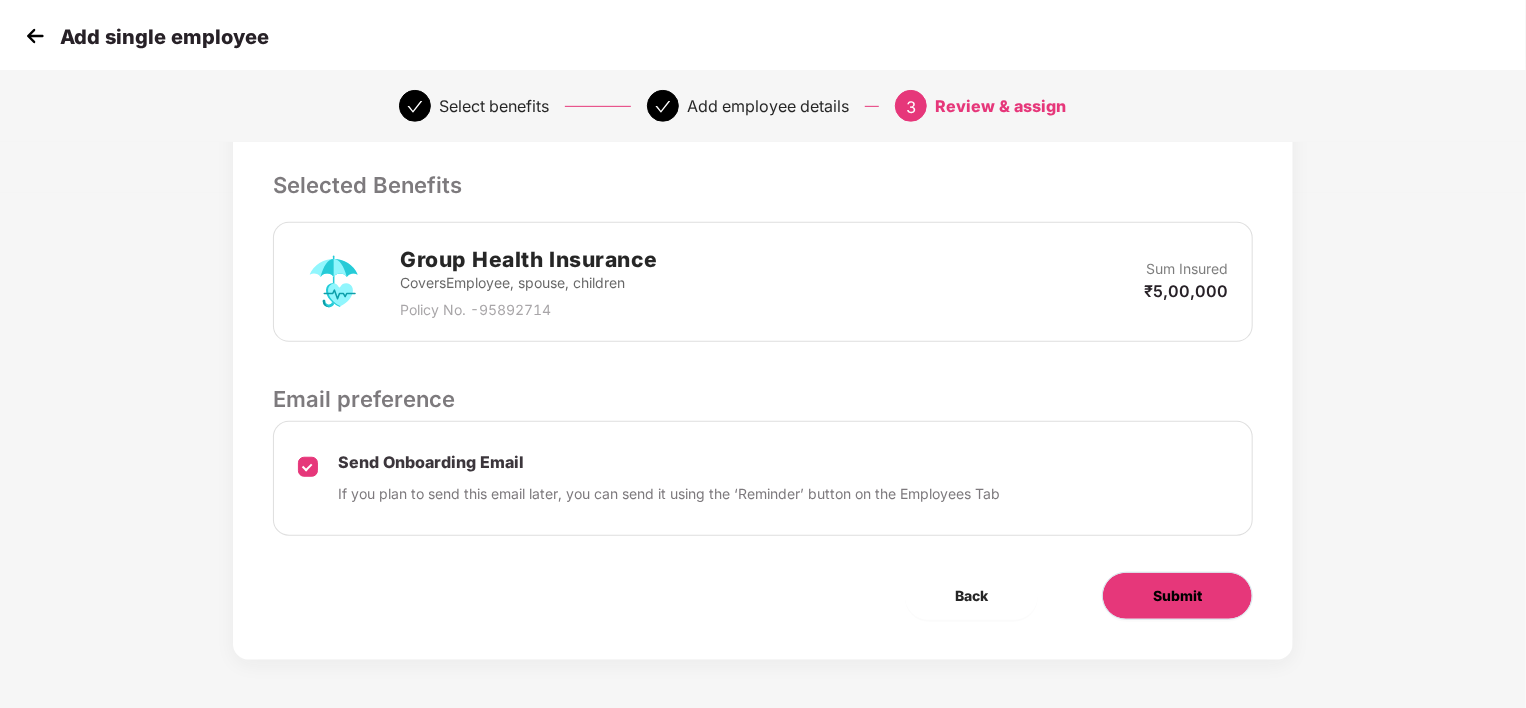 click on "Submit" at bounding box center (1177, 596) 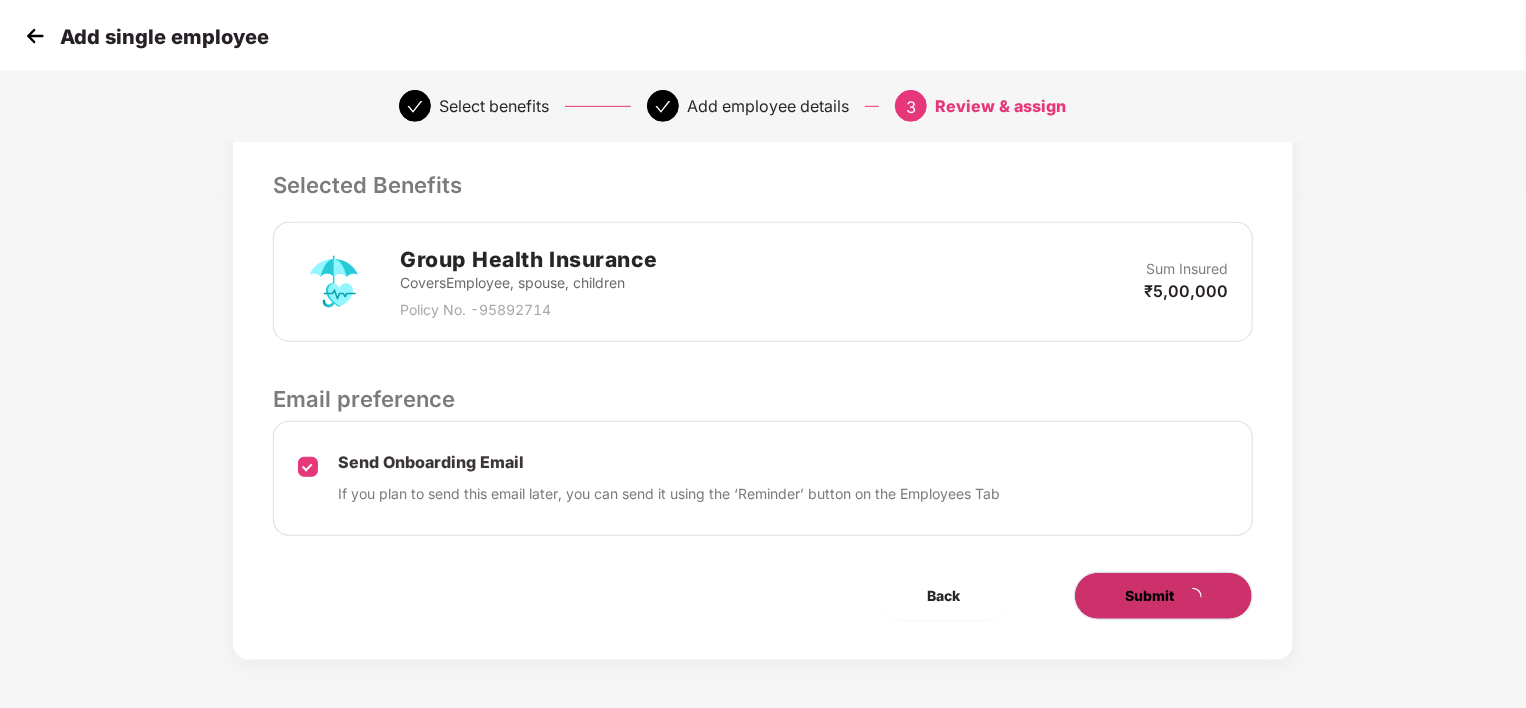 scroll, scrollTop: 0, scrollLeft: 0, axis: both 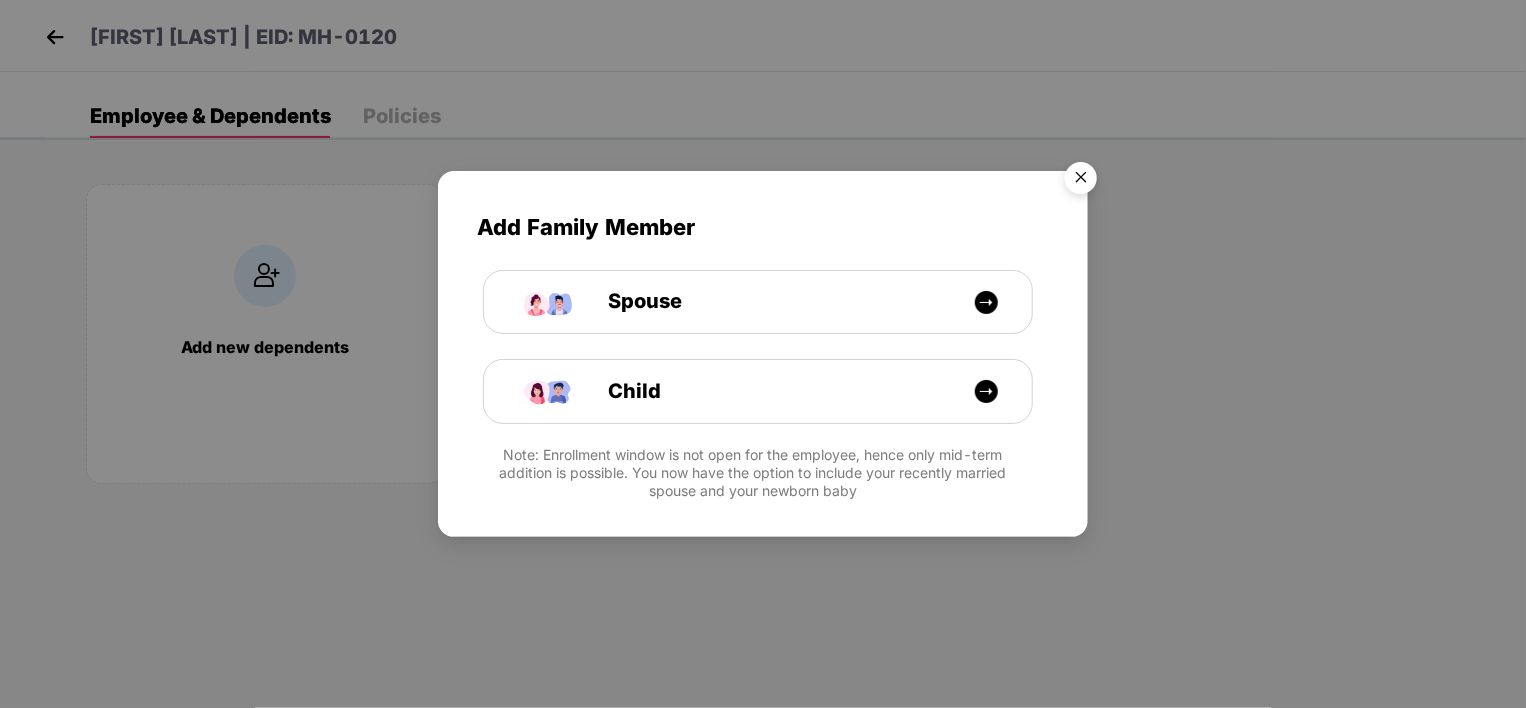 click at bounding box center (1081, 181) 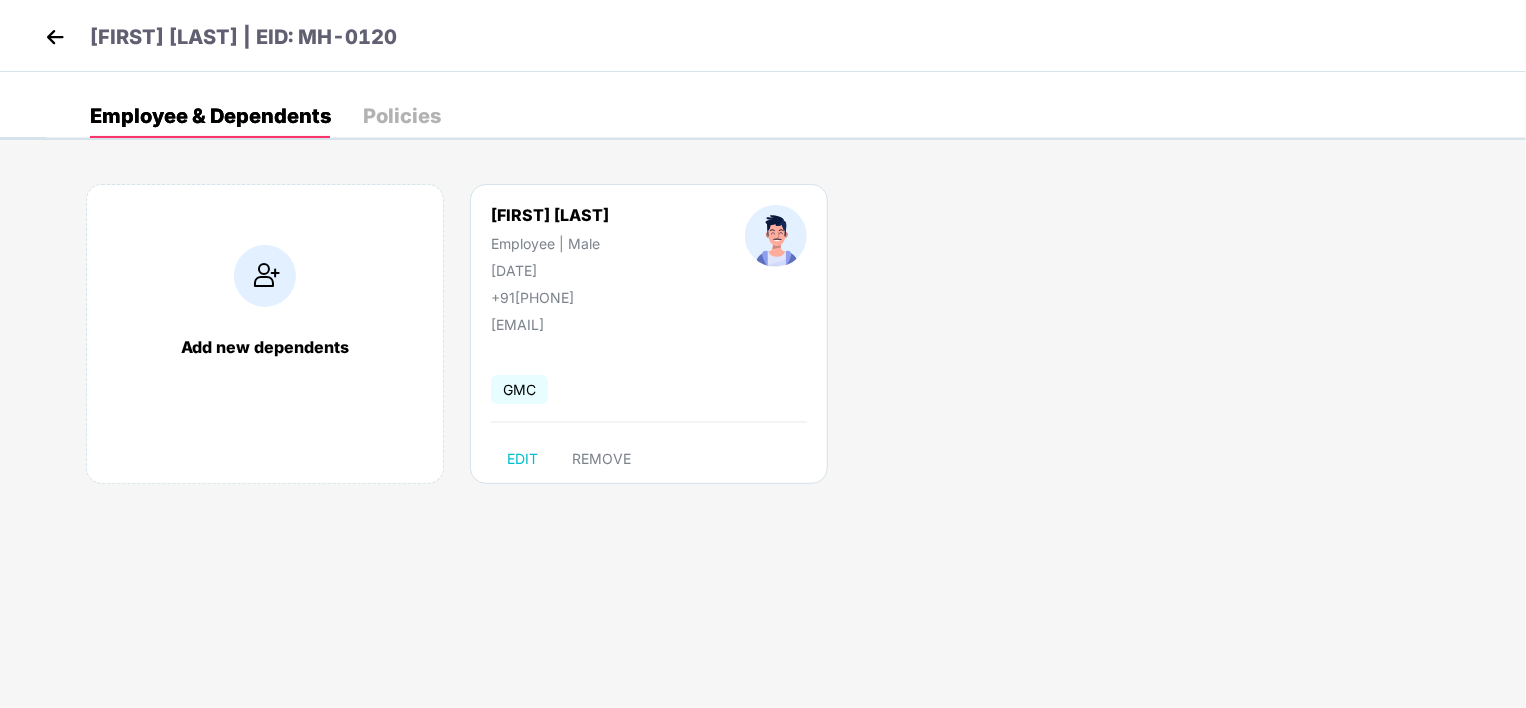click at bounding box center [55, 37] 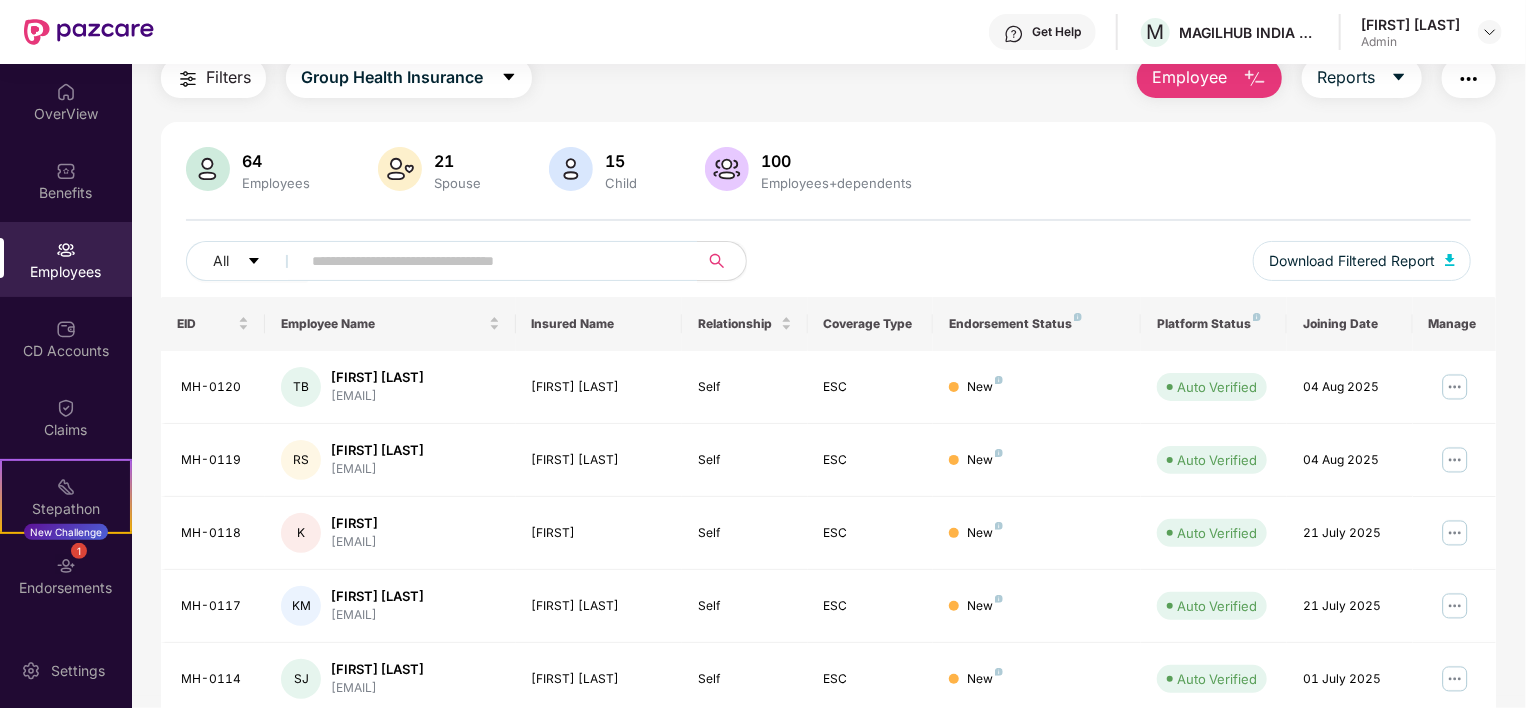 scroll, scrollTop: 40, scrollLeft: 0, axis: vertical 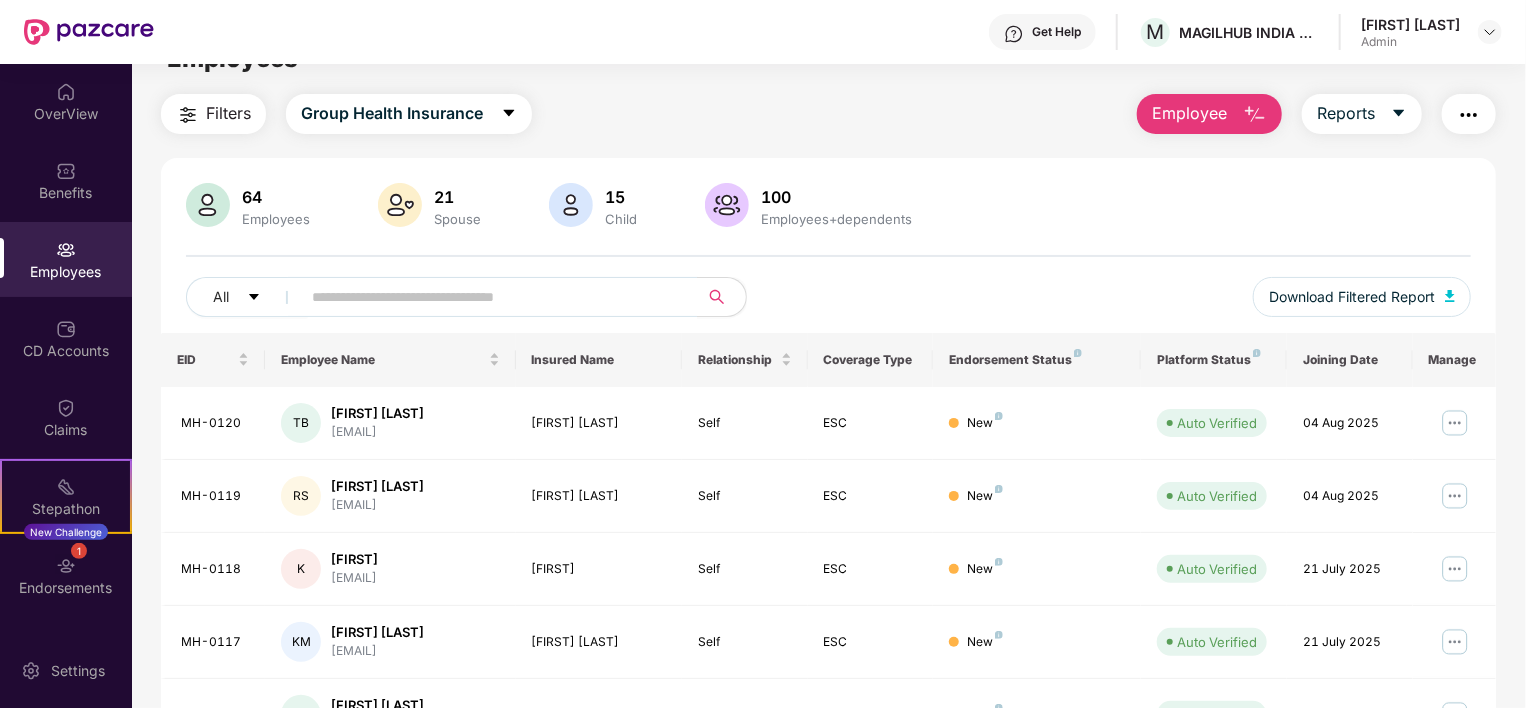 click on "Filters Group Health Insurance Employee  Reports" at bounding box center [828, 114] 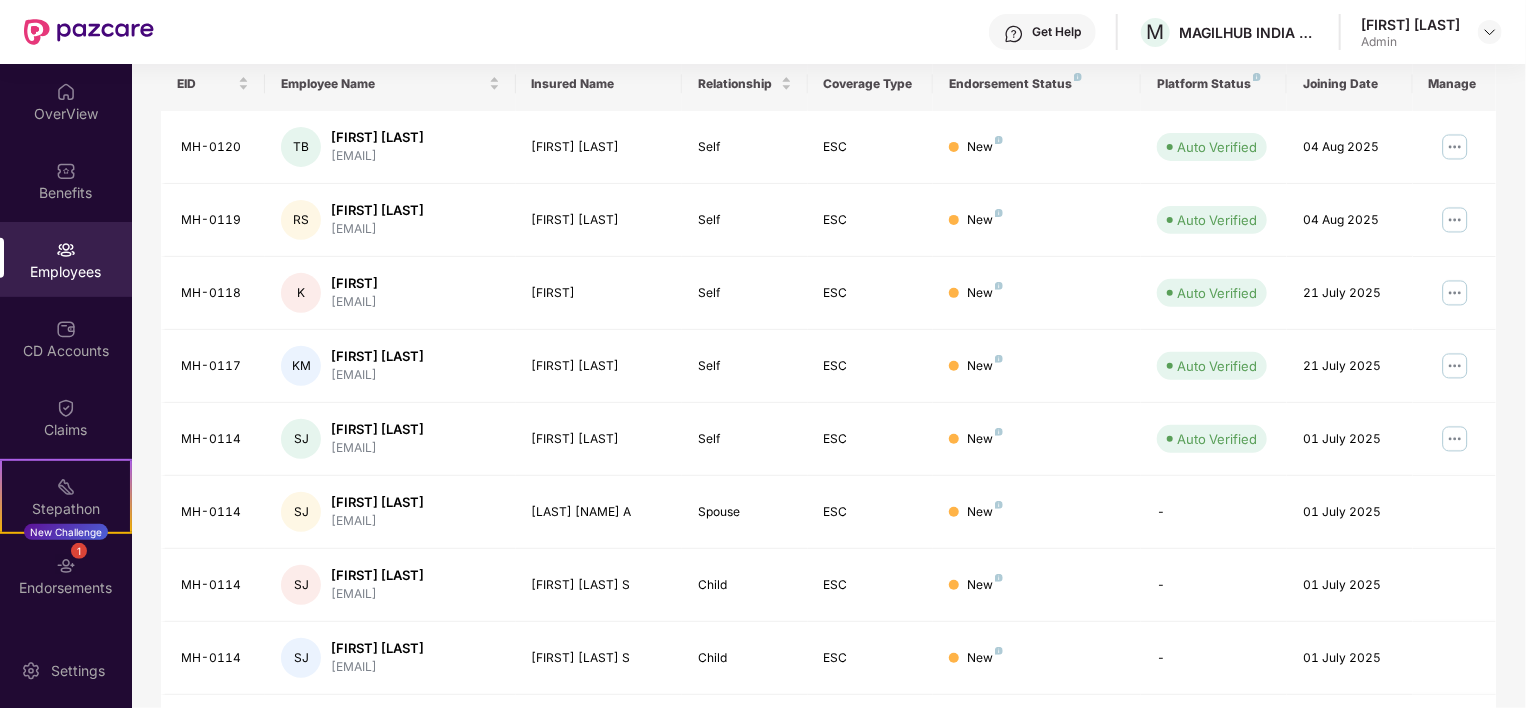 scroll, scrollTop: 320, scrollLeft: 0, axis: vertical 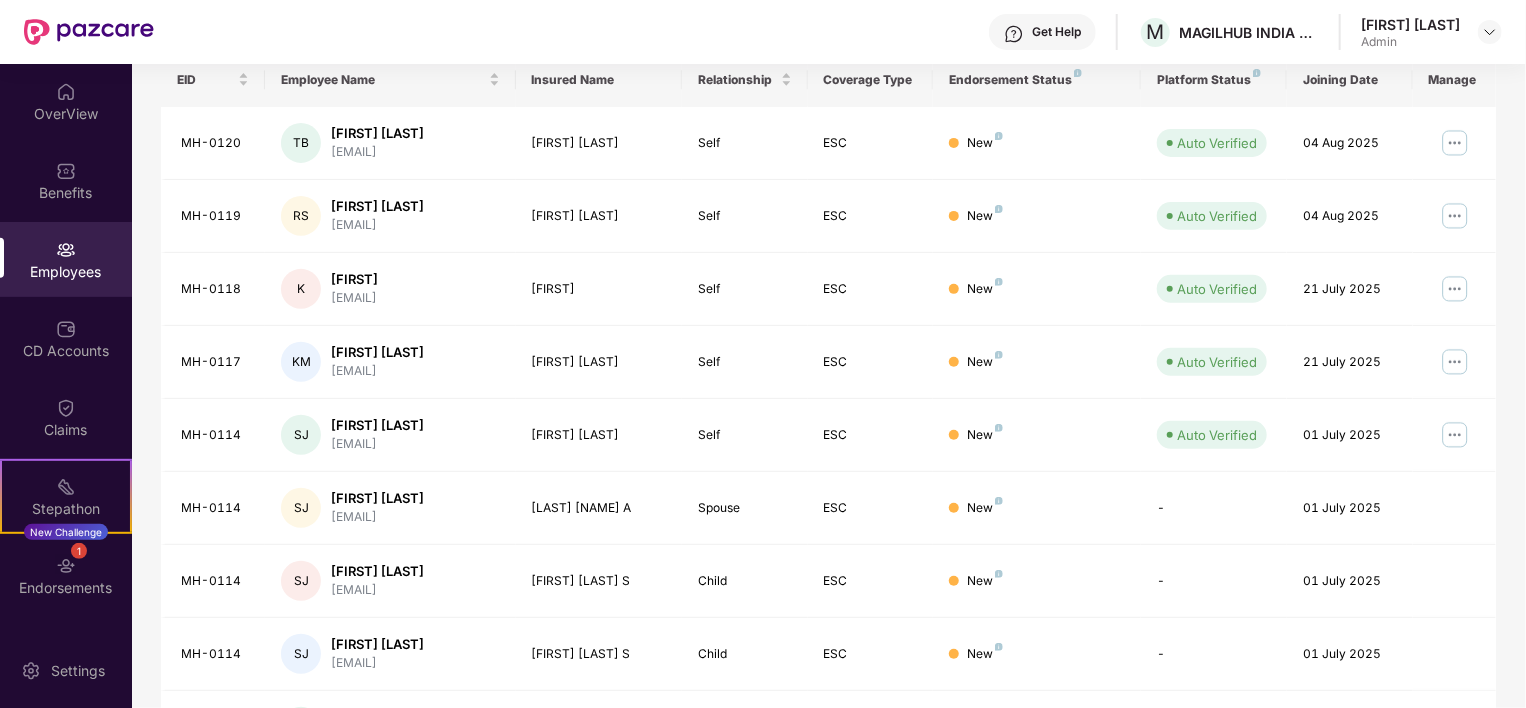 click on "Filters Group Health Insurance Employee  Reports 64 Employees 21 Spouse 15 Child 100 Employees+dependents All Download Filtered Report EID Employee Name Insured Name Relationship Coverage Type Endorsement Status Platform Status Joining Date Manage                   MH-0120 TB [FIRST]   [EMAIL] [FIRST]  Self ESC New Auto Verified 04 Aug 2025 MH-0119 RS [FIRST] [LAST]   [EMAIL] [FIRST] [LAST] Self ESC New Auto Verified 04 Aug 2025 MH-0118 K [FIRST]   [EMAIL] [FIRST]  Self ESC New Auto Verified 21 July 2025 MH-0117 KM [FIRST] [LAST]   [EMAIL] [FIRST] [LAST] Self ESC New Auto Verified 21 July 2025 MH-0114 SJ [FIRST] [LAST]   [EMAIL]... [FIRST] [LAST] Self ESC New Auto Verified 01 July 2025 MH-0114 SJ [FIRST] [LAST]   [EMAIL]... [LAST] [NAME] A Spouse ESC New - 01 July 2025 MH-0114 SJ [FIRST] [LAST]   [EMAIL]... [FIRST] [LAST] S Child ESC New - 01 July 2025 MH-0114 SJ [FIRST] [LAST]   [EMAIL]... [FIRST] [LAST] S Child" at bounding box center (828, 361) 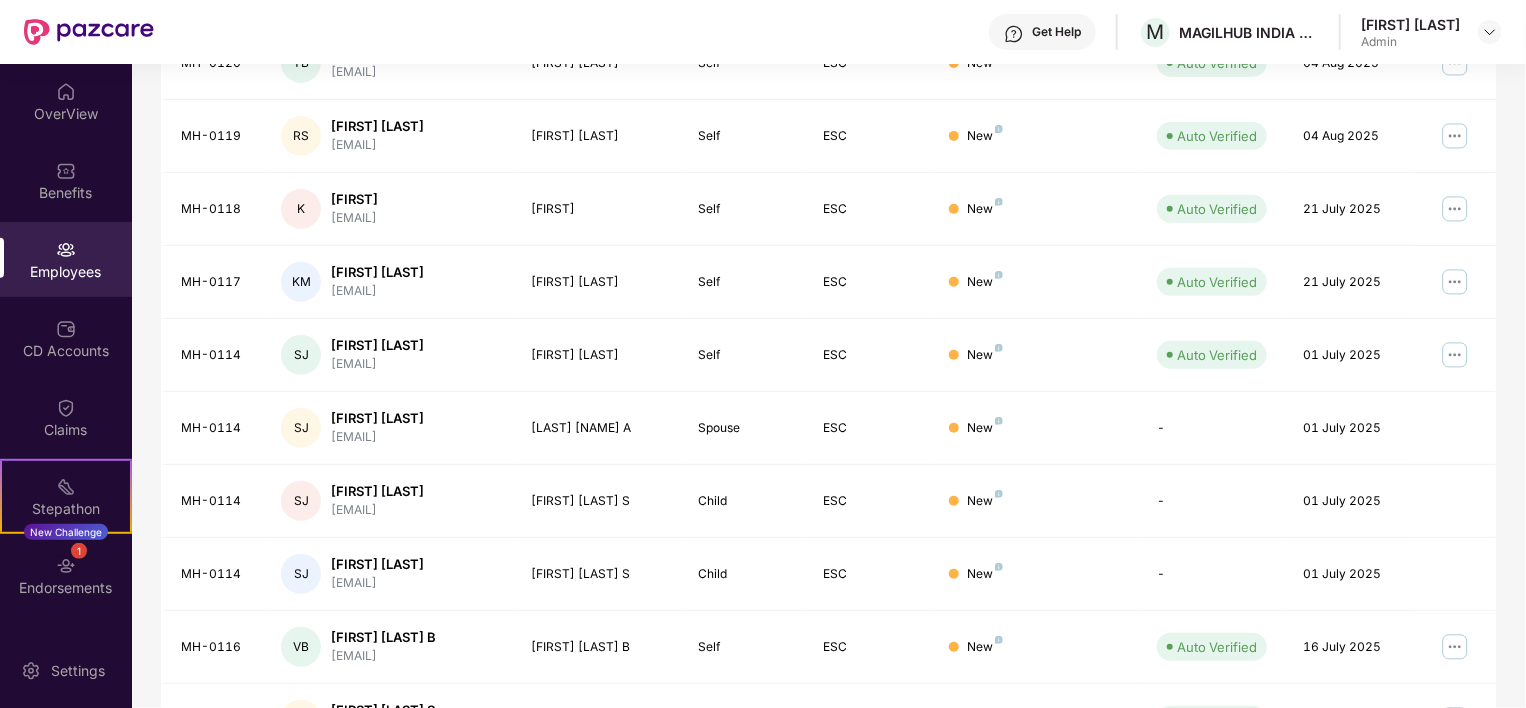 scroll, scrollTop: 440, scrollLeft: 0, axis: vertical 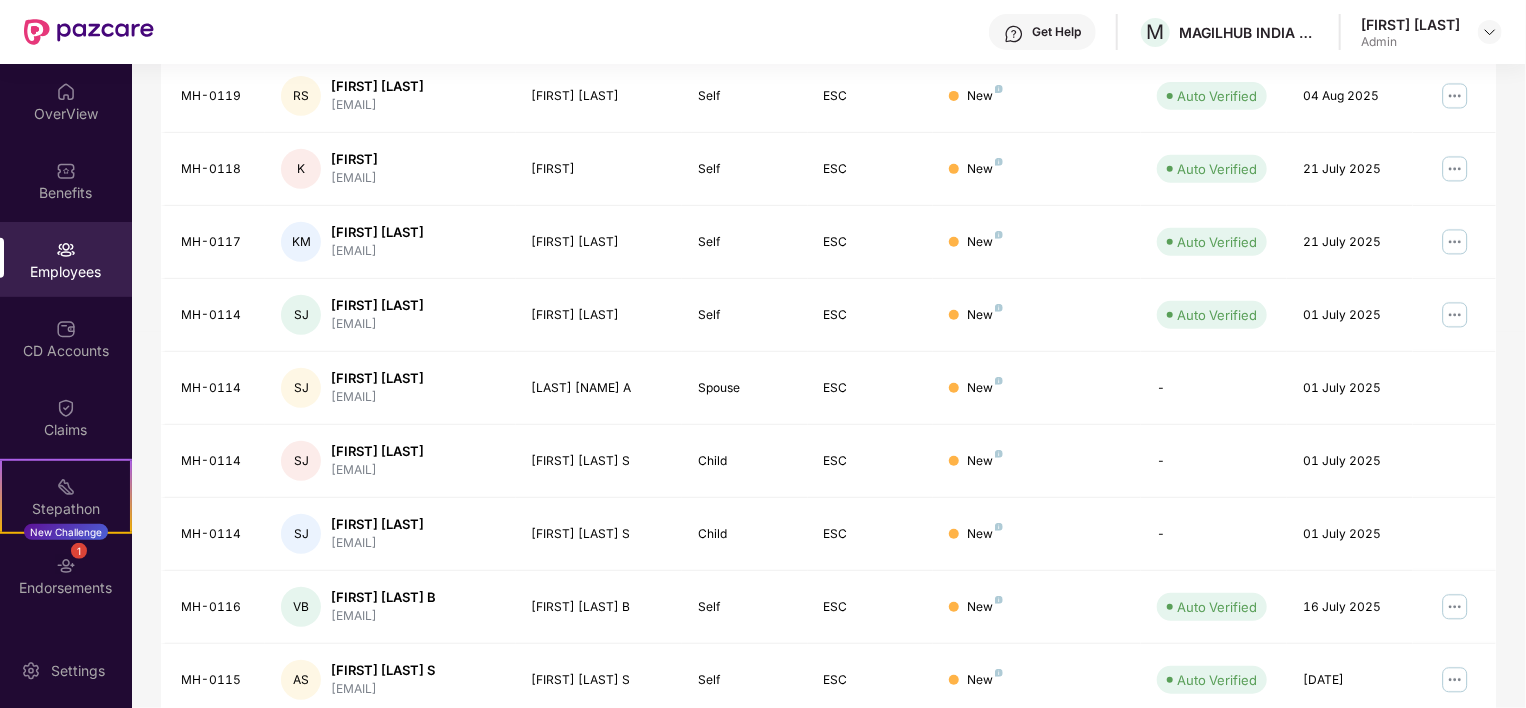 drag, startPoint x: 1524, startPoint y: 477, endPoint x: 1524, endPoint y: 528, distance: 51 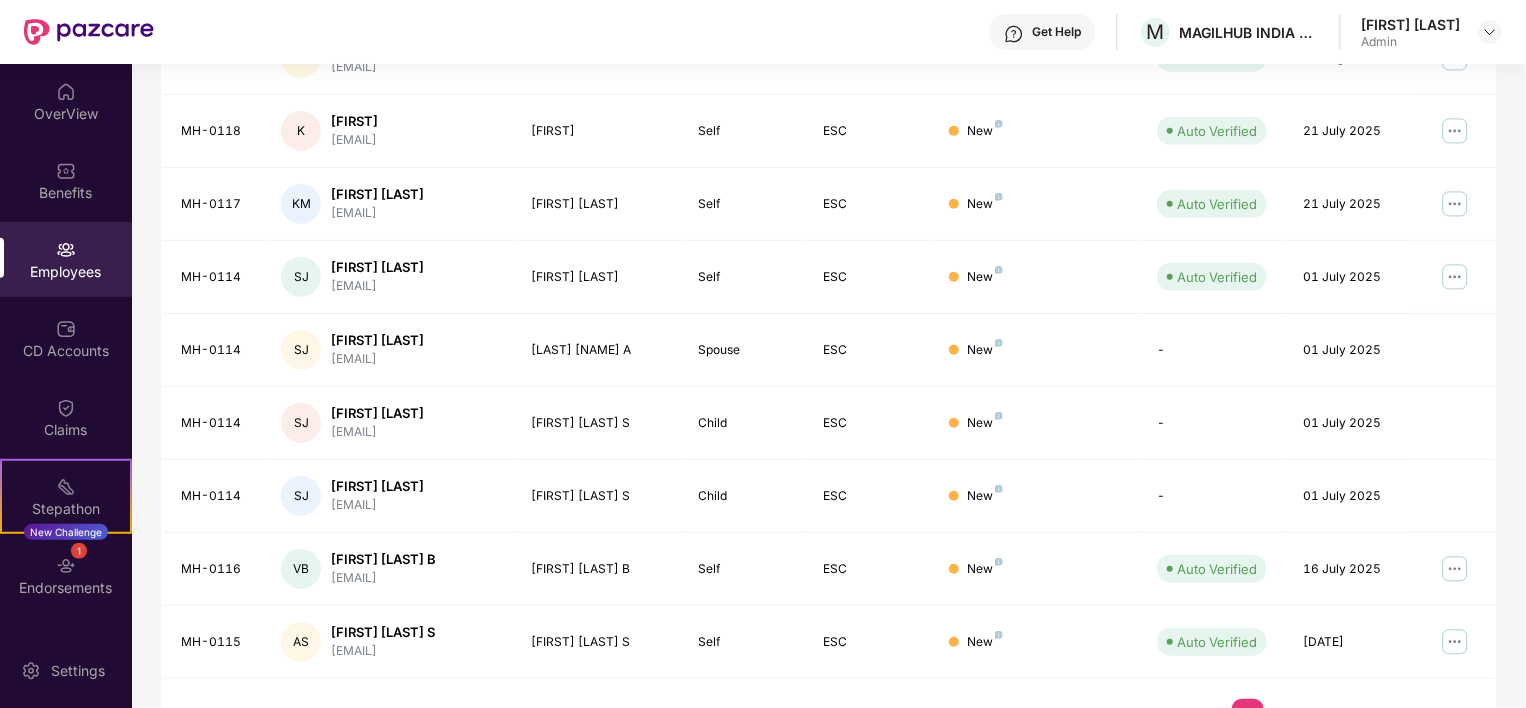 scroll, scrollTop: 518, scrollLeft: 0, axis: vertical 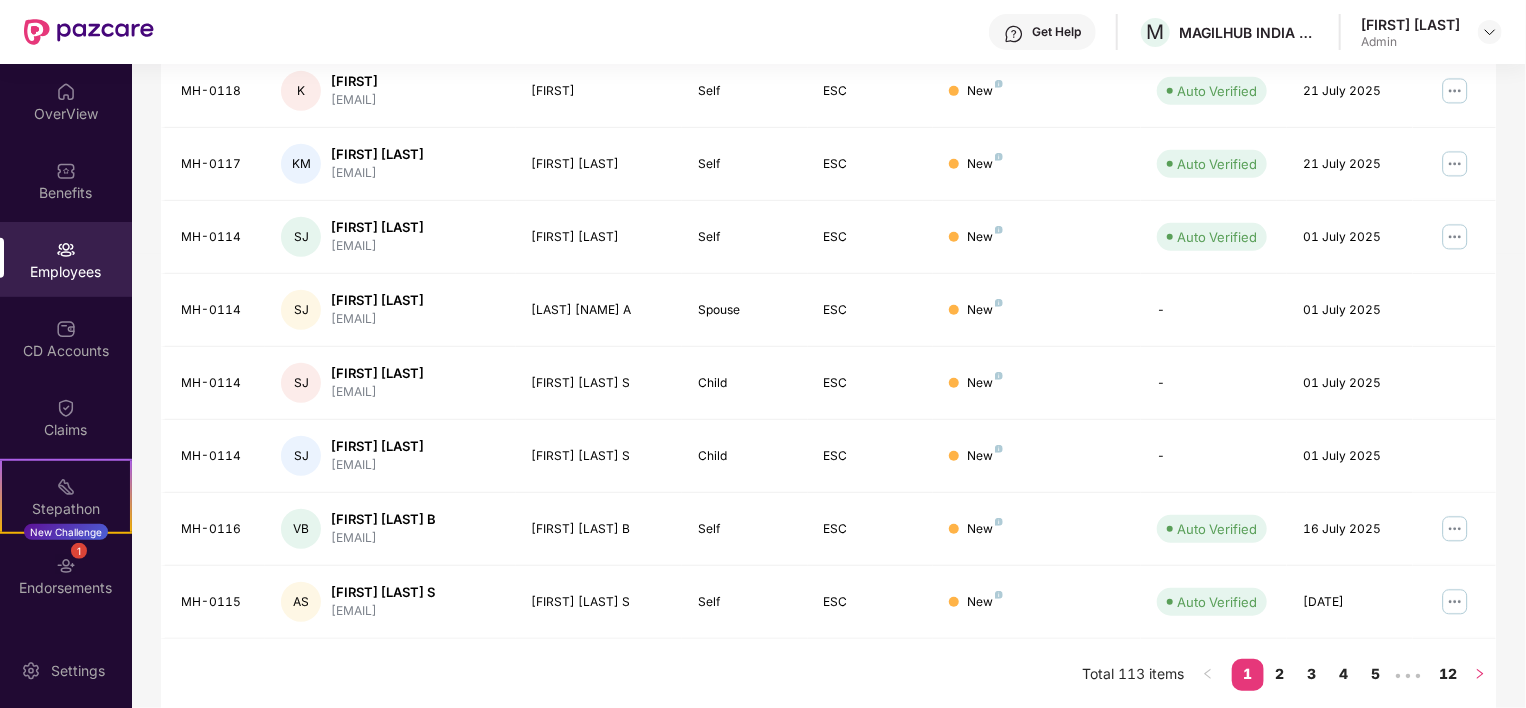 click 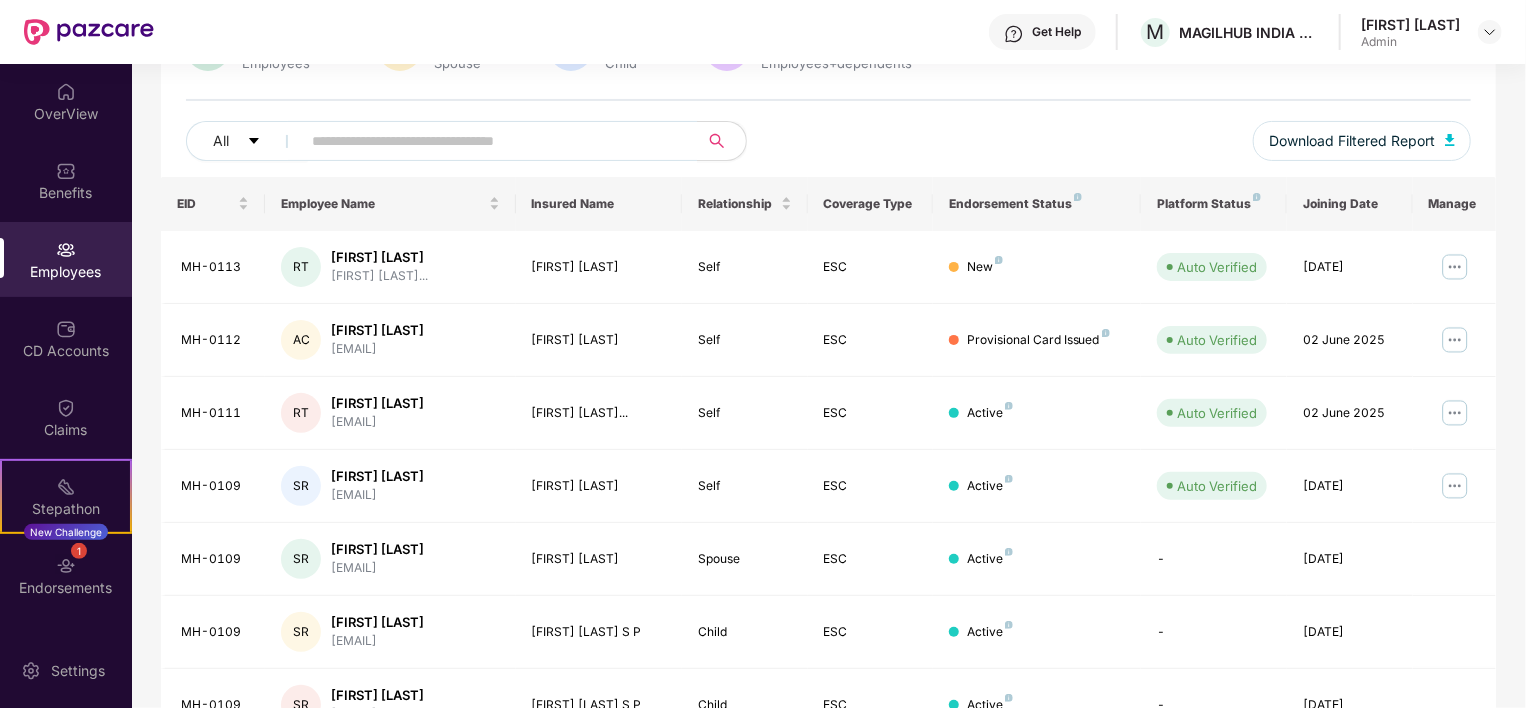 scroll, scrollTop: 229, scrollLeft: 0, axis: vertical 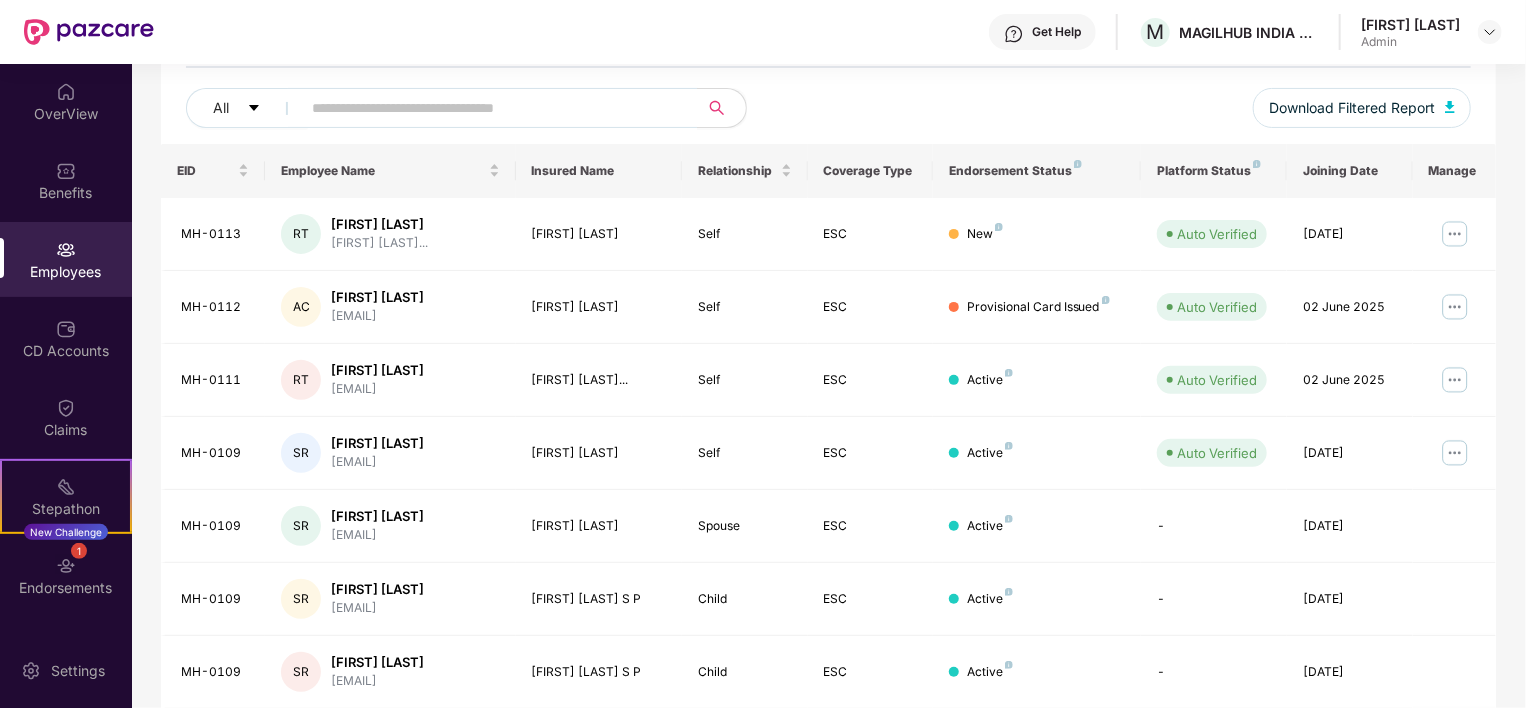 type 